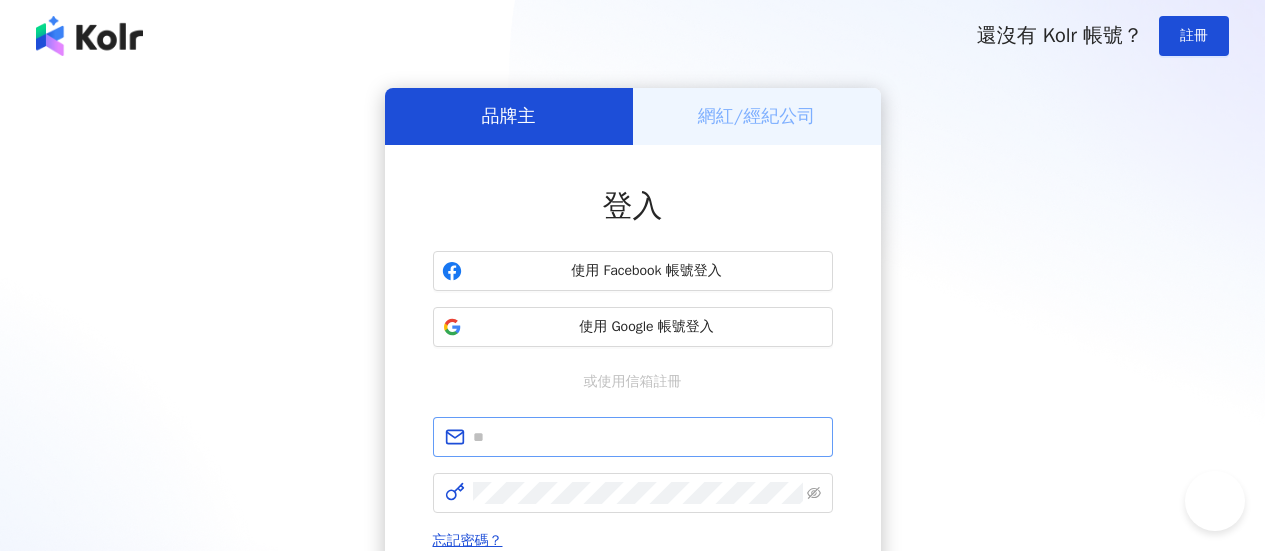 scroll, scrollTop: 100, scrollLeft: 0, axis: vertical 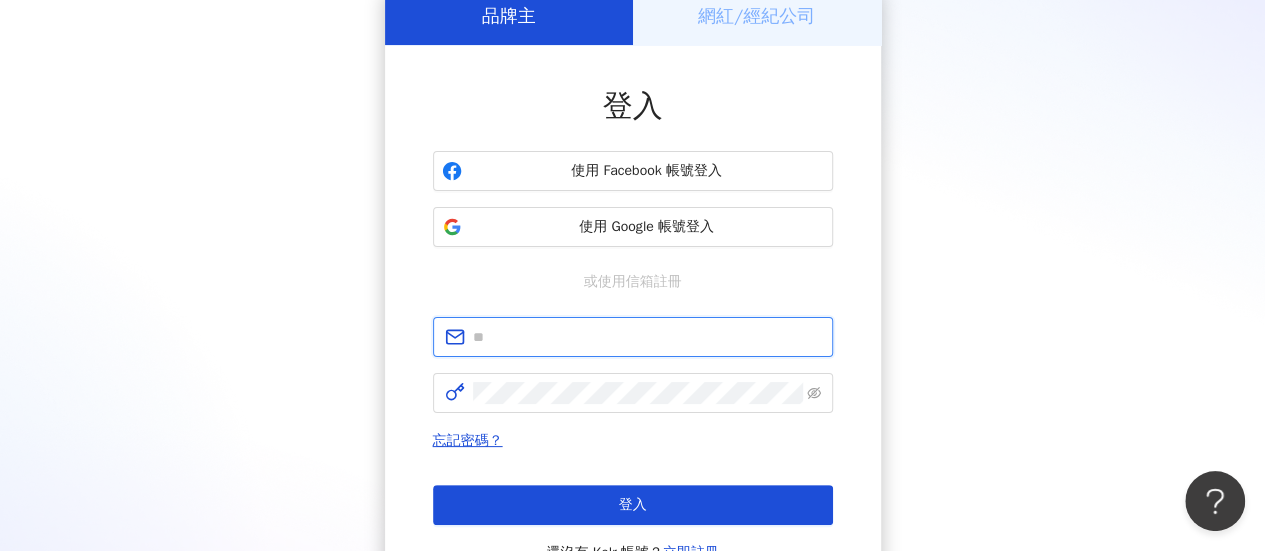 click at bounding box center [647, 337] 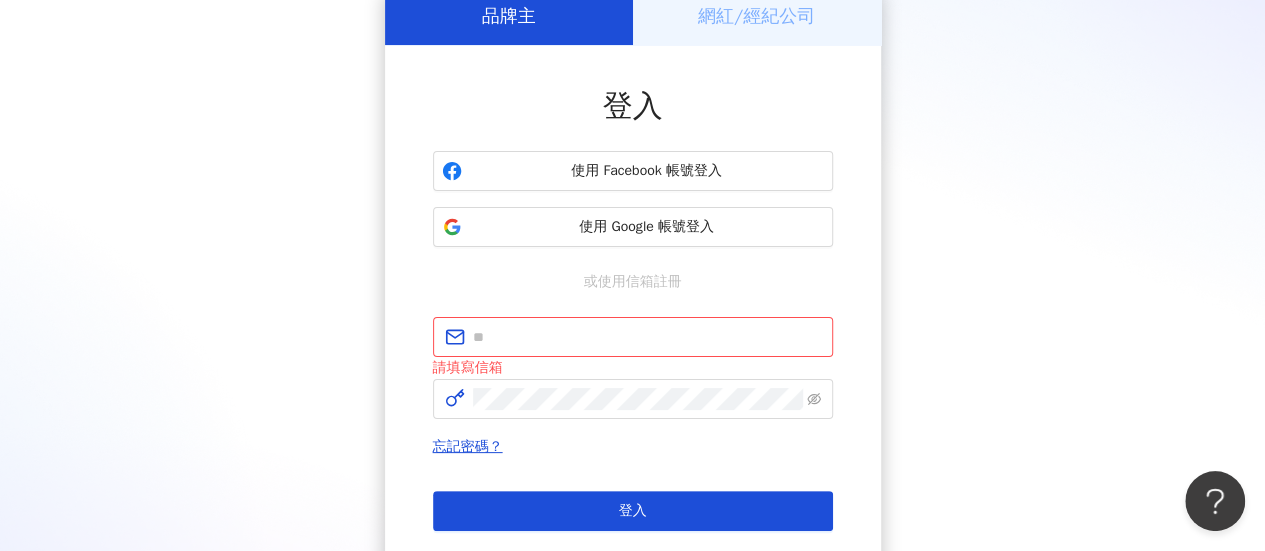 click on "品牌主 網紅/經紀公司 登入 使用 Facebook 帳號登入 使用 Google 帳號登入 或使用信箱註冊 請填寫信箱 忘記密碼？ 登入 還沒有 Kolr 帳號？ 立即註冊" at bounding box center (632, 299) 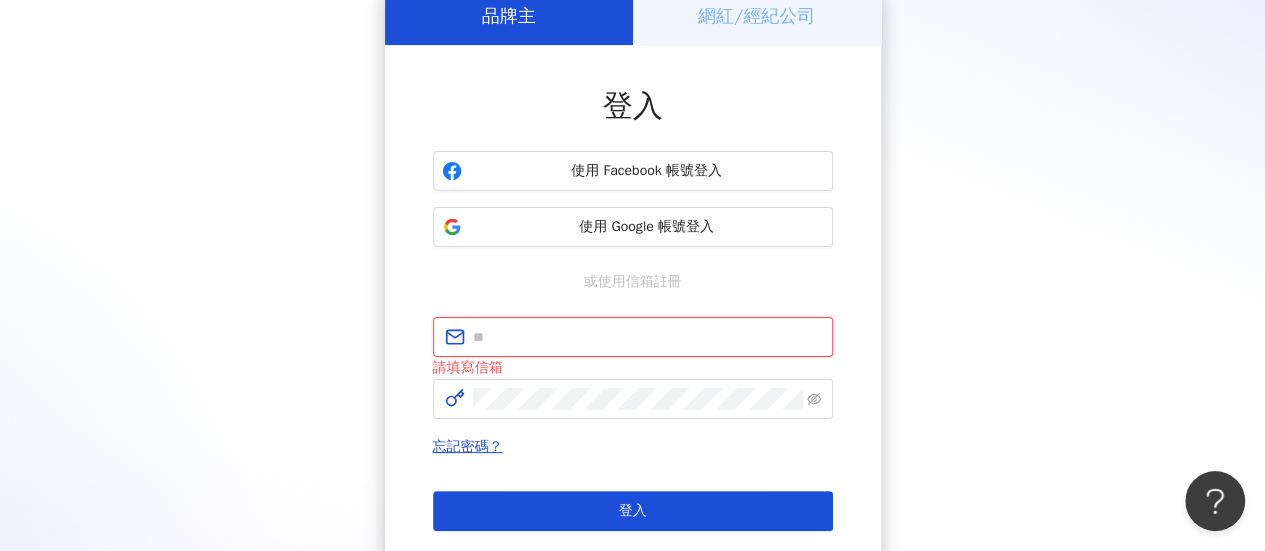 click at bounding box center [647, 337] 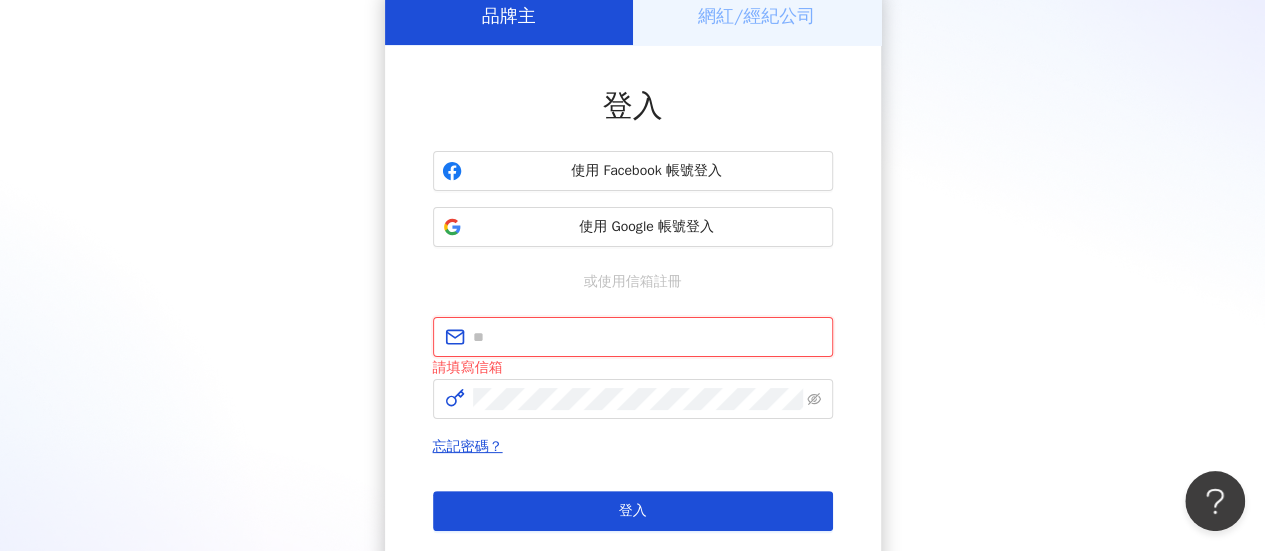 paste on "**********" 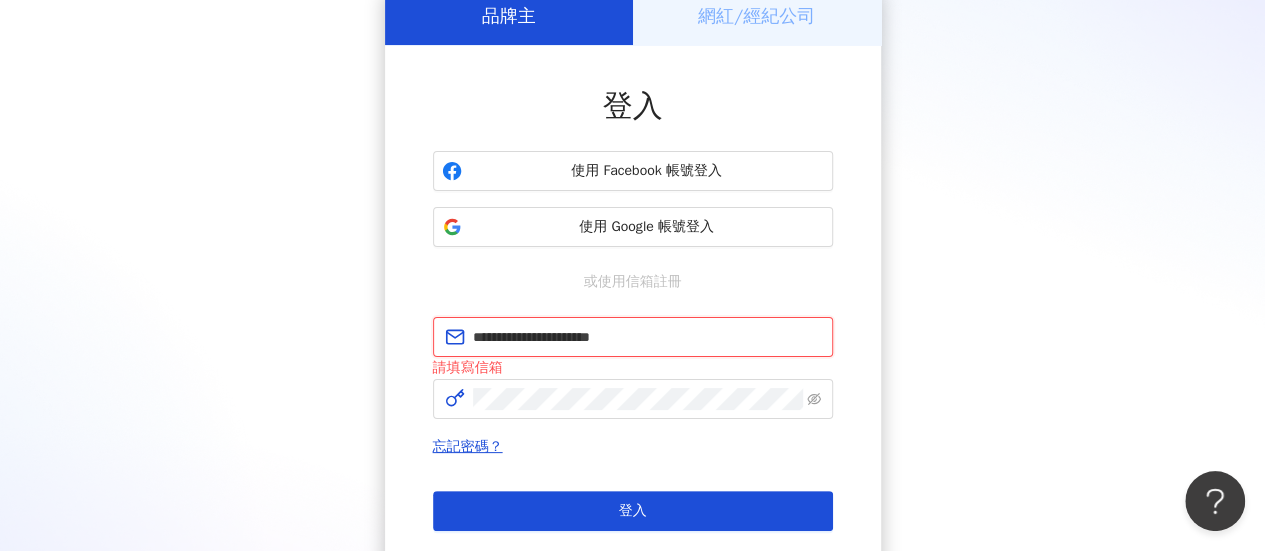 type on "**********" 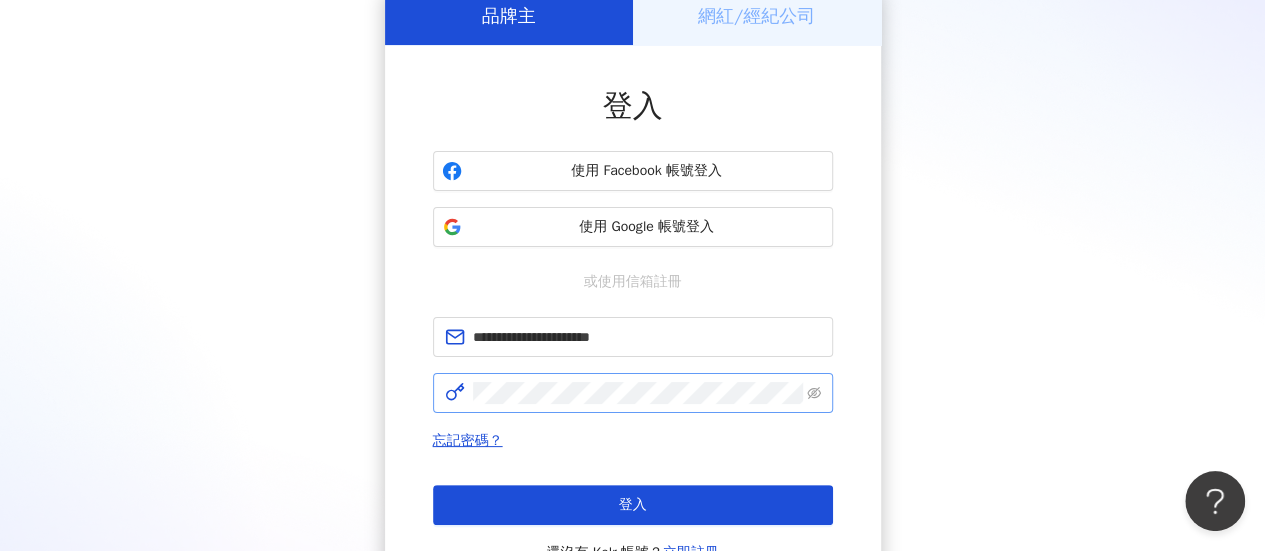 click at bounding box center [633, 393] 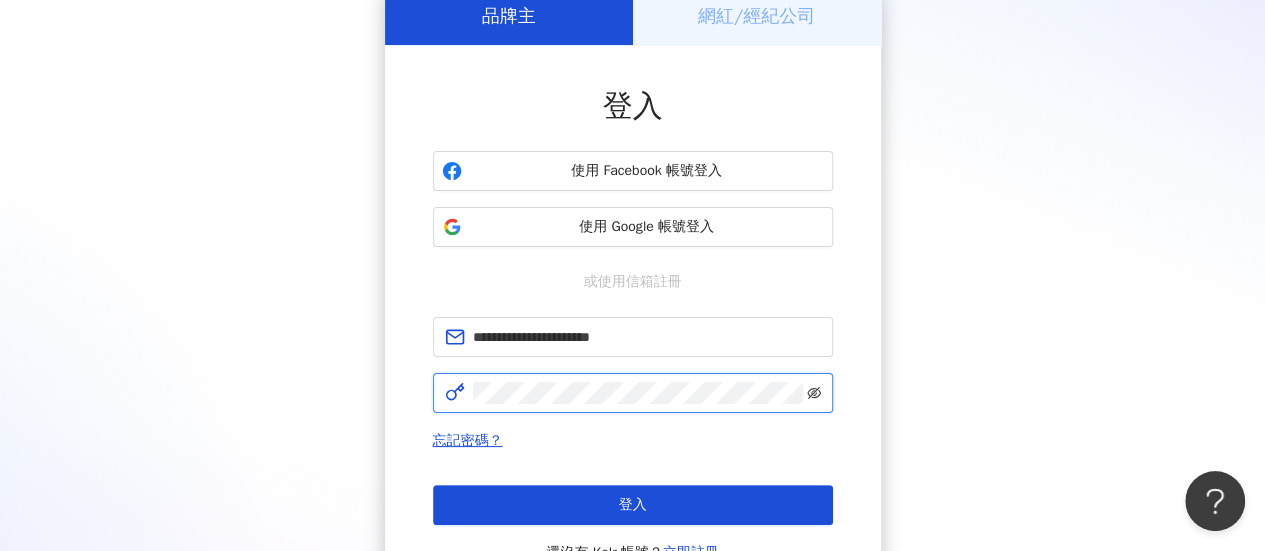 click 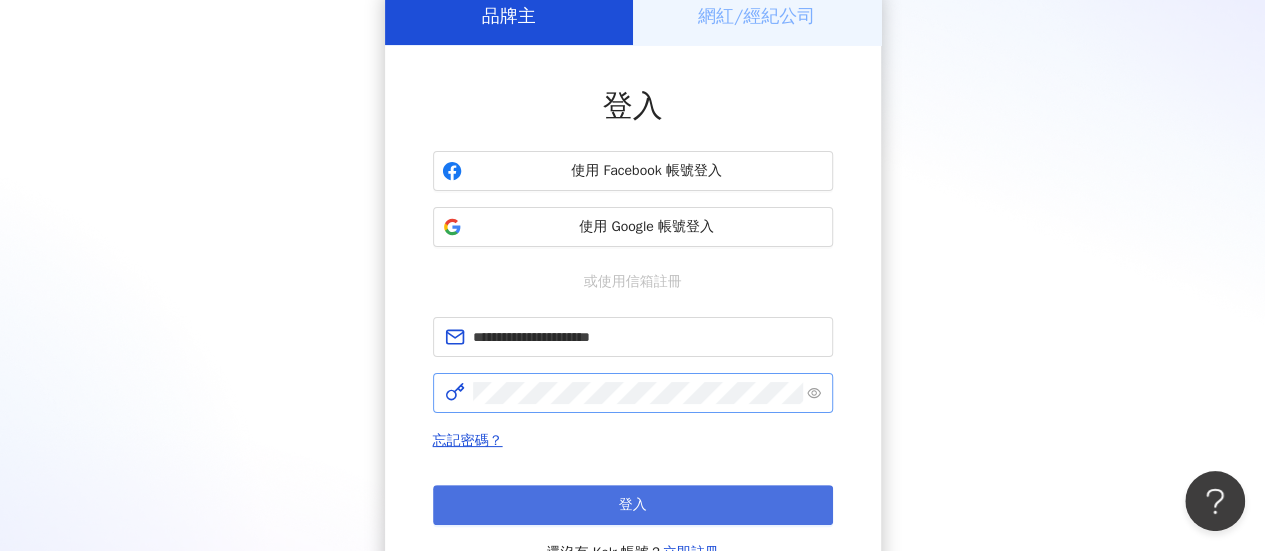 click on "登入" at bounding box center [633, 505] 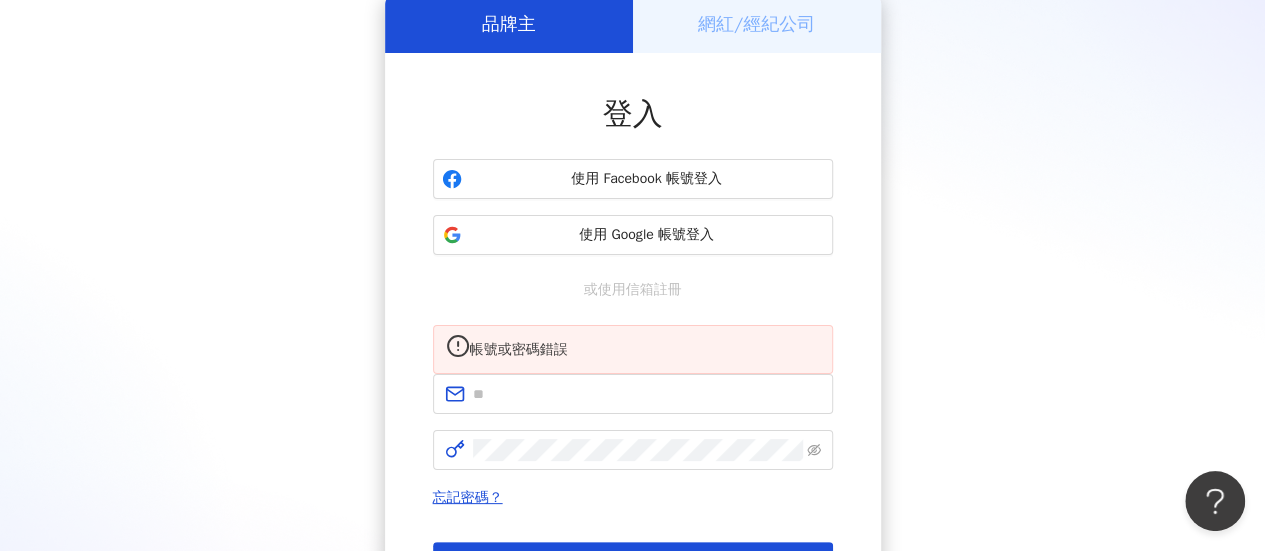 scroll, scrollTop: 100, scrollLeft: 0, axis: vertical 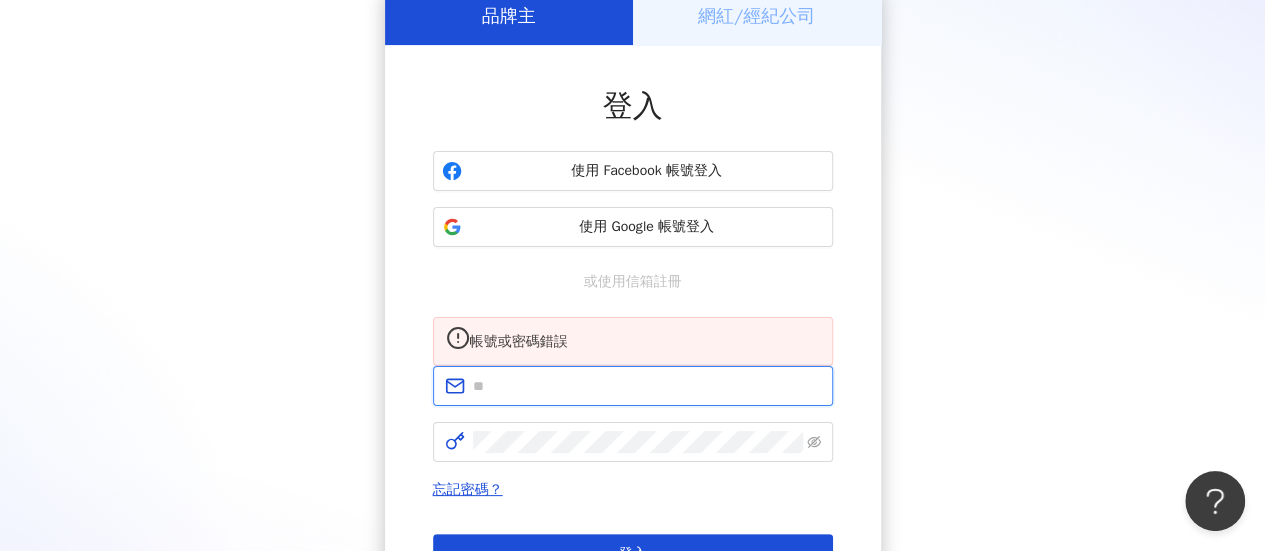 click at bounding box center (647, 386) 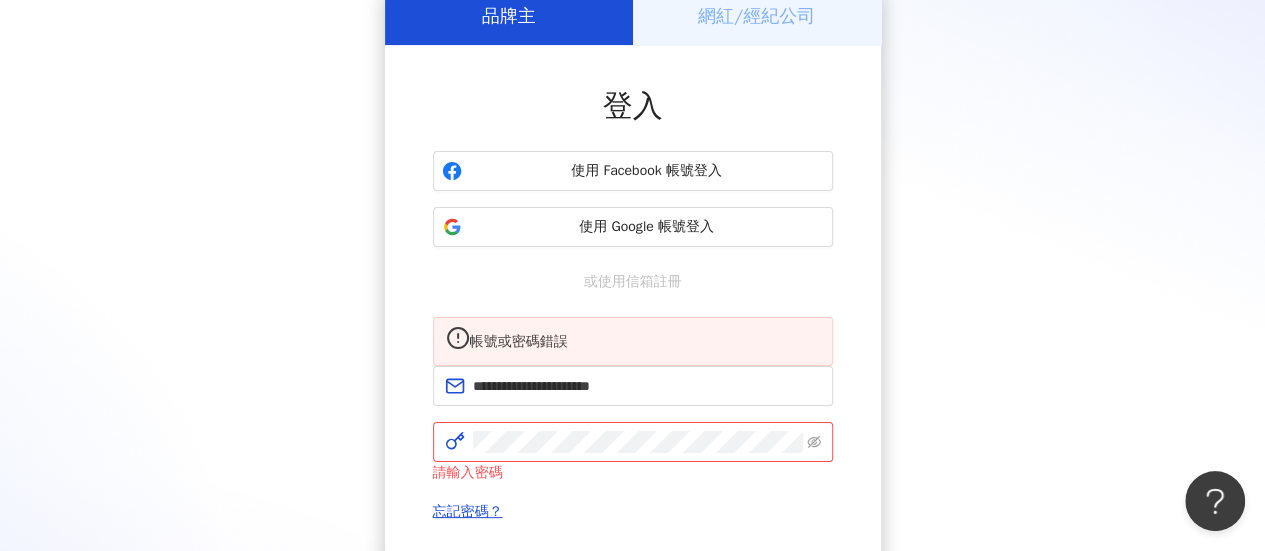 click on "**********" at bounding box center [633, 360] 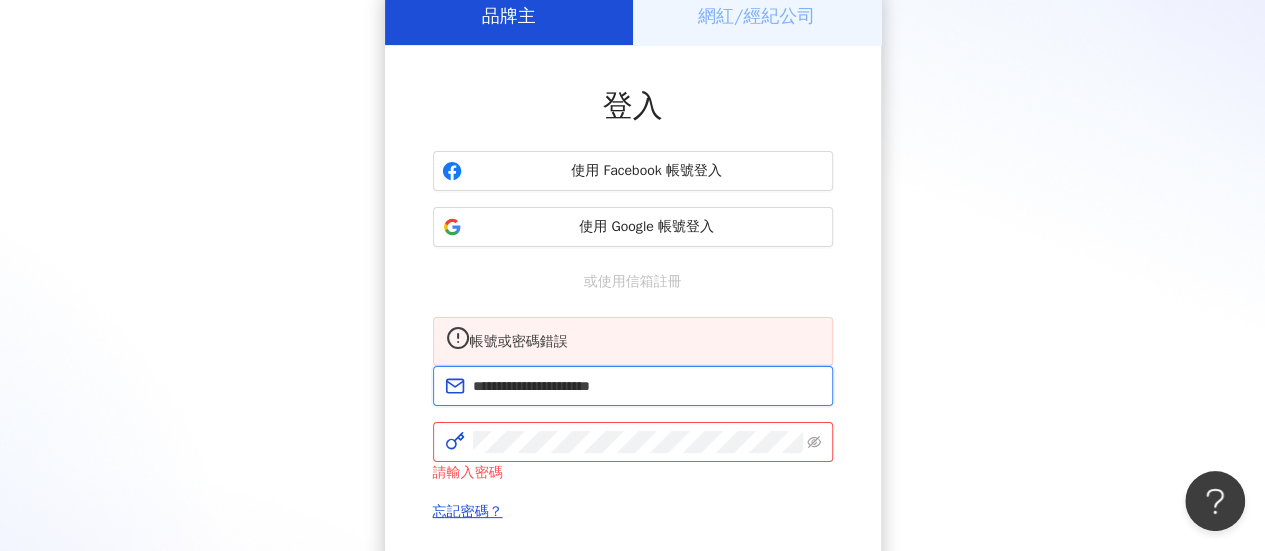 drag, startPoint x: 690, startPoint y: 413, endPoint x: 237, endPoint y: 417, distance: 453.01767 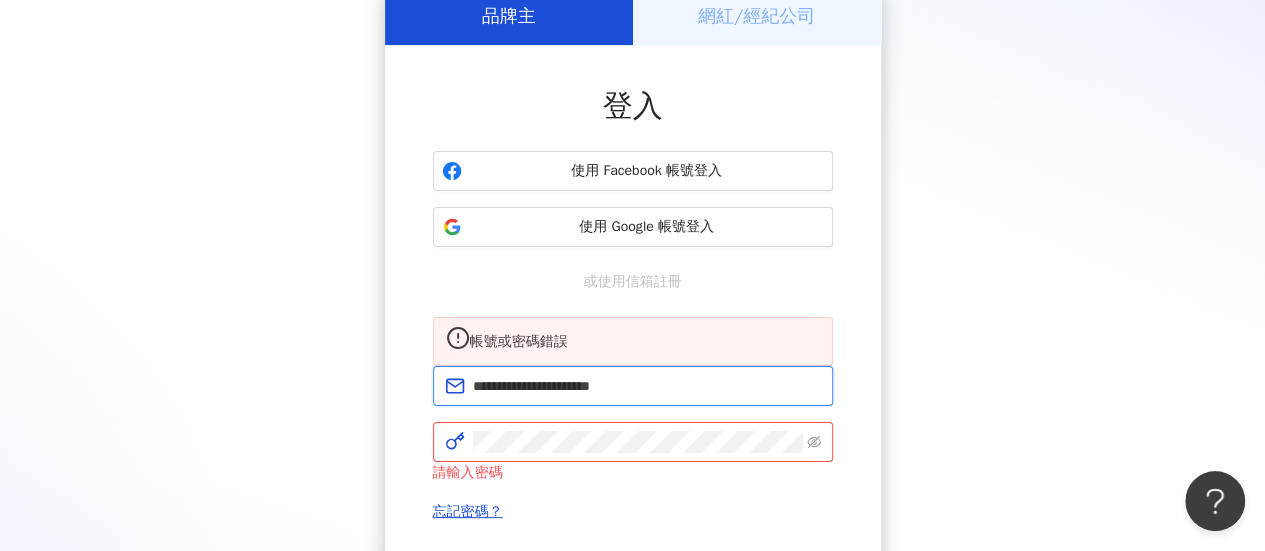 click on "**********" at bounding box center [632, 332] 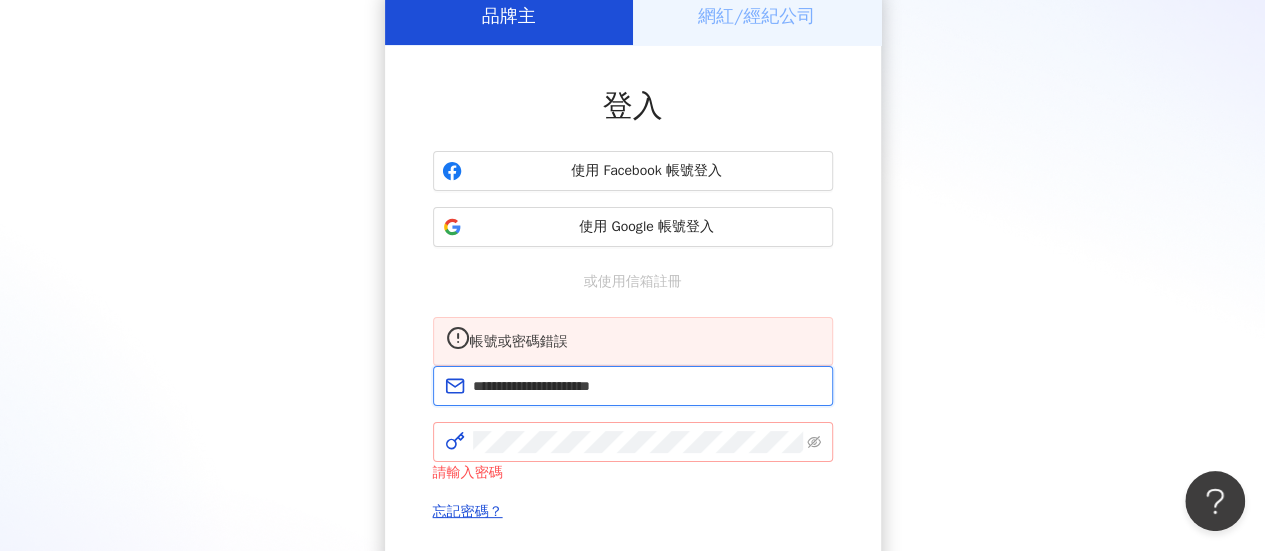 paste 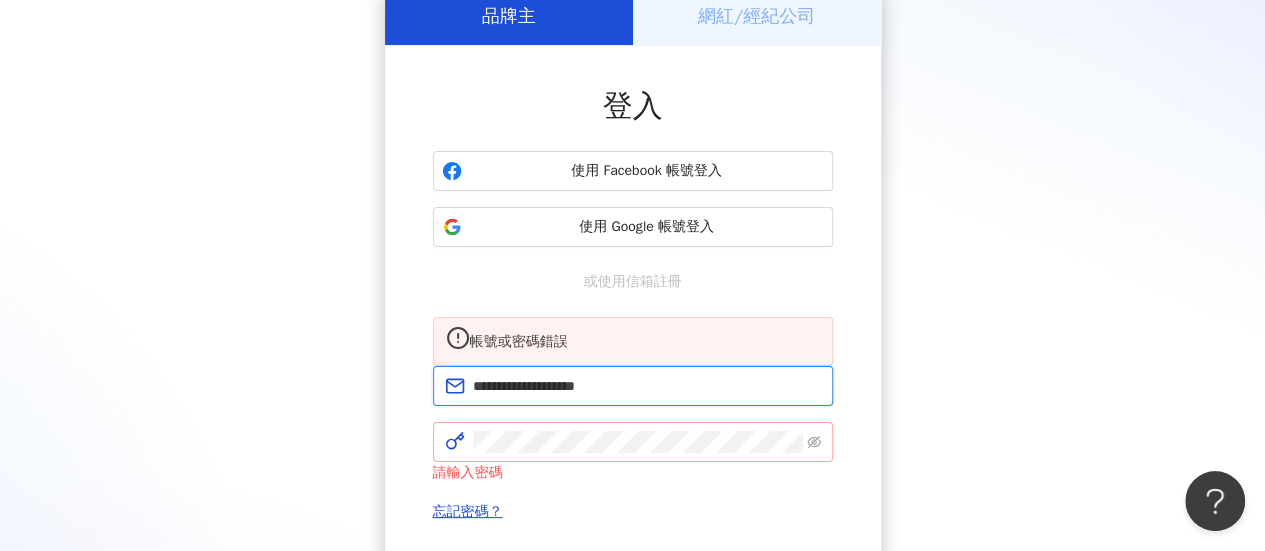 type on "**********" 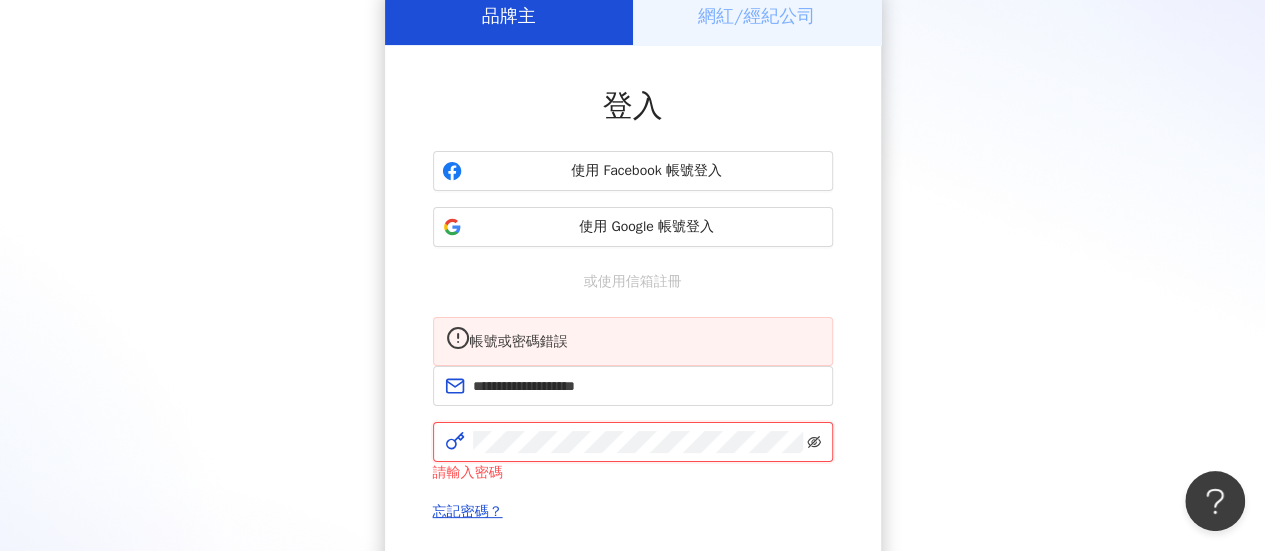 click 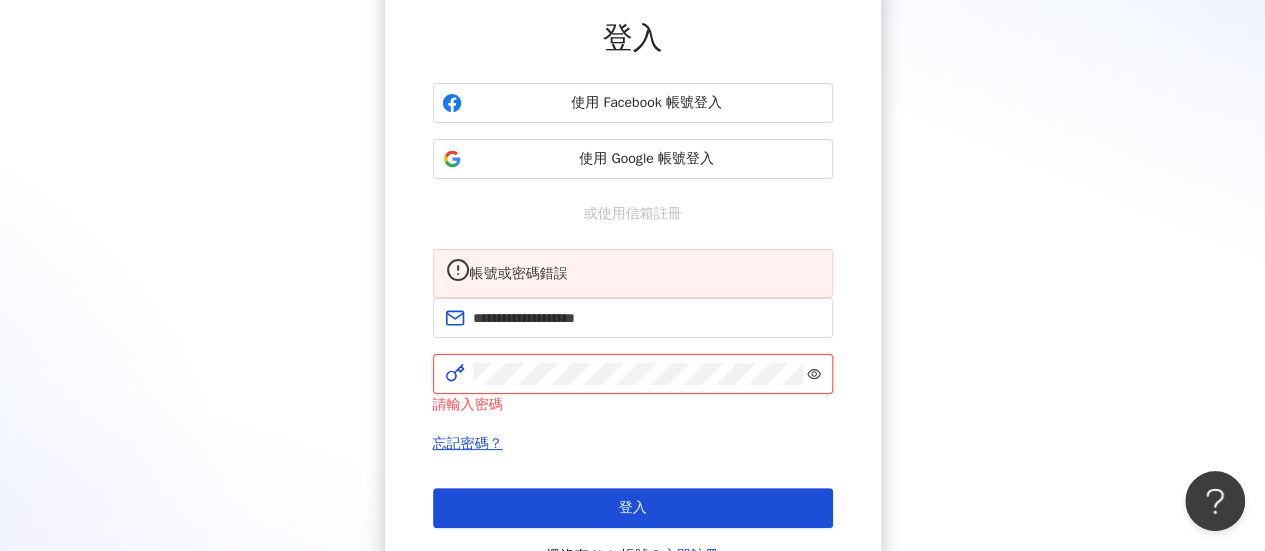 scroll, scrollTop: 200, scrollLeft: 0, axis: vertical 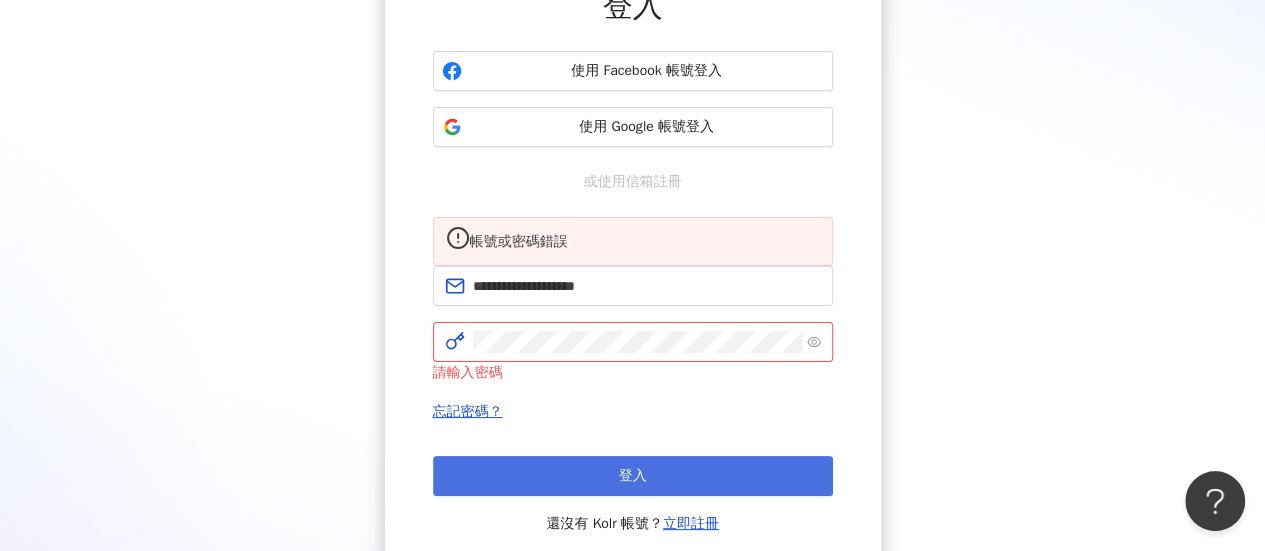 click on "登入" at bounding box center (633, 476) 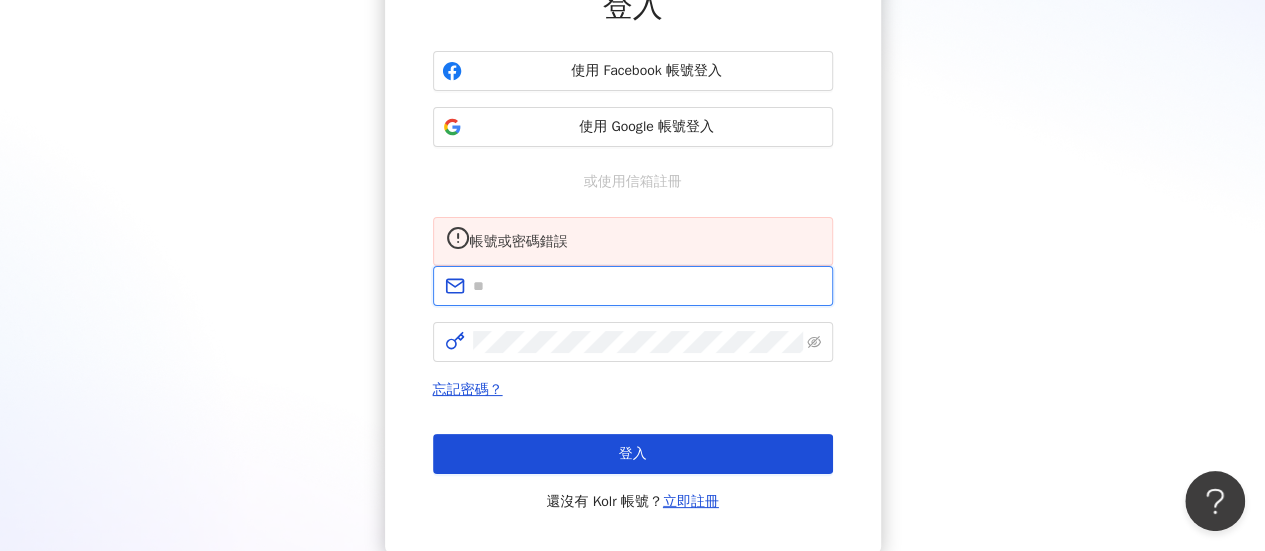 click at bounding box center (647, 286) 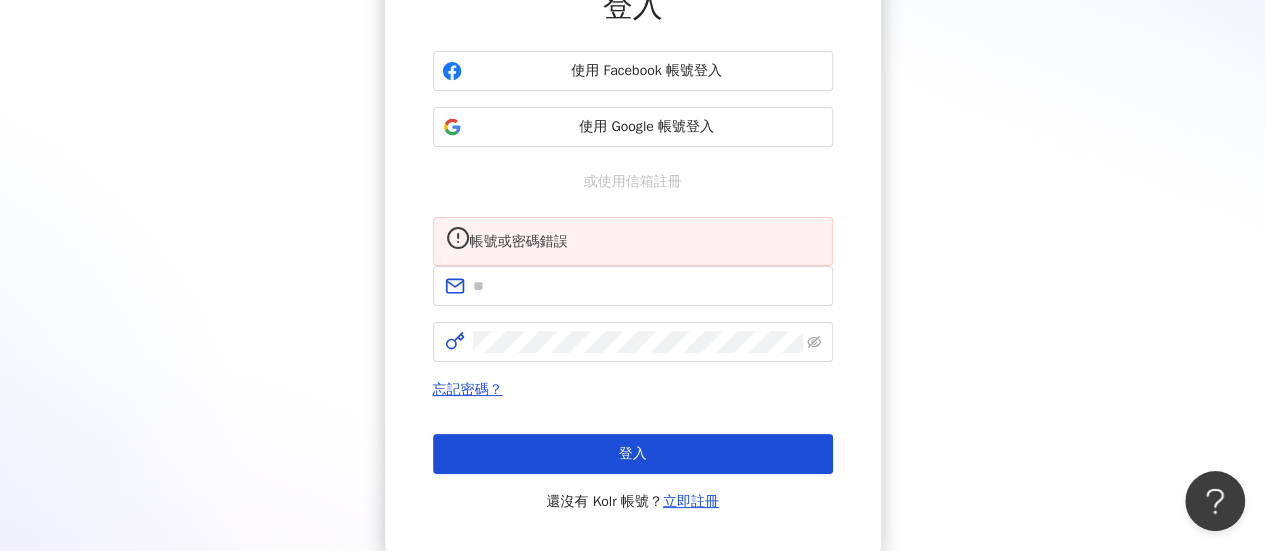 click on "品牌主 網紅/經紀公司 登入 使用 Facebook 帳號登入 使用 Google 帳號登入 或使用信箱註冊 帳號或密碼錯誤 忘記密碼？ 登入 還沒有 Kolr 帳號？ 立即註冊" at bounding box center (632, 221) 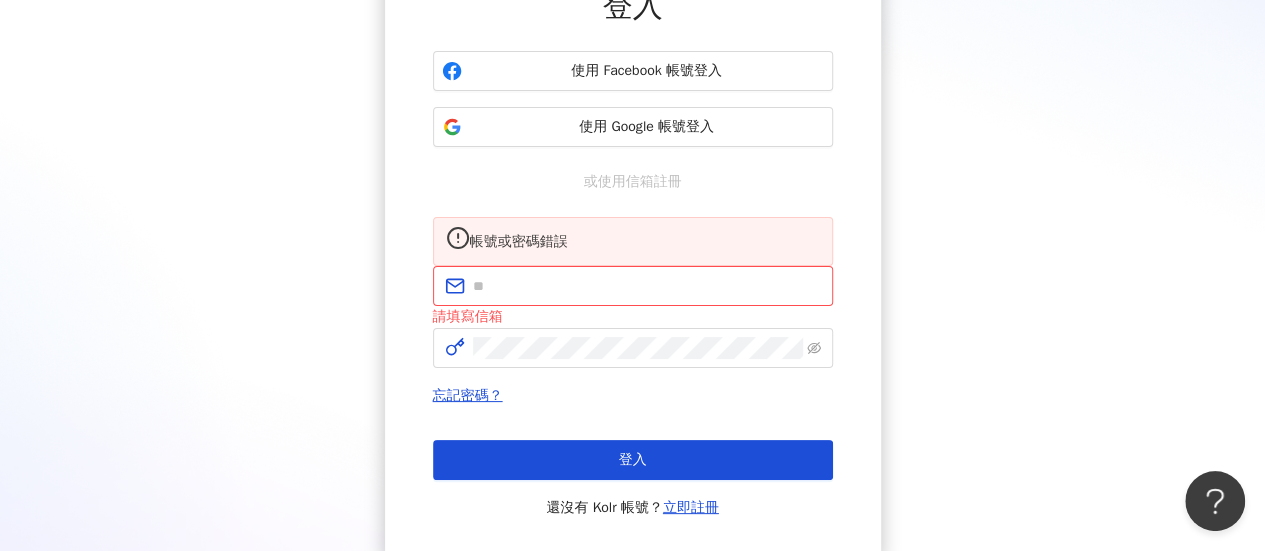 click on "品牌主 網紅/經紀公司 登入 使用 Facebook 帳號登入 使用 Google 帳號登入 或使用信箱註冊 帳號或密碼錯誤 請填寫信箱 忘記密碼？ 登入 還沒有 Kolr 帳號？ 立即註冊" at bounding box center (632, 224) 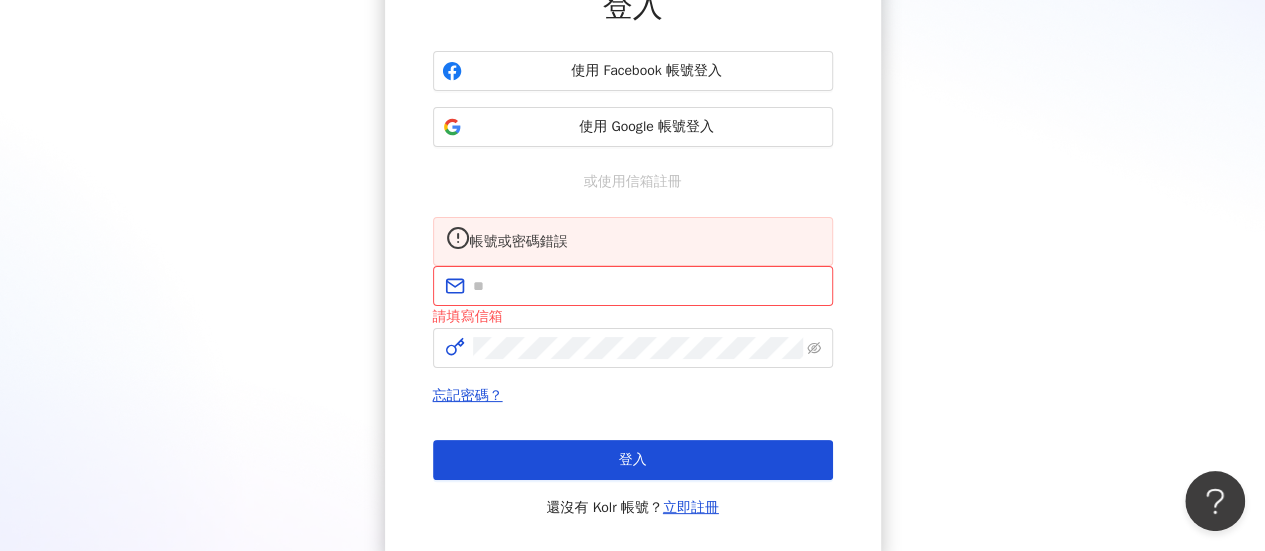 click on "品牌主 網紅/經紀公司 登入 使用 Facebook 帳號登入 使用 Google 帳號登入 或使用信箱註冊 帳號或密碼錯誤 請填寫信箱 忘記密碼？ 登入 還沒有 Kolr 帳號？ 立即註冊" at bounding box center [632, 224] 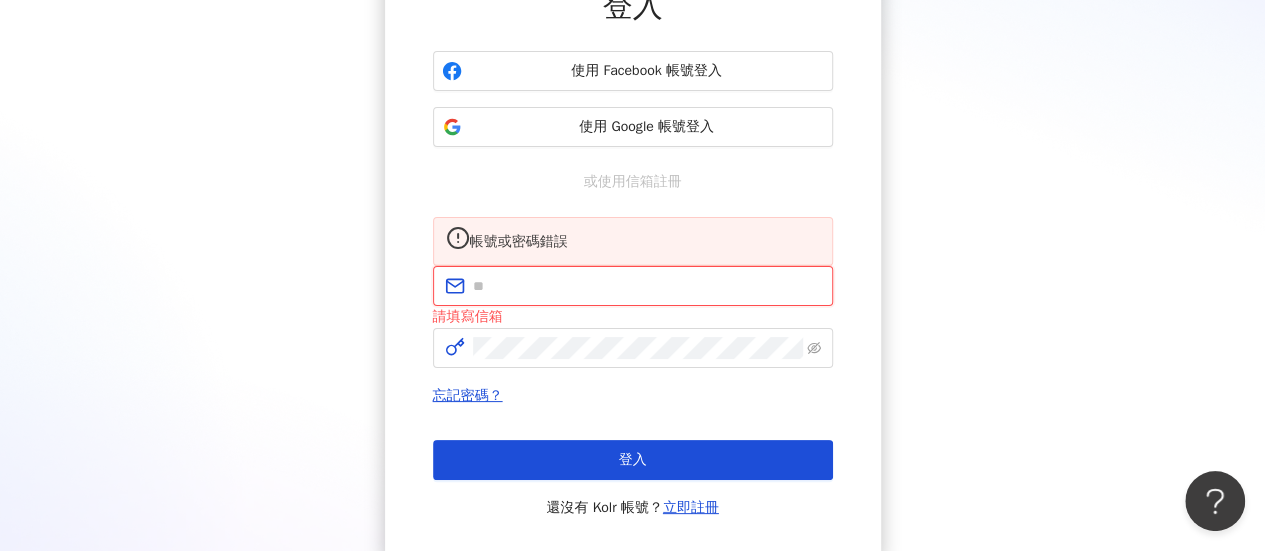 click at bounding box center [647, 286] 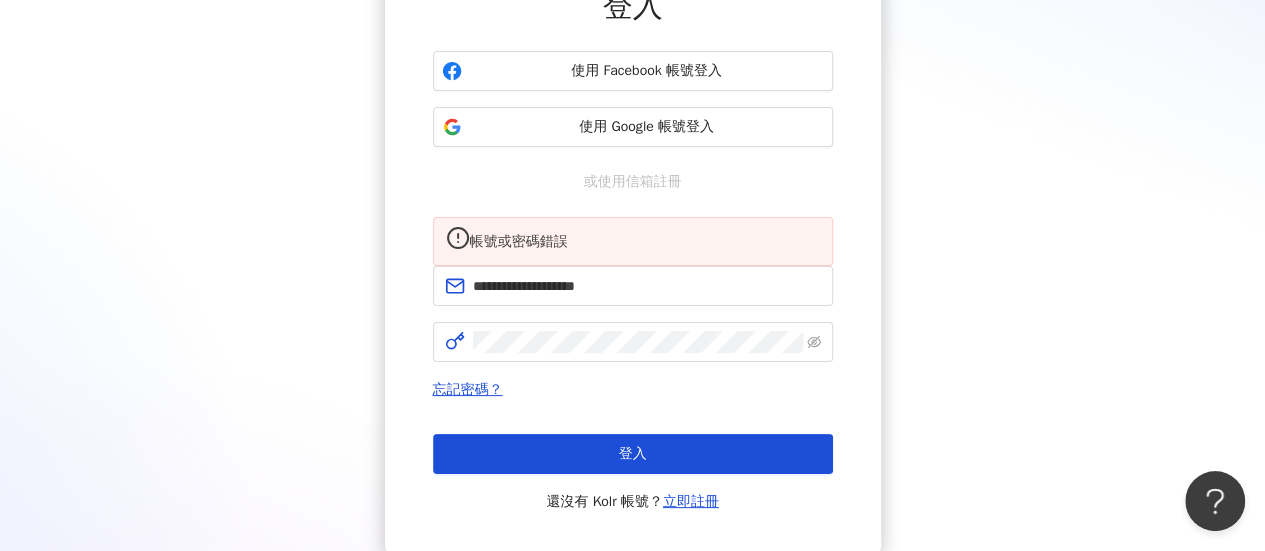 click on "**********" at bounding box center (632, 221) 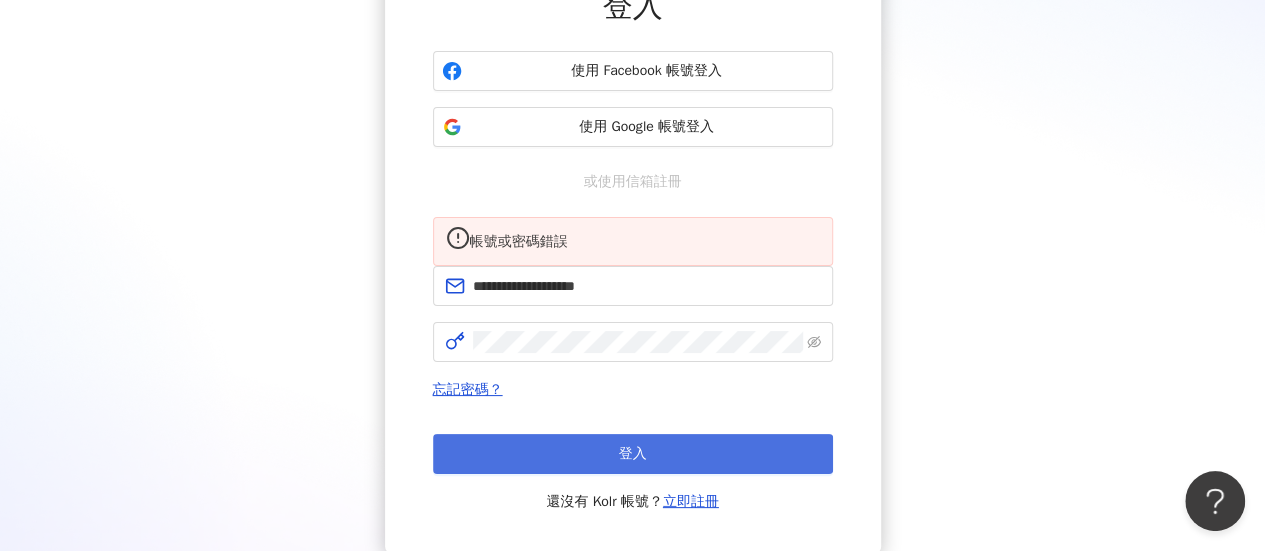 click on "登入" at bounding box center (633, 454) 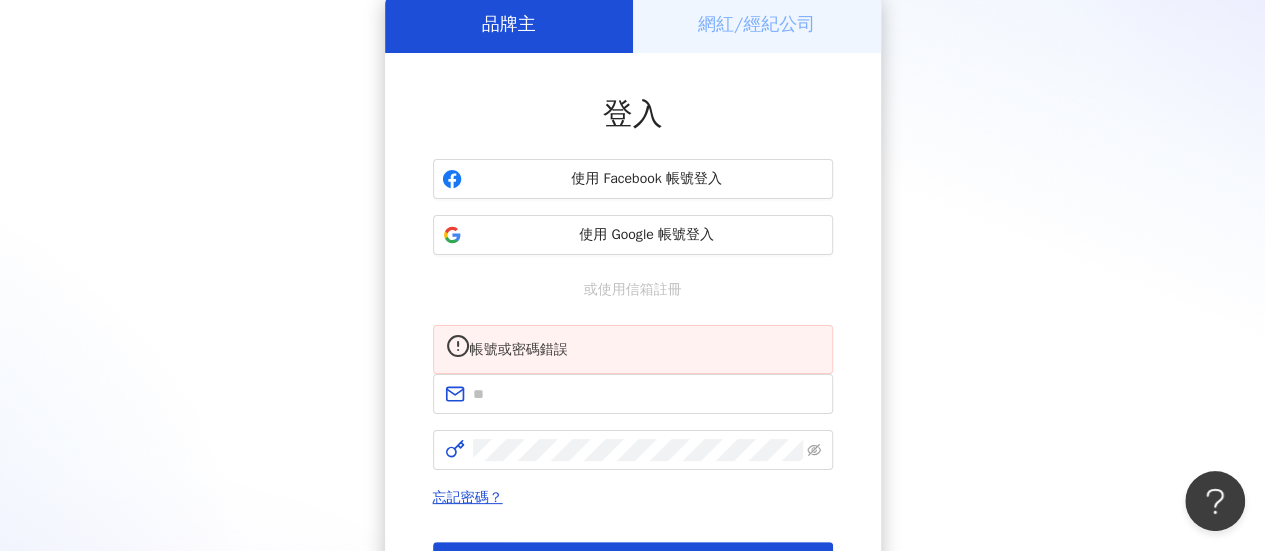 scroll, scrollTop: 200, scrollLeft: 0, axis: vertical 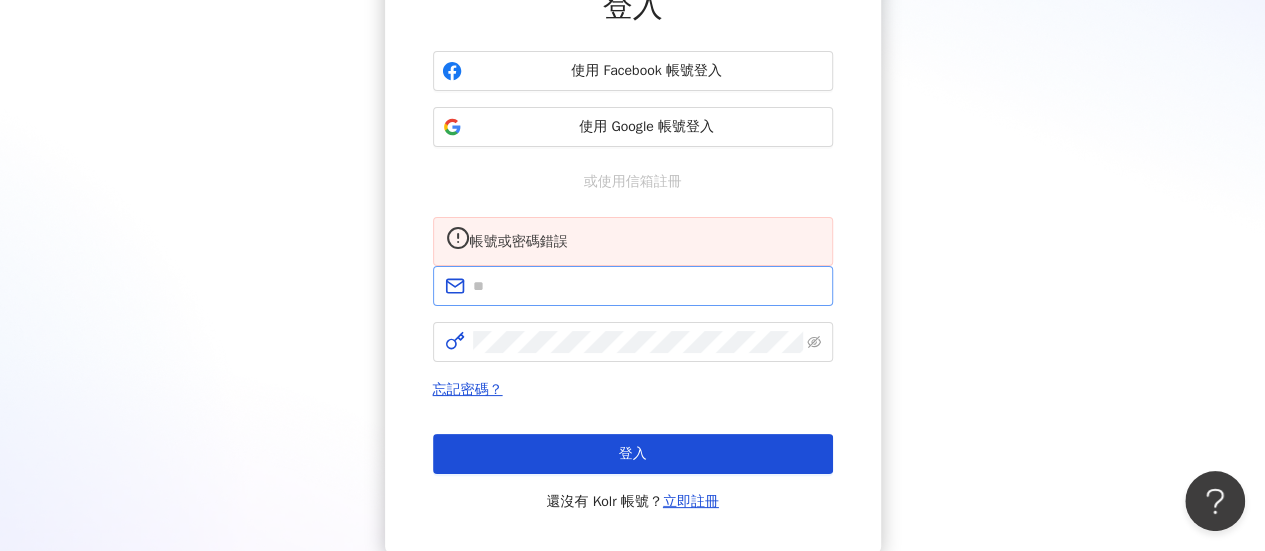 click at bounding box center [633, 286] 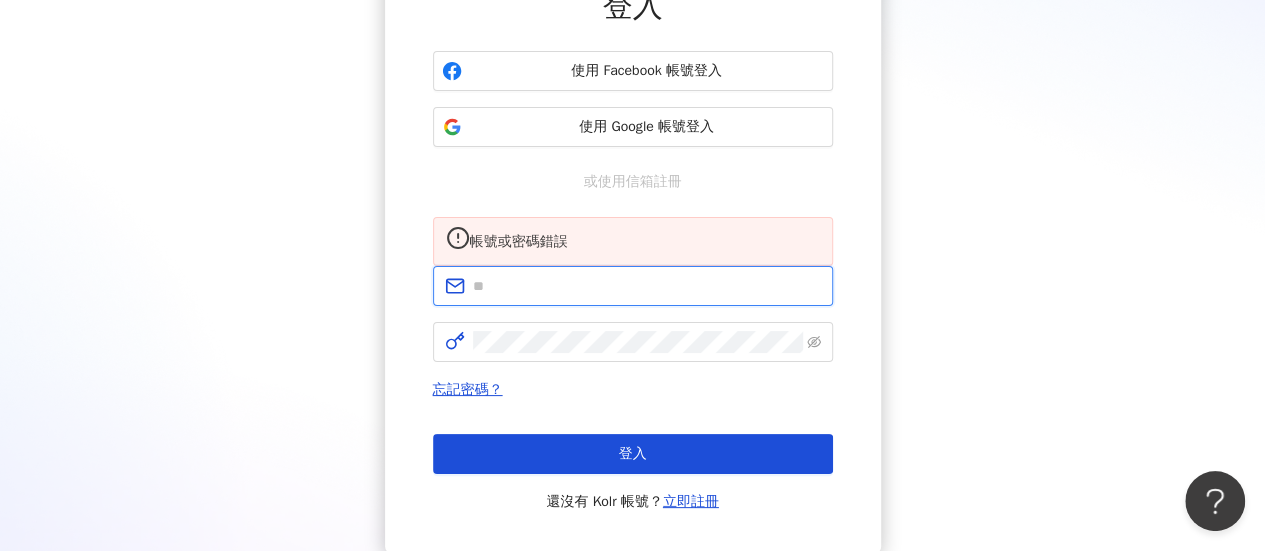 click at bounding box center (647, 286) 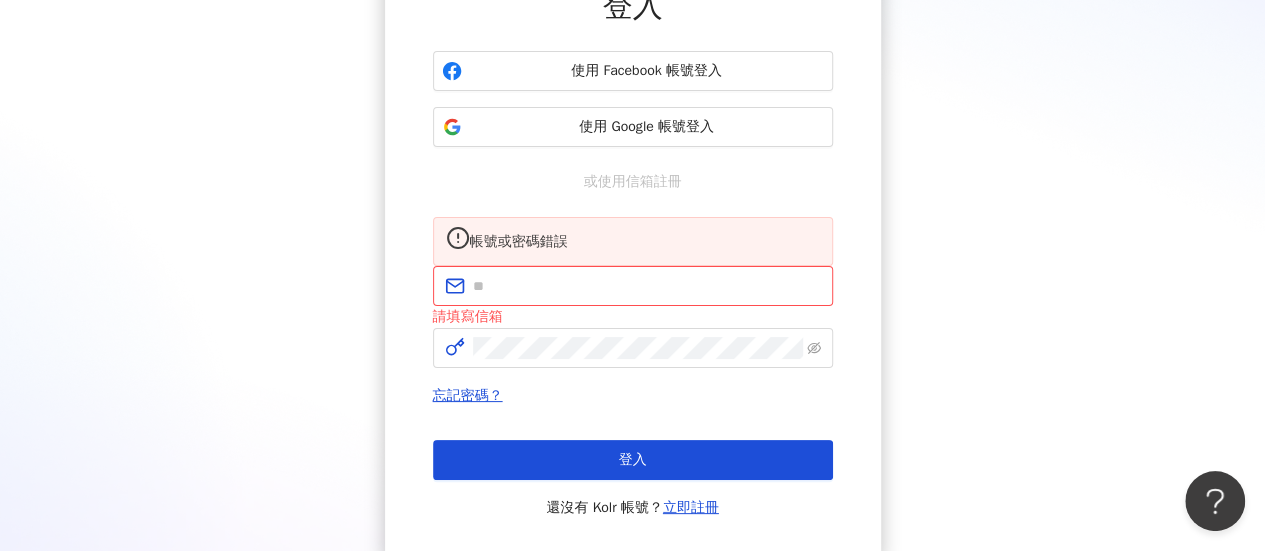 click on "品牌主 網紅/經紀公司 登入 使用 Facebook 帳號登入 使用 Google 帳號登入 或使用信箱註冊 帳號或密碼錯誤 請填寫信箱 忘記密碼？ 登入 還沒有 Kolr 帳號？ 立即註冊" at bounding box center [632, 224] 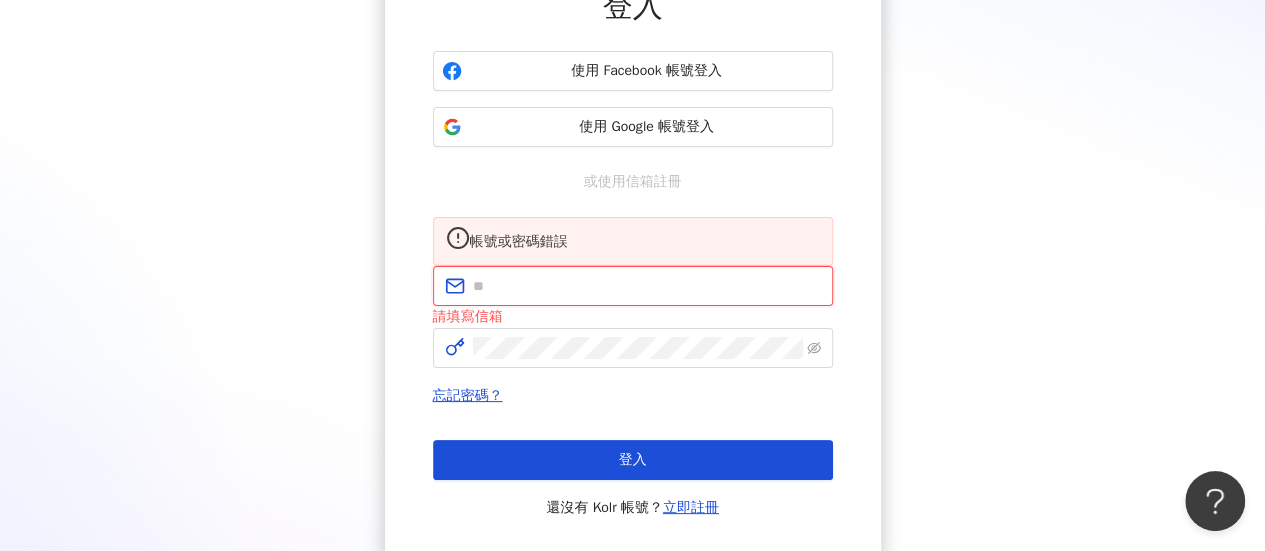click at bounding box center [647, 286] 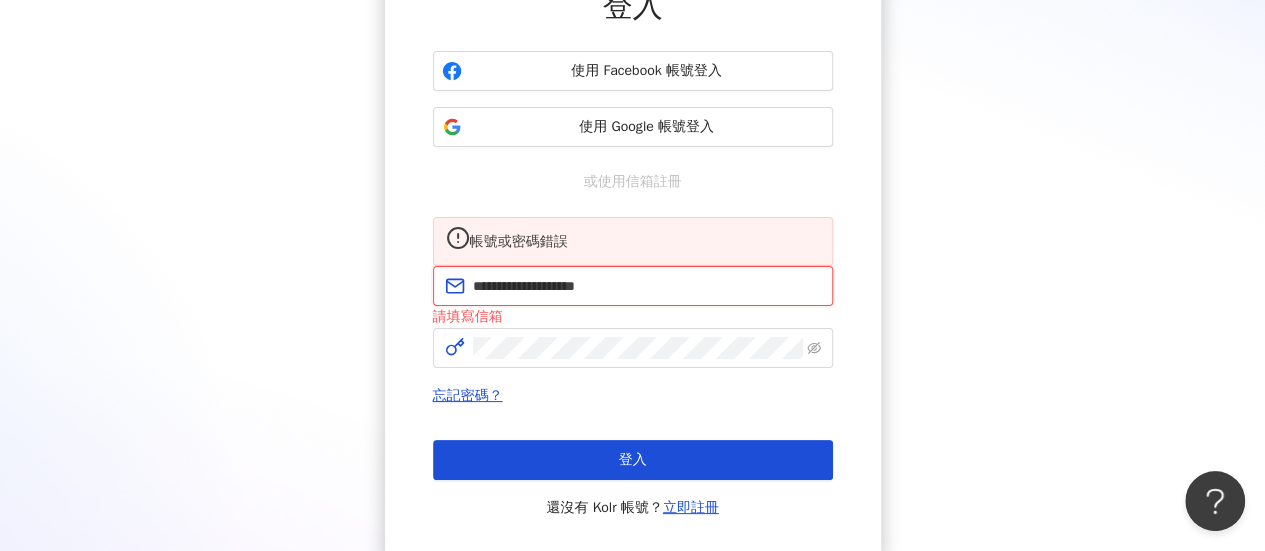 type on "**********" 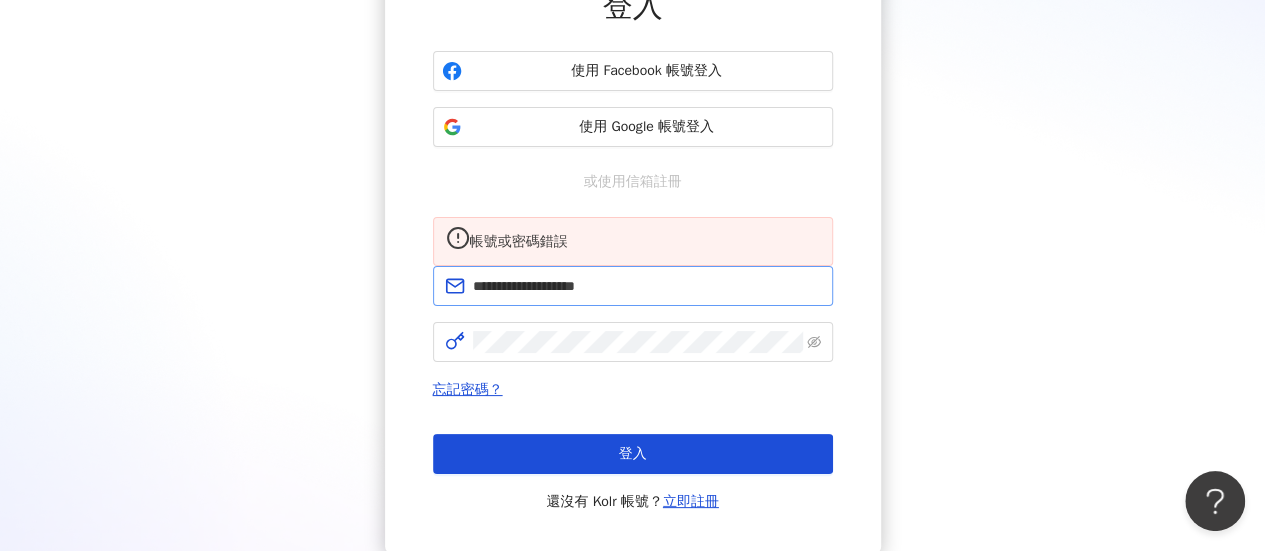 click on "**********" at bounding box center [633, 286] 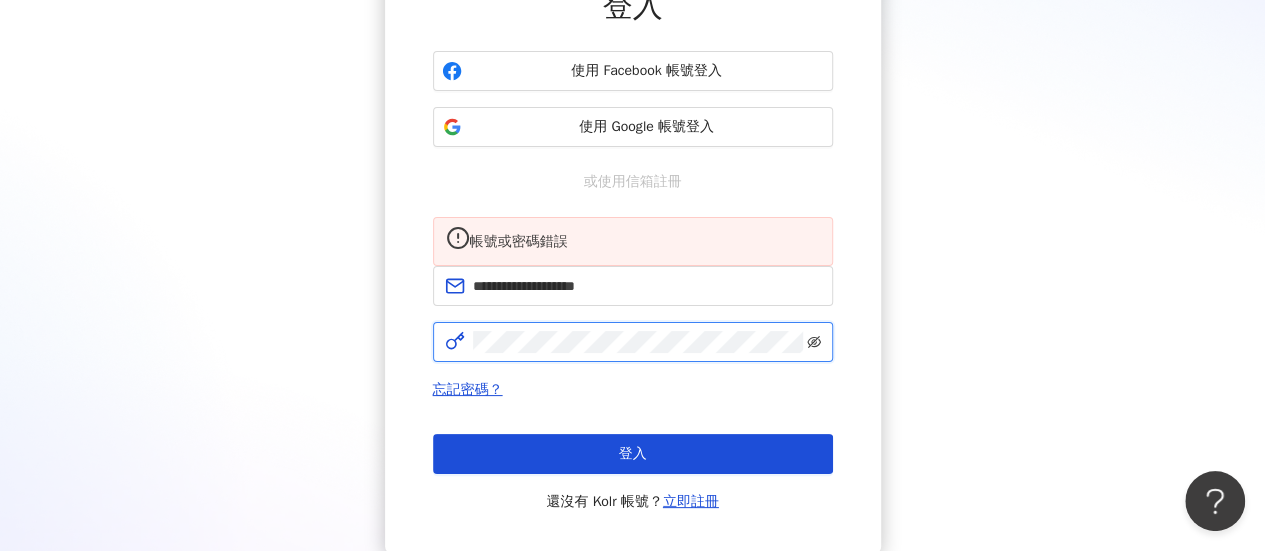click 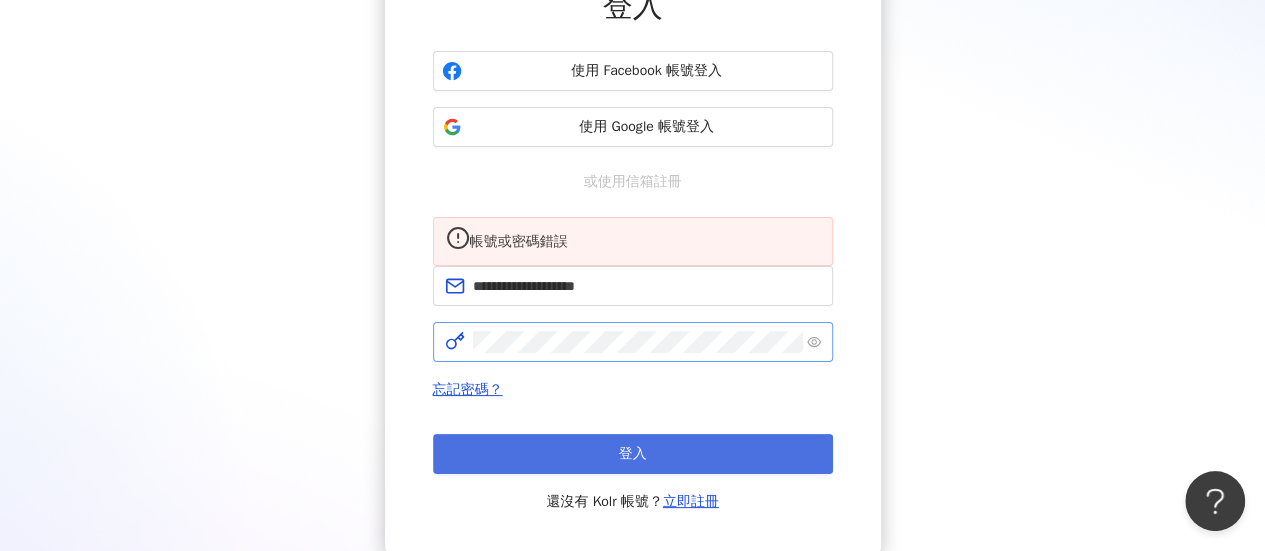 click on "登入" at bounding box center [633, 454] 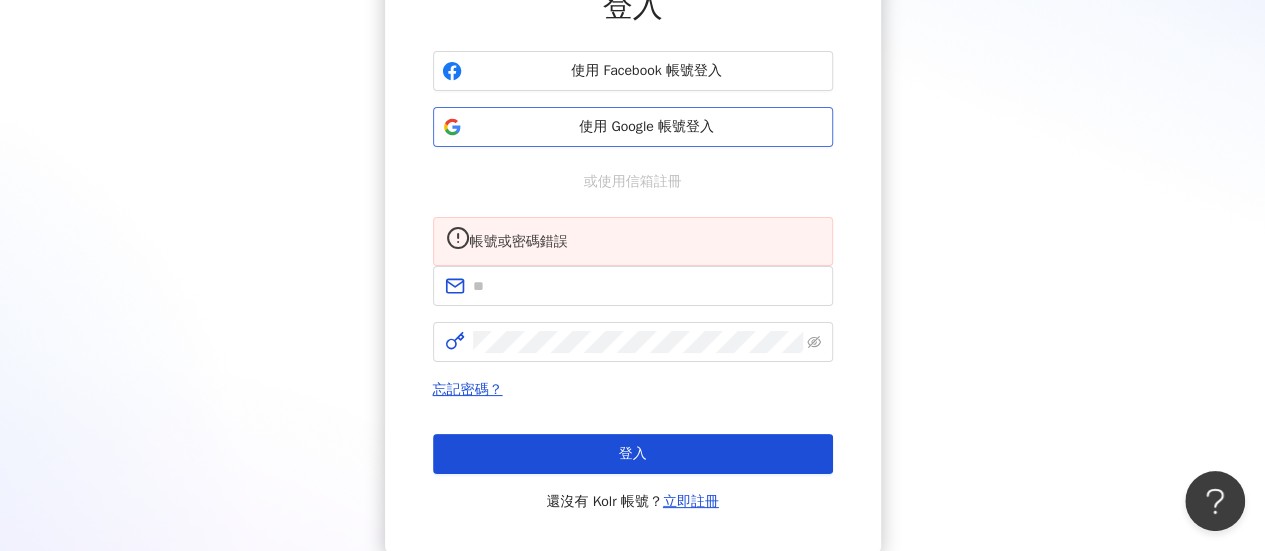 click on "使用 Google 帳號登入" at bounding box center (647, 127) 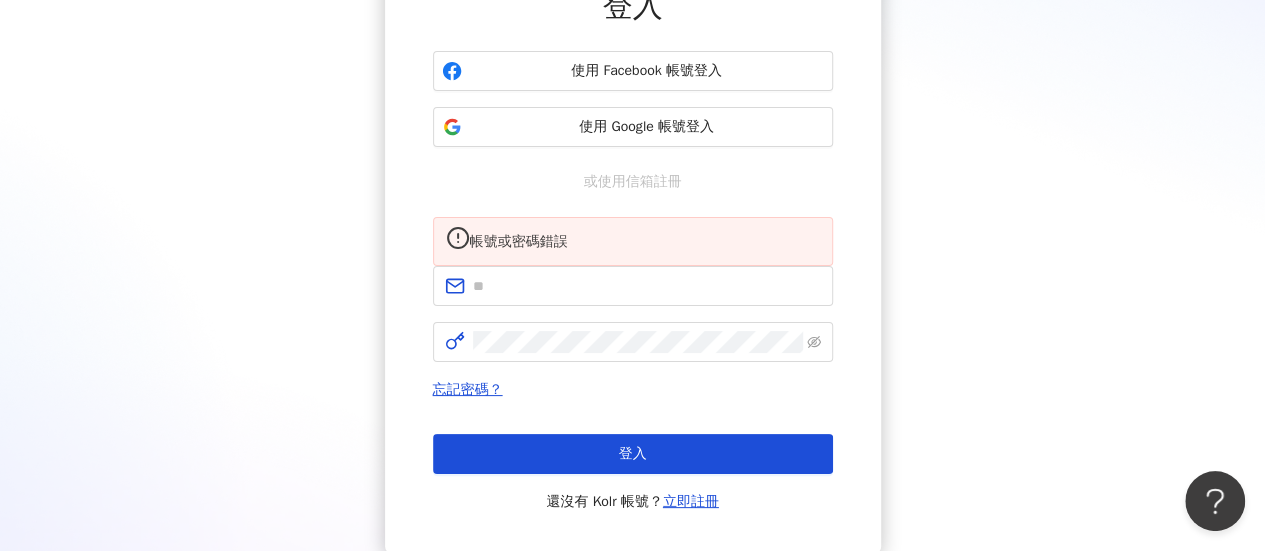 click on "品牌主 網紅/經紀公司 登入 使用 Facebook 帳號登入 使用 Google 帳號登入 或使用信箱註冊 帳號或密碼錯誤 忘記密碼？ 登入 還沒有 Kolr 帳號？ 立即註冊" at bounding box center [632, 221] 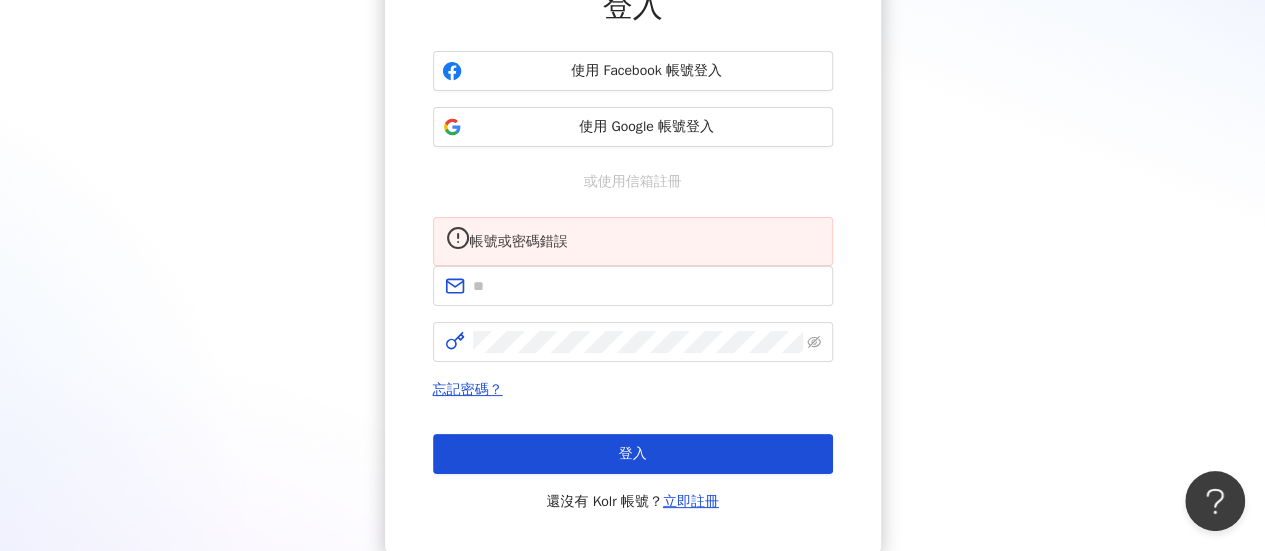 click on "品牌主 網紅/經紀公司 登入 使用 Facebook 帳號登入 使用 Google 帳號登入 或使用信箱註冊 帳號或密碼錯誤 忘記密碼？ 登入 還沒有 Kolr 帳號？ 立即註冊" at bounding box center [632, 221] 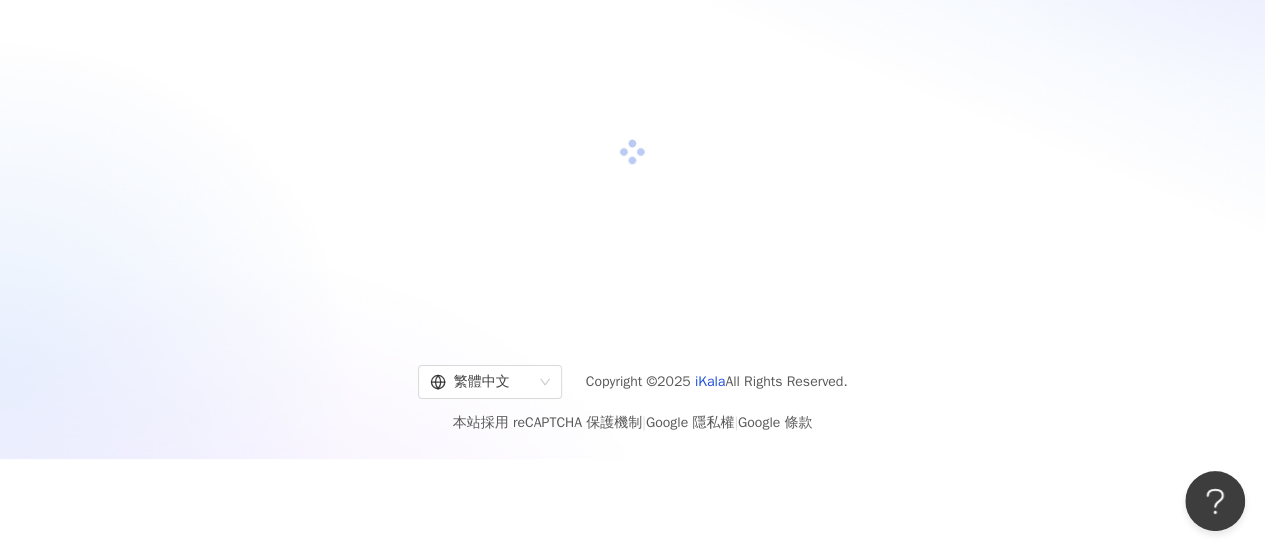 scroll, scrollTop: 92, scrollLeft: 0, axis: vertical 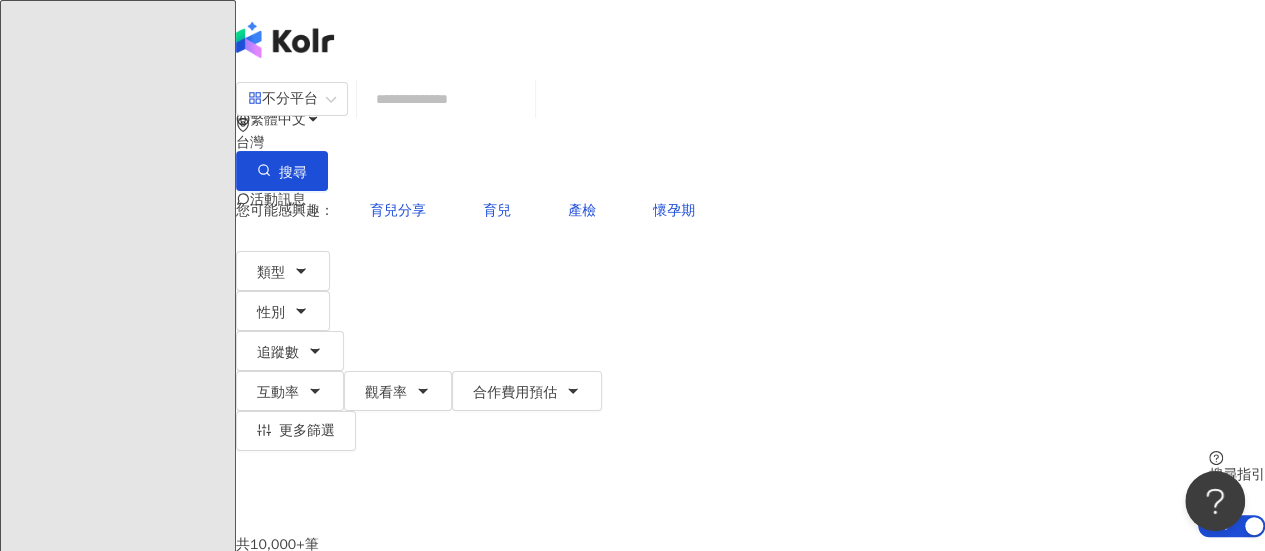 click 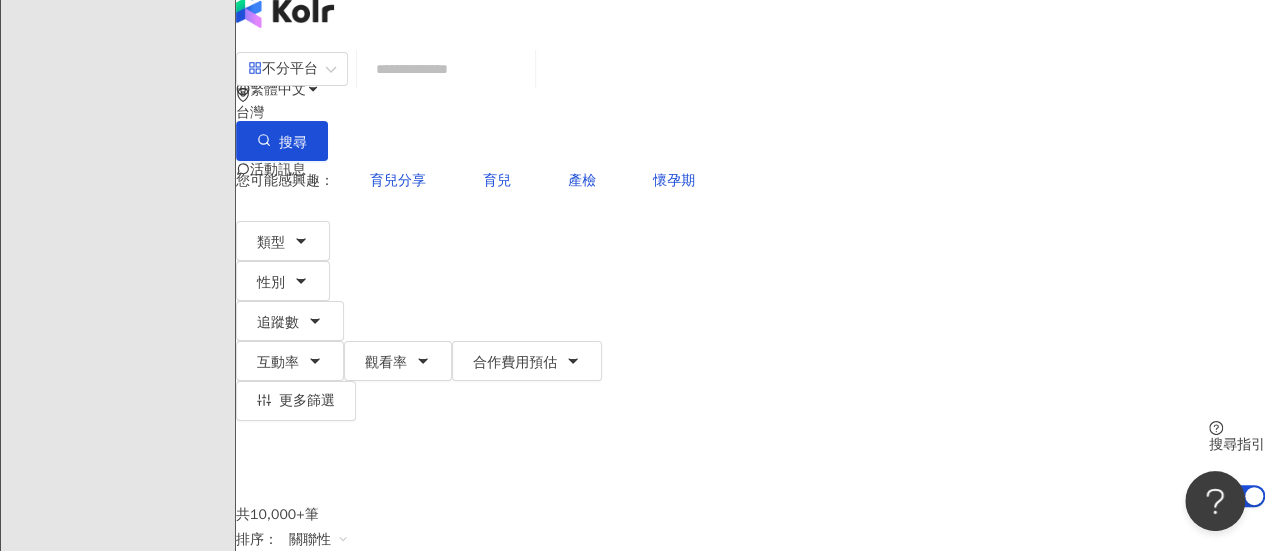 scroll, scrollTop: 0, scrollLeft: 0, axis: both 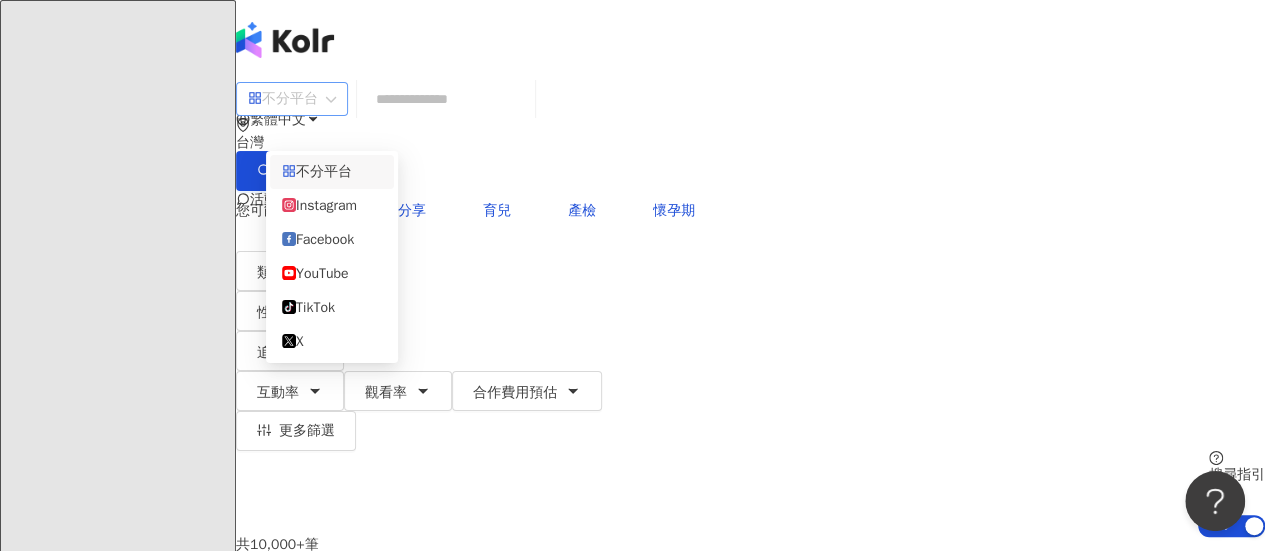 click on "不分平台" at bounding box center (292, 99) 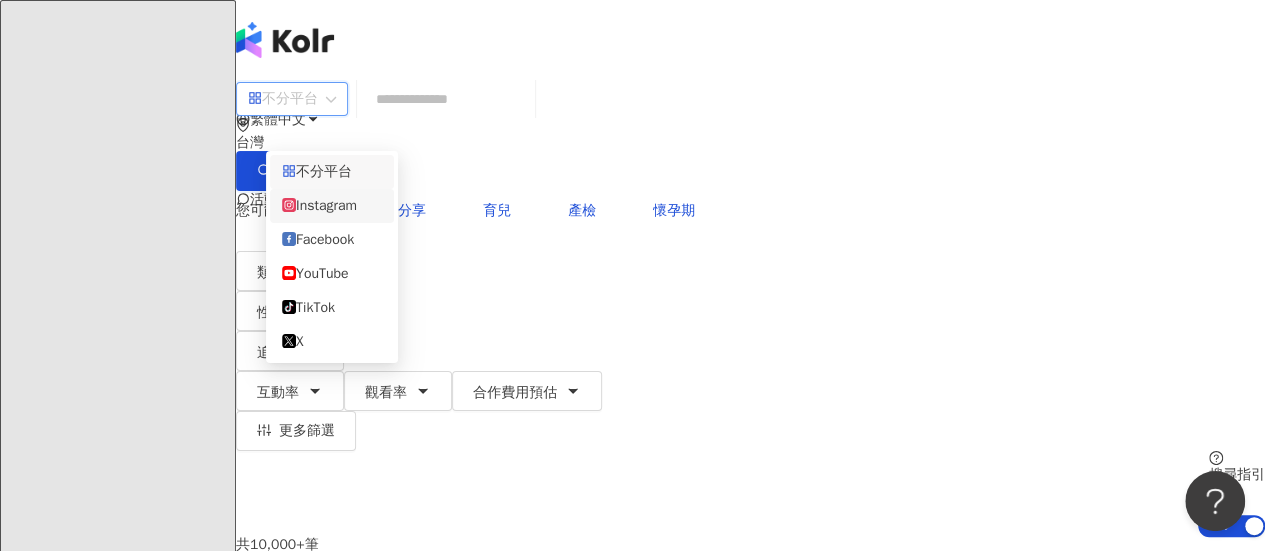 click on "Instagram" at bounding box center [332, 206] 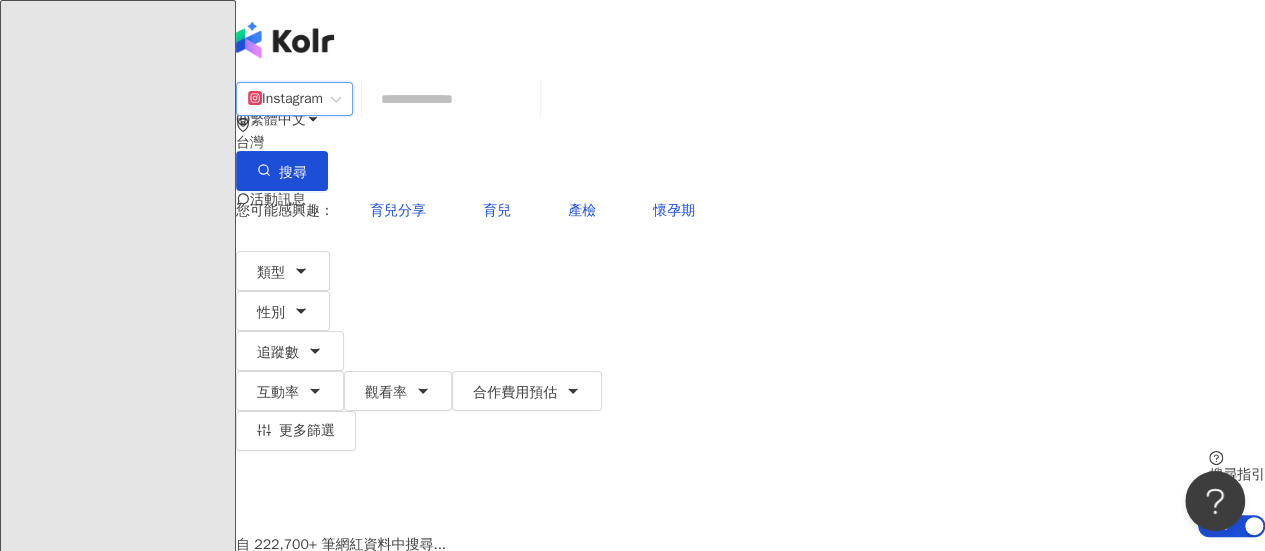 click at bounding box center (451, 99) 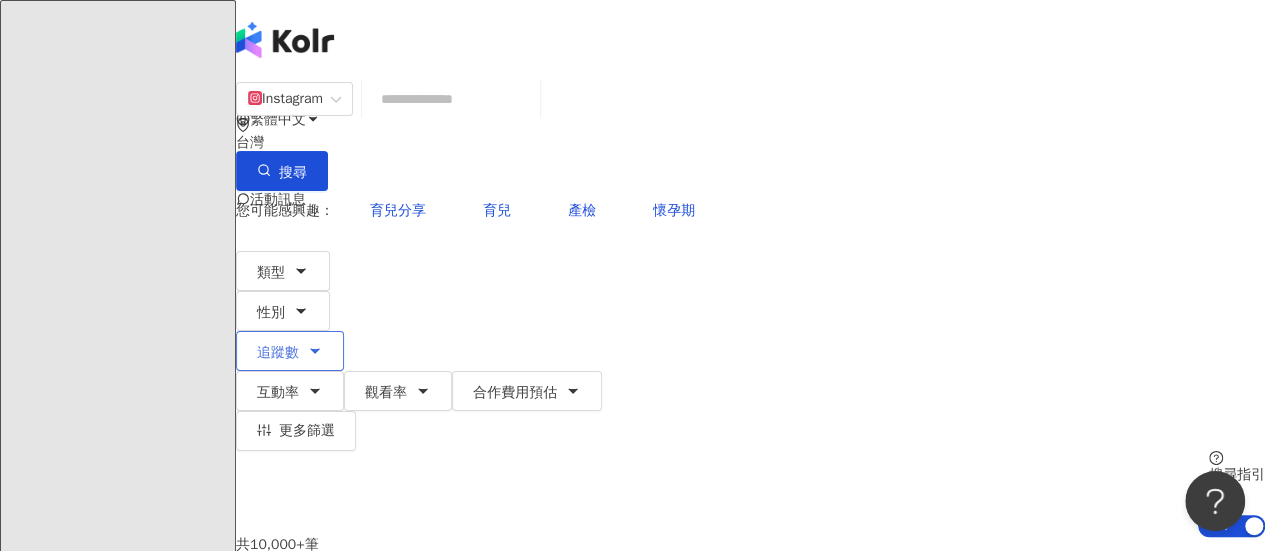 click on "追蹤數" at bounding box center (278, 353) 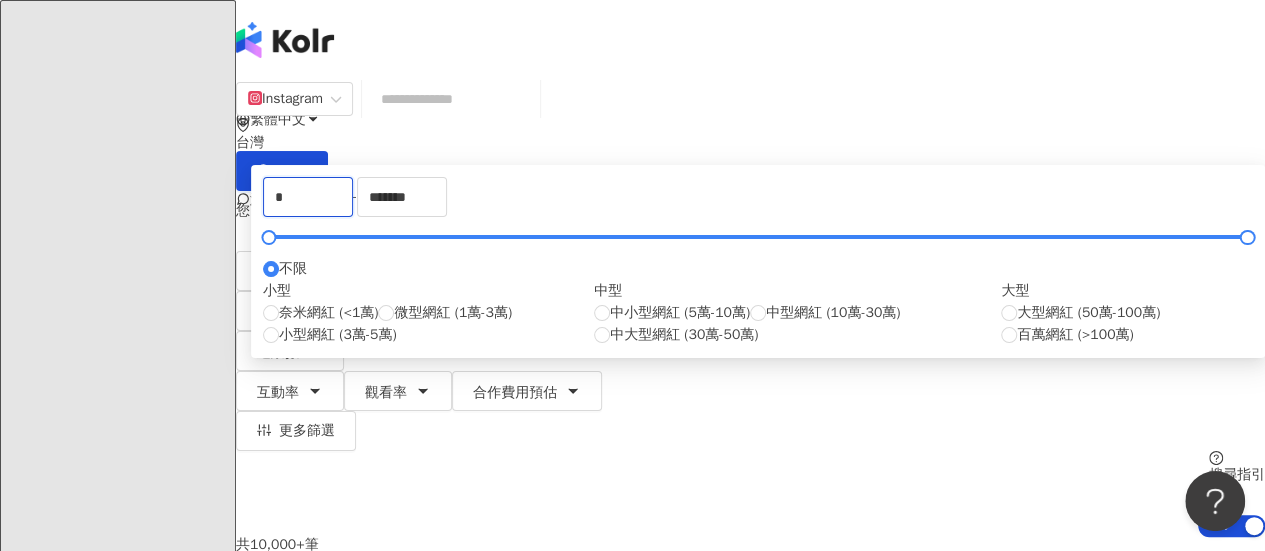 drag, startPoint x: 650, startPoint y: 314, endPoint x: 404, endPoint y: 321, distance: 246.09958 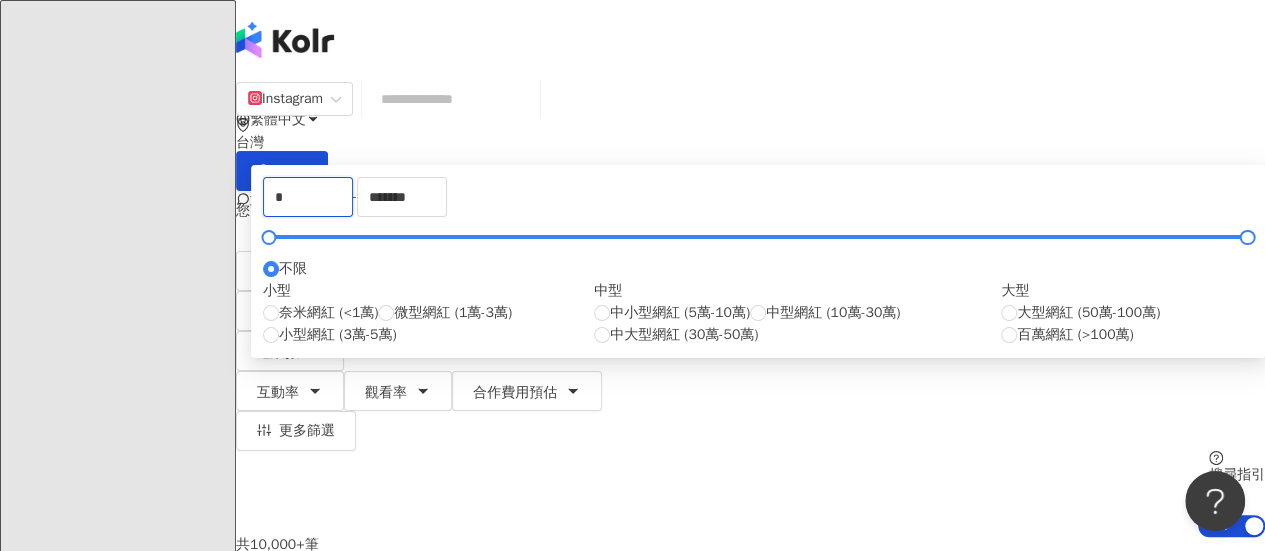 click on "Instagram 台灣 搜尋 您可能感興趣： 育兒分享  育兒  產檢  懷孕期  類型 性別 追蹤數 互動率 觀看率 合作費用預估  更多篩選 *  -  ******* 不限 小型 奈米網紅 (<1萬) 微型網紅 (1萬-3萬) 小型網紅 (3萬-5萬) 中型 中小型網紅 (5萬-10萬) 中型網紅 (10萬-30萬) 中大型網紅 (30萬-50萬) 大型 大型網紅 (50萬-100萬) 百萬網紅 (>100萬) 搜尋指引 AI  開啟 AI  關閉 共  10,000+  筆 條件 ： Instagram 重置 排序： 關聯性 網紅名稱 經營平台 Instagram 追蹤數 網紅類型 互動率 漲粉率 觀看率 操作                     吳奇軒 Wu Hsuan  |  奇軒Tricking  |  tricking_wu 798,836 藝術與娛樂 日常話題 教育與學習 穿搭 運動 旅遊 4.54% 11.2% 129% 找相似 Jay Chou 周杰倫 10,613,459 田徑、馬拉松 流行音樂 藝術與娛樂 日常話題 音樂 旅遊 1.08% 3.43% 16.8% 找相似 李毓芬 Tia 9,808,346 無 3.2% -6.82% 0% 找相似 Travel Thirsty  129,248 日常話題 0.05%" at bounding box center (750, 1703) 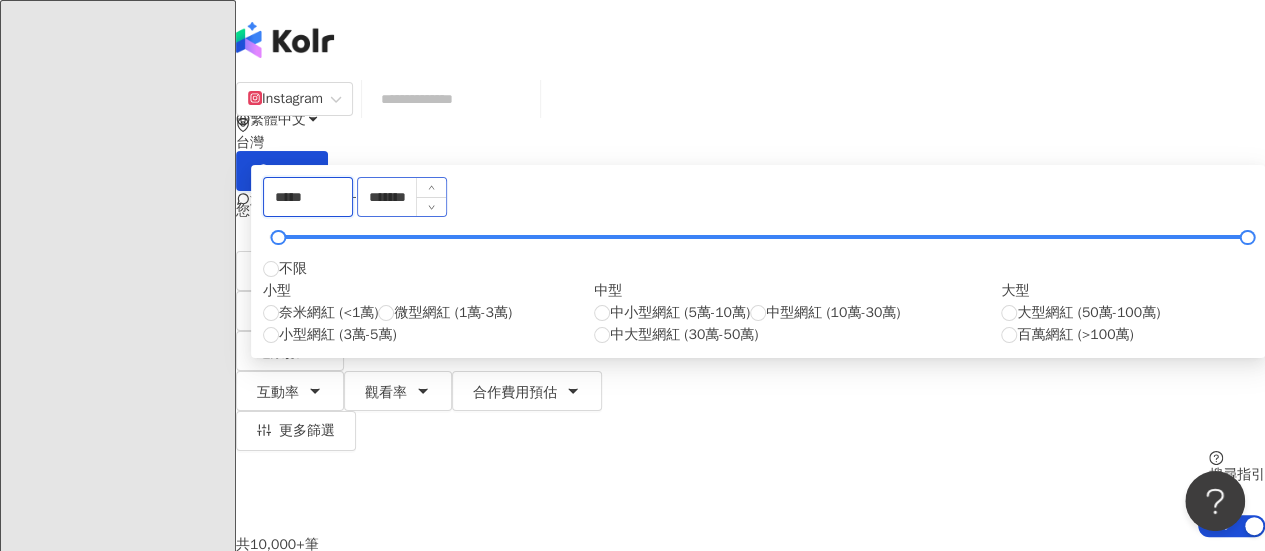 type on "*****" 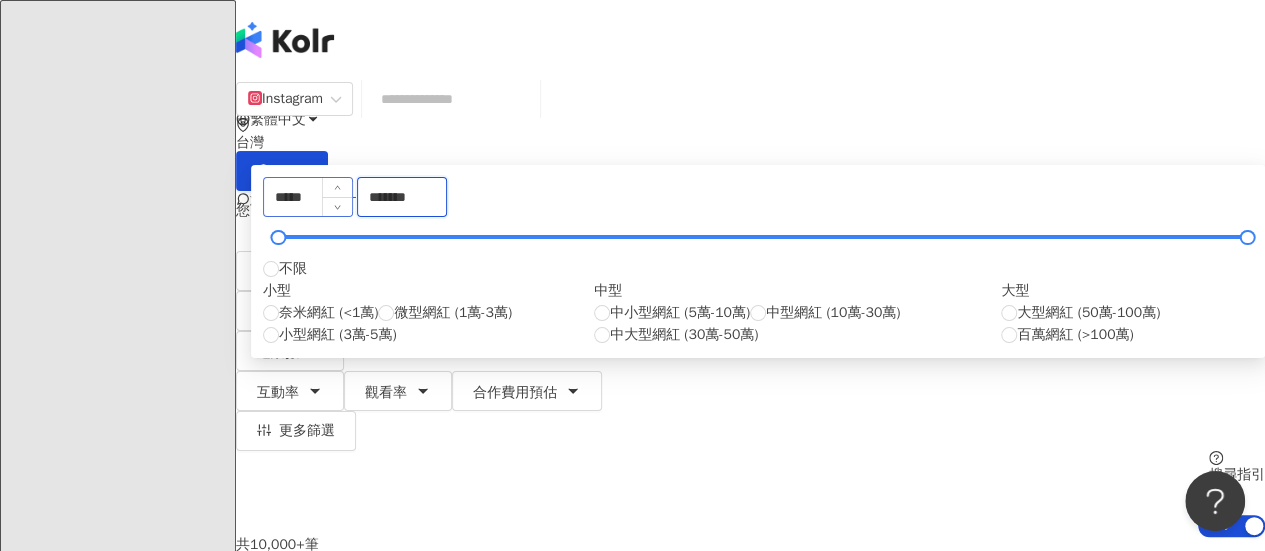 drag, startPoint x: 875, startPoint y: 305, endPoint x: 589, endPoint y: 322, distance: 286.5048 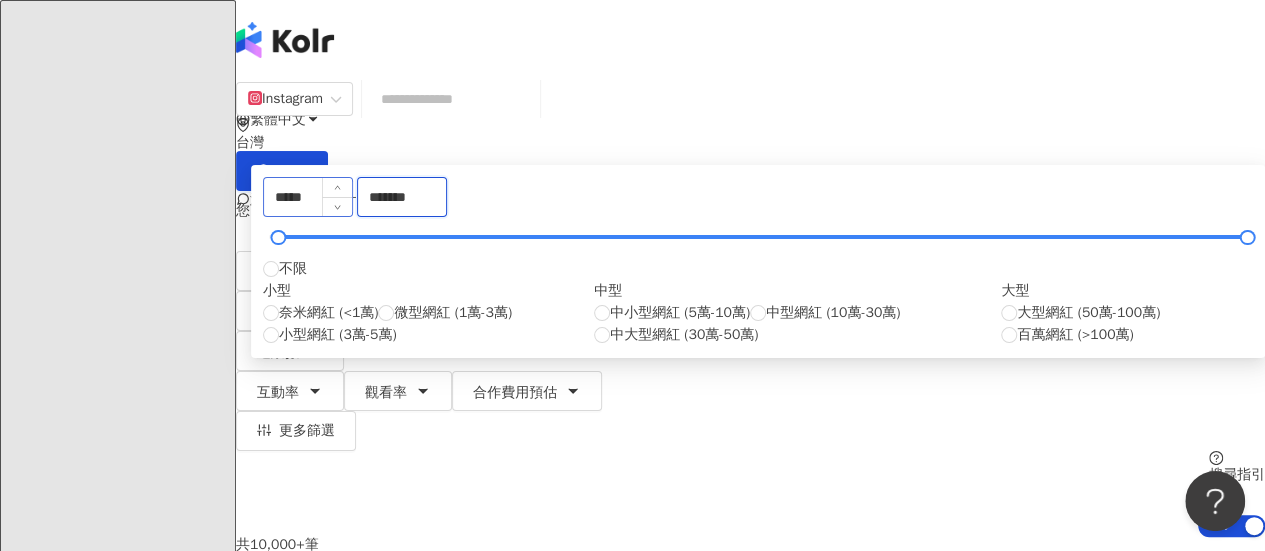 click on "*****  -  ******* 不限 小型 奈米網紅 (<1萬) 微型網紅 (1萬-3萬) 小型網紅 (3萬-5萬) 中型 中小型網紅 (5萬-10萬) 中型網紅 (10萬-30萬) 中大型網紅 (30萬-50萬) 大型 大型網紅 (50萬-100萬) 百萬網紅 (>100萬)" at bounding box center [758, 261] 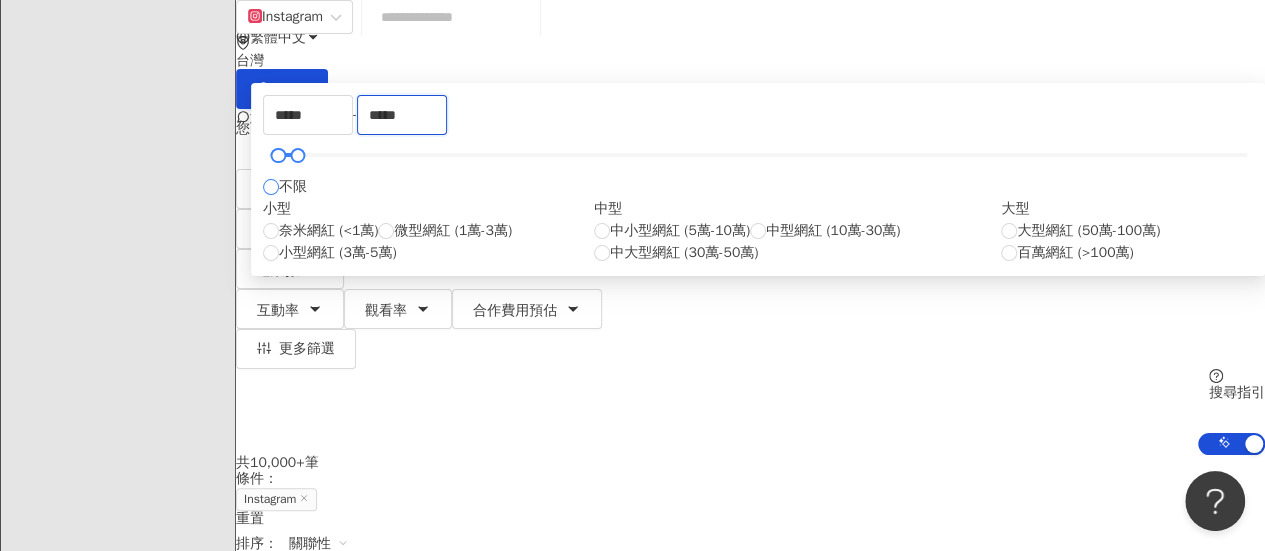 scroll, scrollTop: 100, scrollLeft: 0, axis: vertical 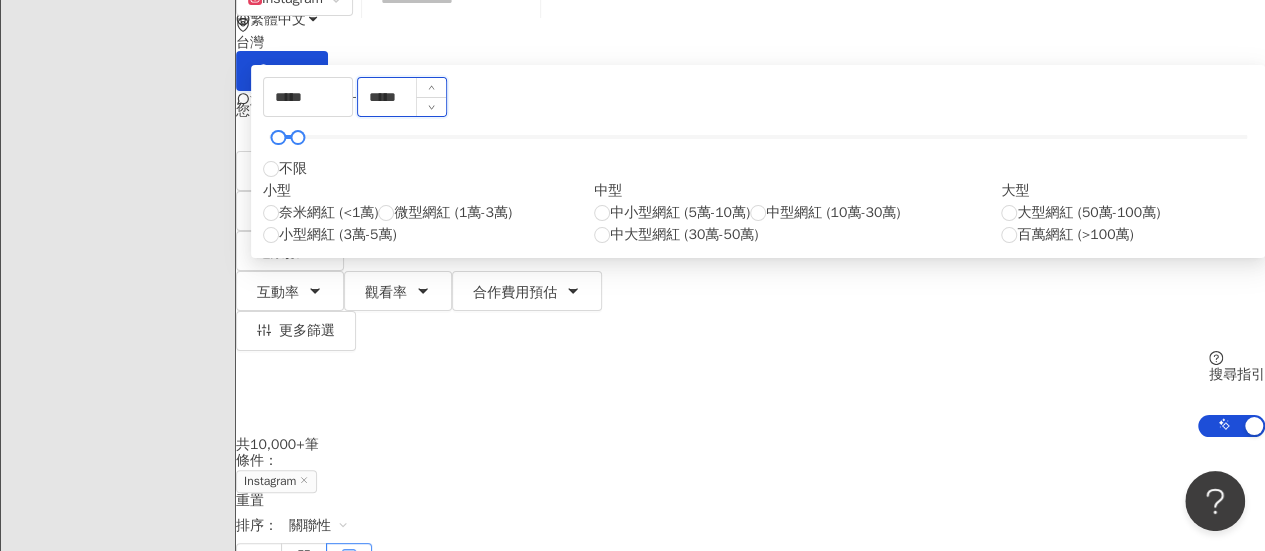 type on "*****" 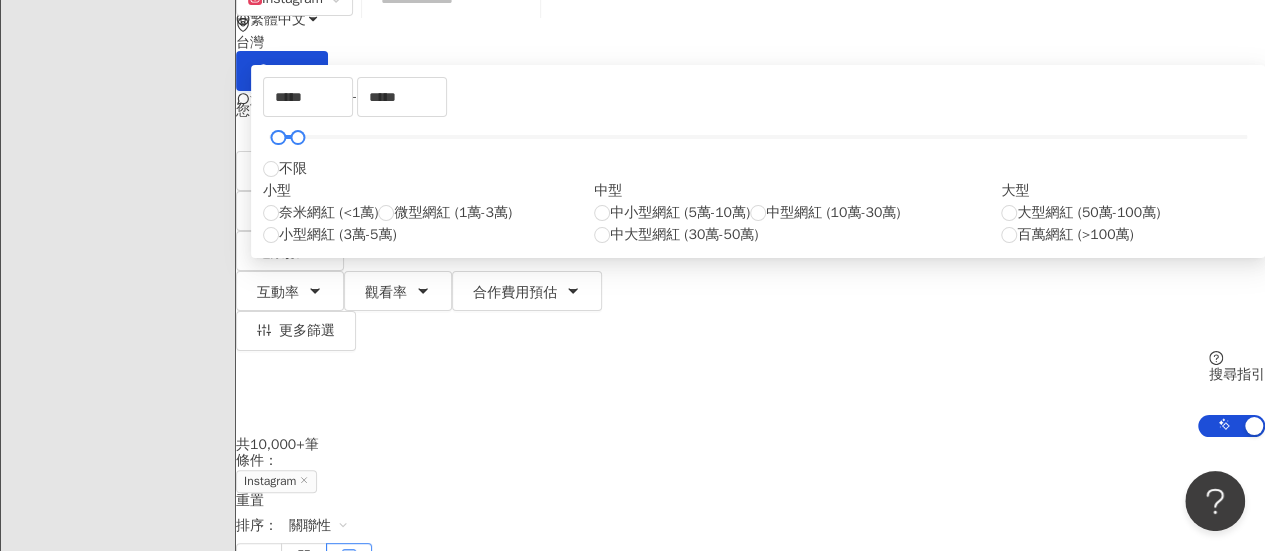 click on "*****  -  ***** 不限 小型 奈米網紅 (<1萬) 微型網紅 (1萬-3萬) 小型網紅 (3萬-5萬) 中型 中小型網紅 (5萬-10萬) 中型網紅 (10萬-30萬) 中大型網紅 (30萬-50萬) 大型 大型網紅 (50萬-100萬) 百萬網紅 (>100萬)" at bounding box center (758, 161) 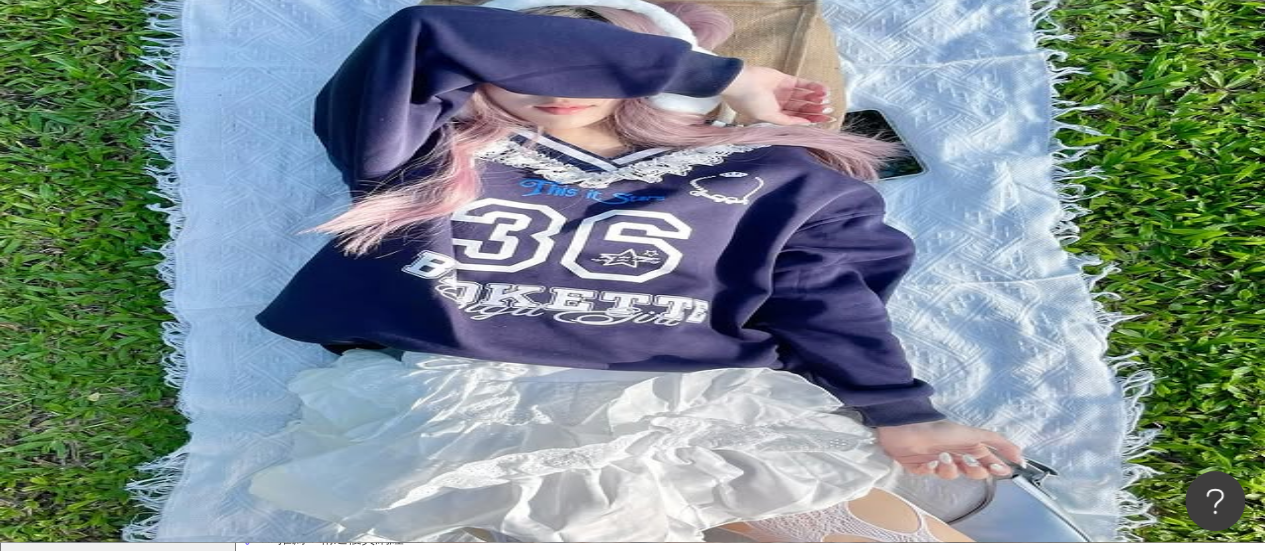 scroll, scrollTop: 0, scrollLeft: 0, axis: both 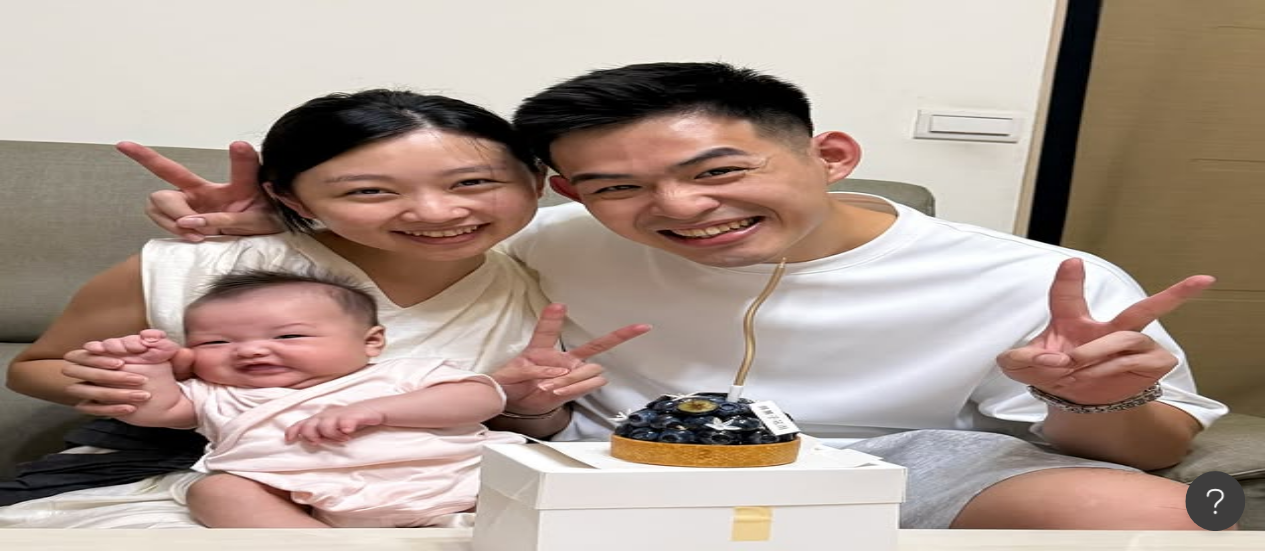 click at bounding box center [451, 99] 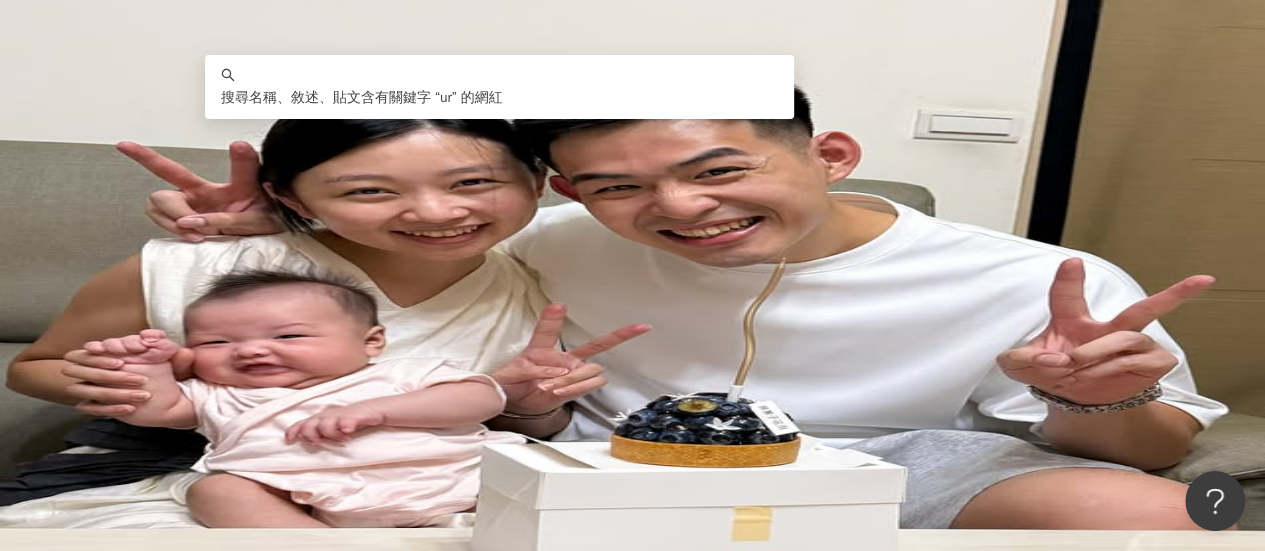 type on "*" 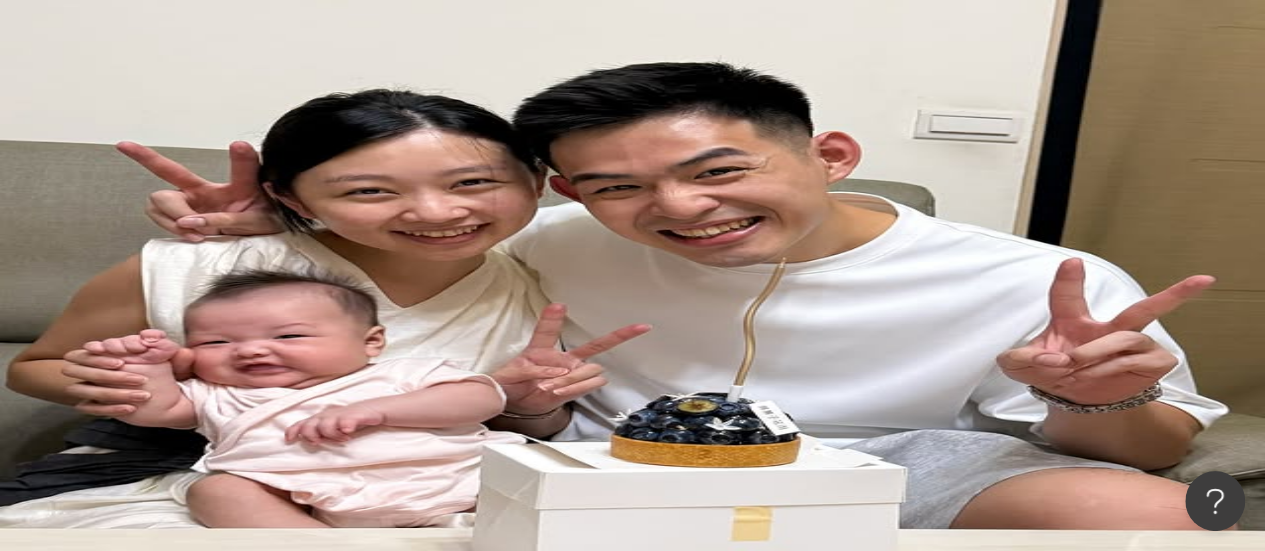 type on "****" 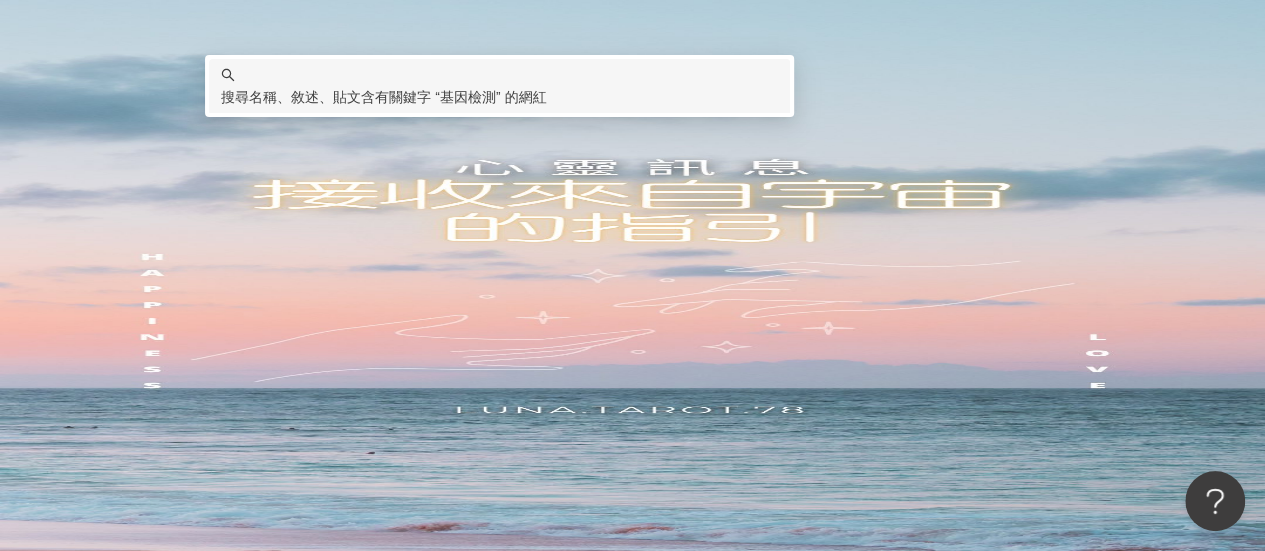 click on "****" at bounding box center (451, 99) 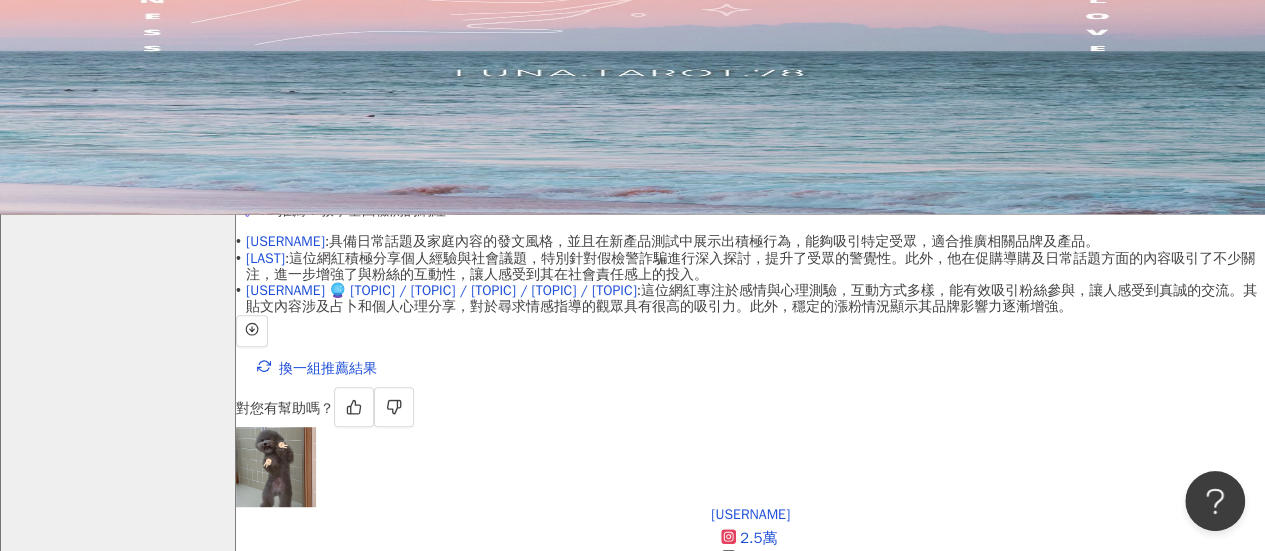 scroll, scrollTop: 100, scrollLeft: 0, axis: vertical 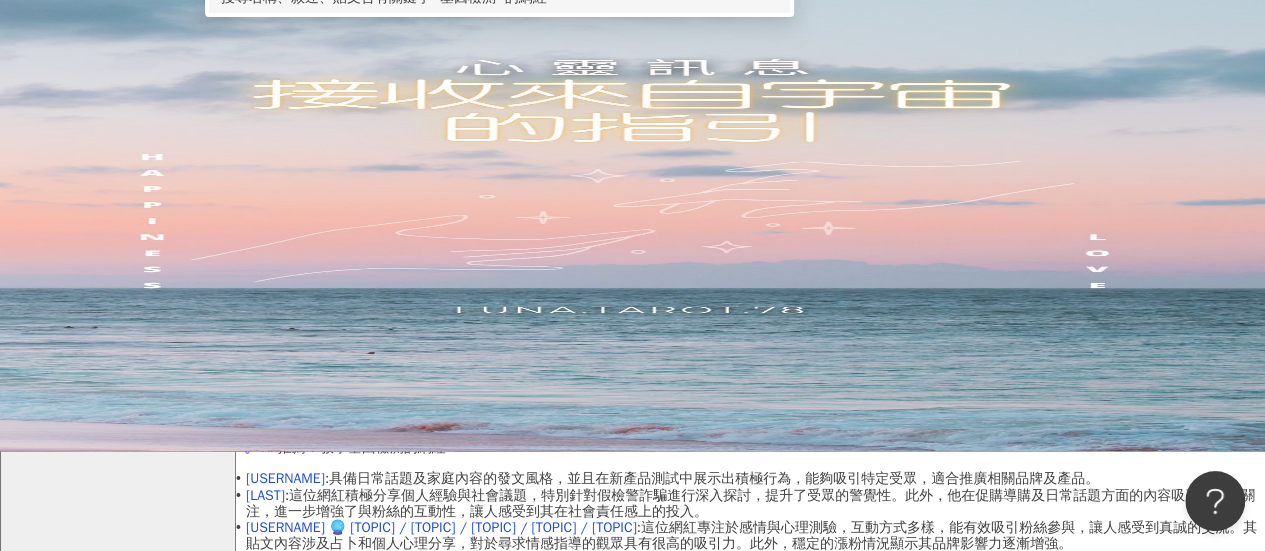 click on "AI  開啟 AI  關閉" at bounding box center [1231, 426] 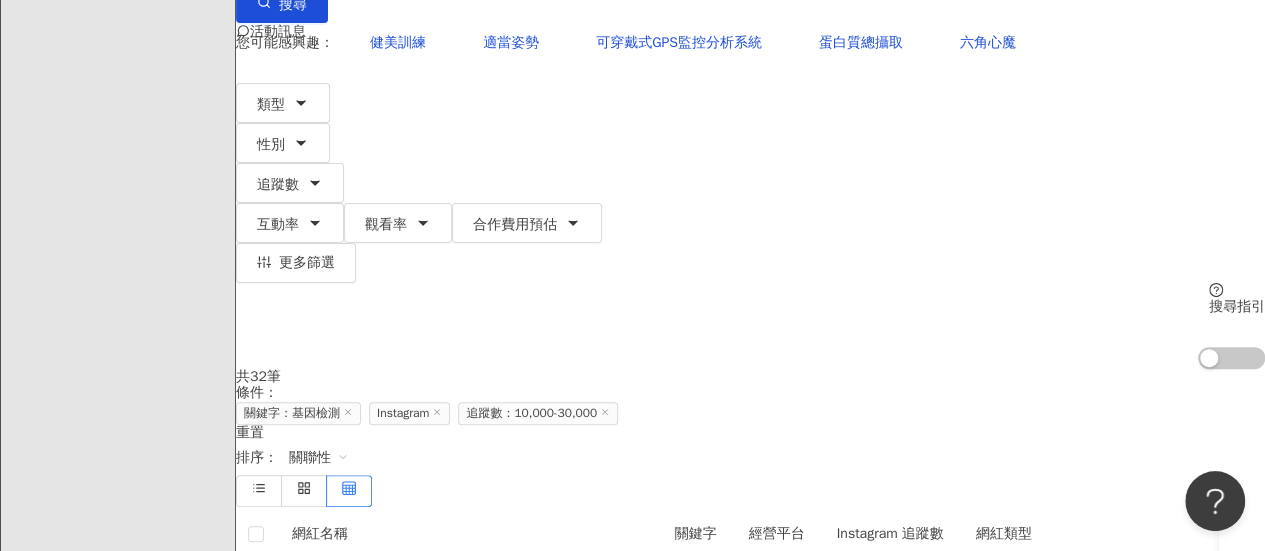 scroll, scrollTop: 200, scrollLeft: 0, axis: vertical 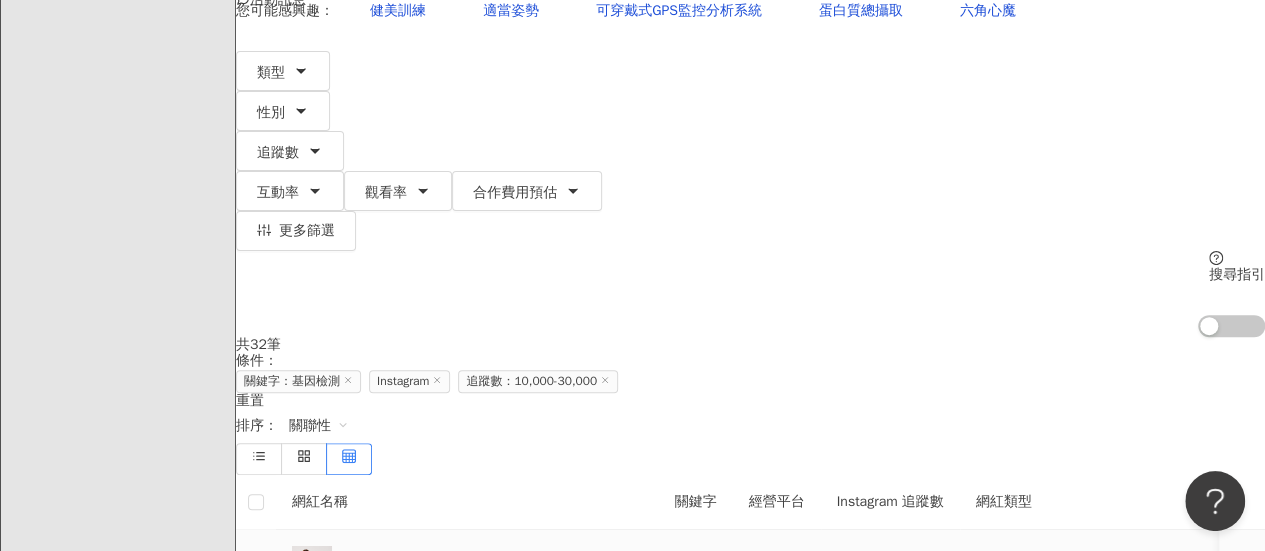 click on "小丸子?護理師｜蜜桃蘋果茶、日喬恩經銷商?｜招收代理" at bounding box center (467, 597) 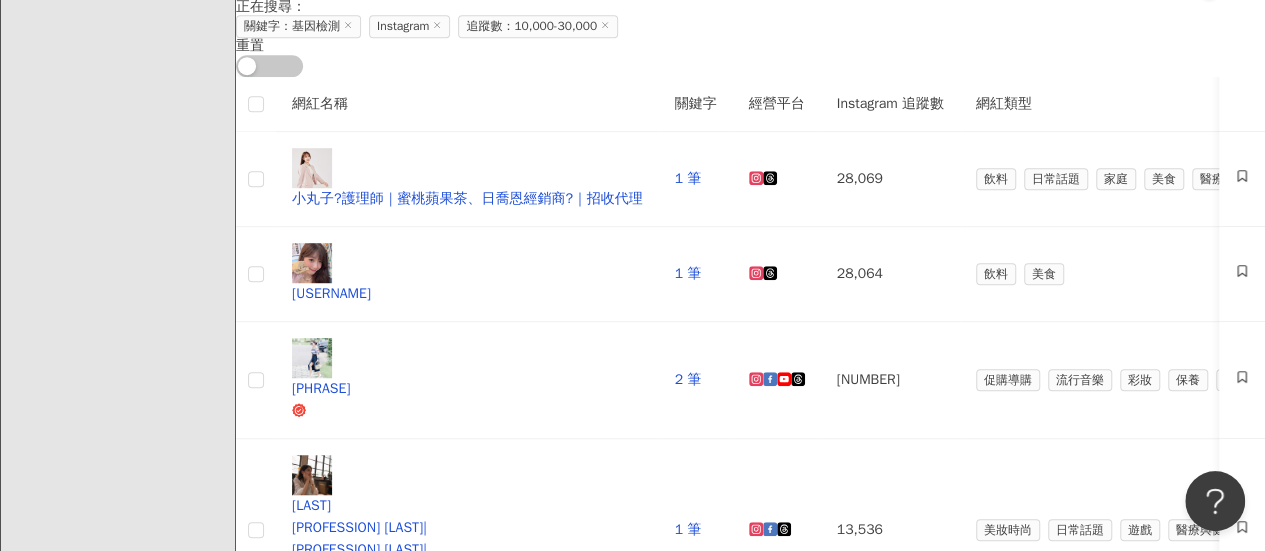 scroll, scrollTop: 438, scrollLeft: 0, axis: vertical 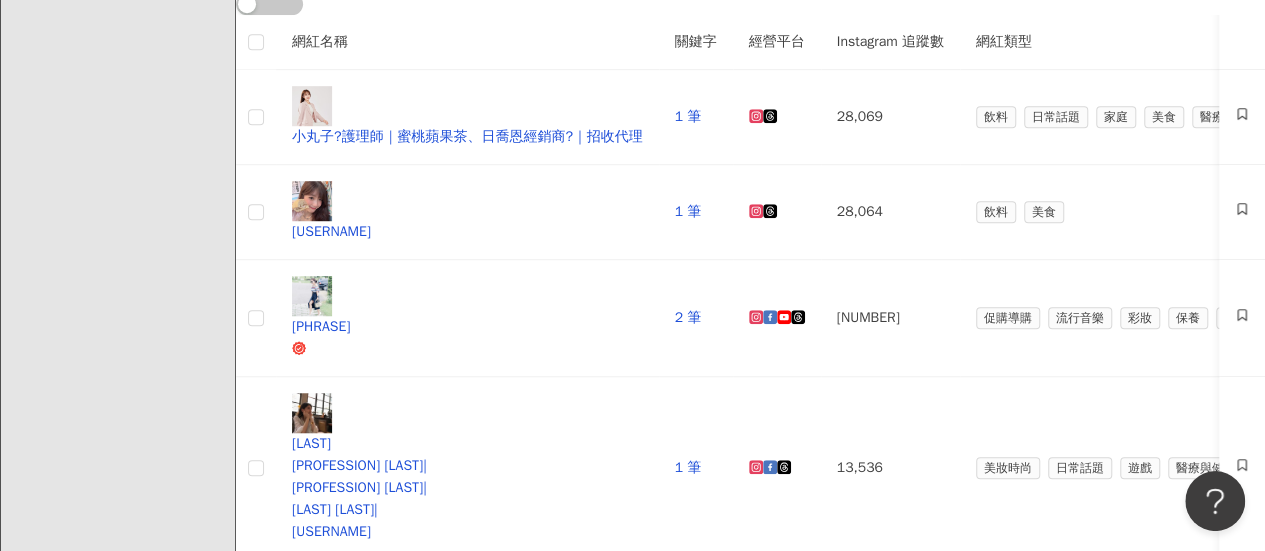 click at bounding box center [348, -36] 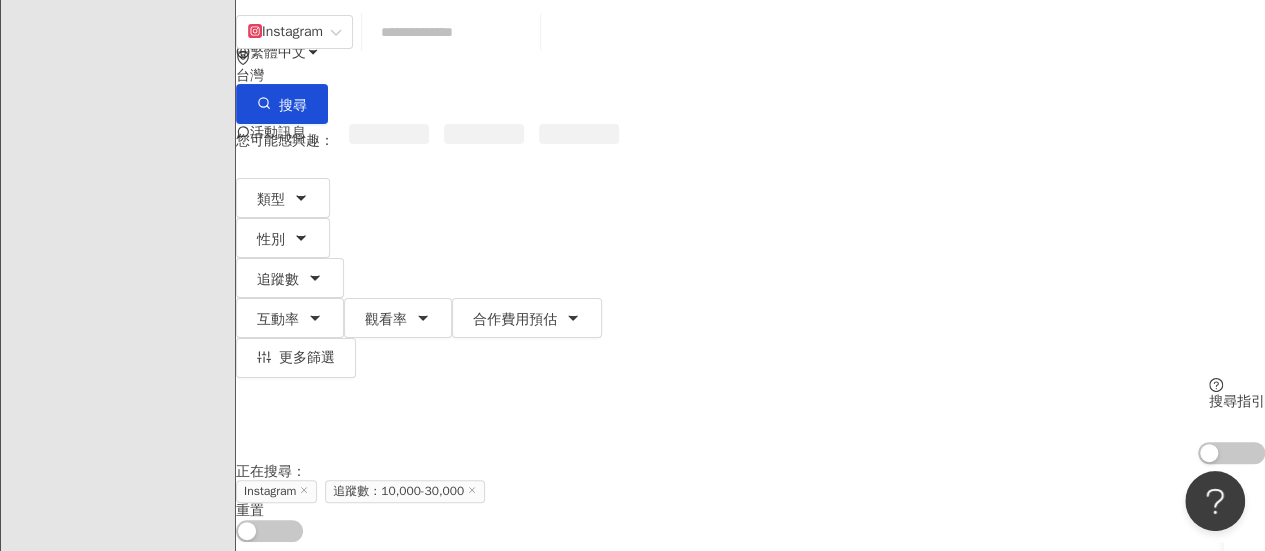 scroll, scrollTop: 0, scrollLeft: 0, axis: both 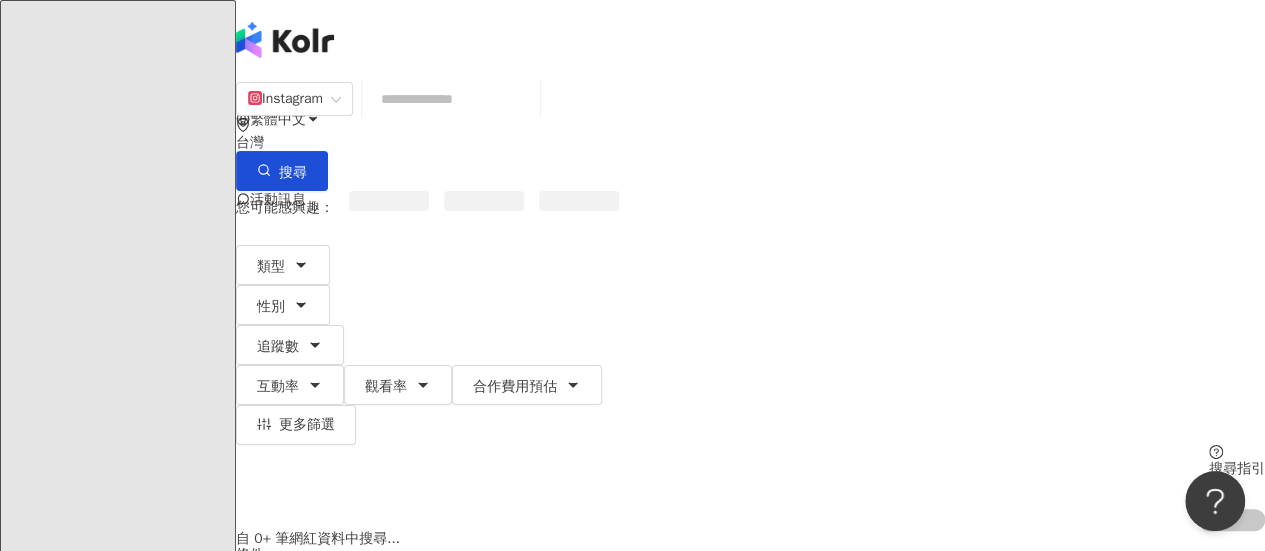 click at bounding box center [451, 99] 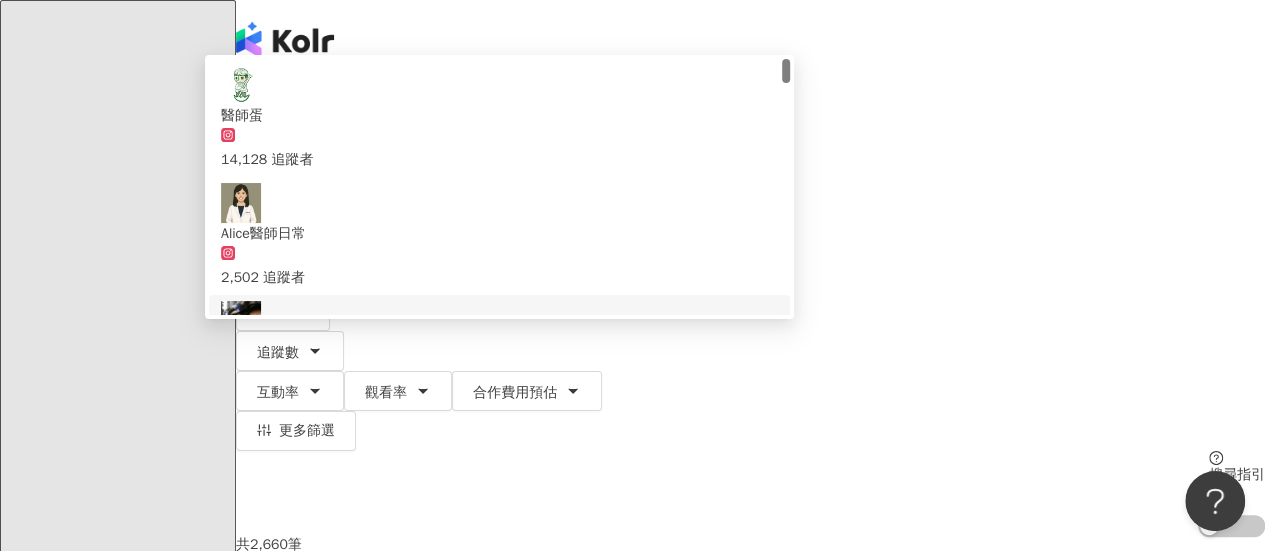 scroll, scrollTop: 200, scrollLeft: 0, axis: vertical 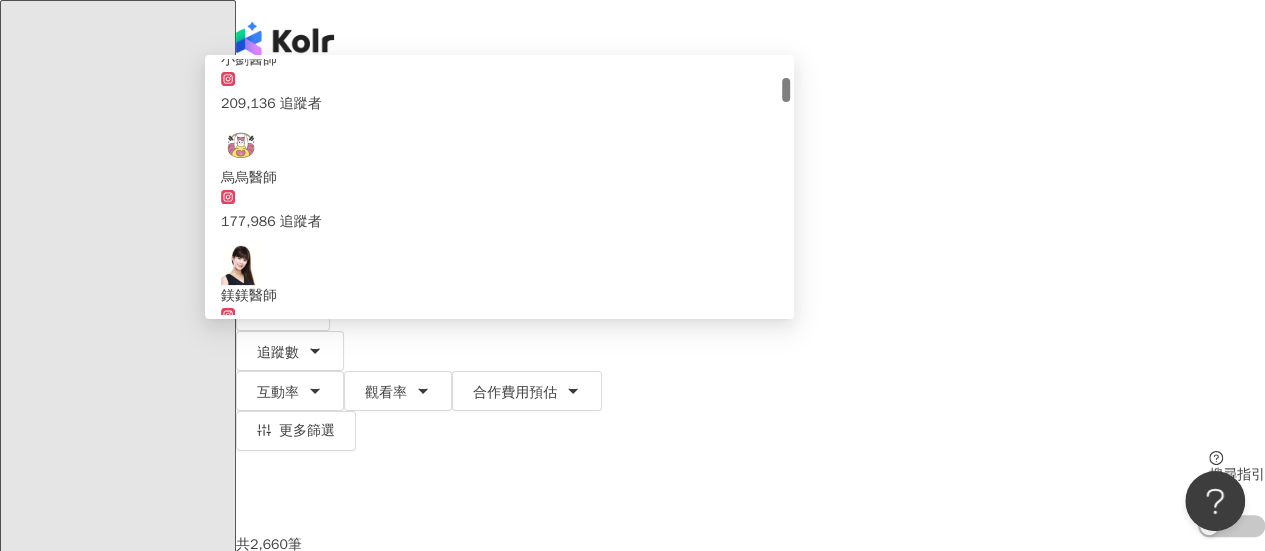 type on "**" 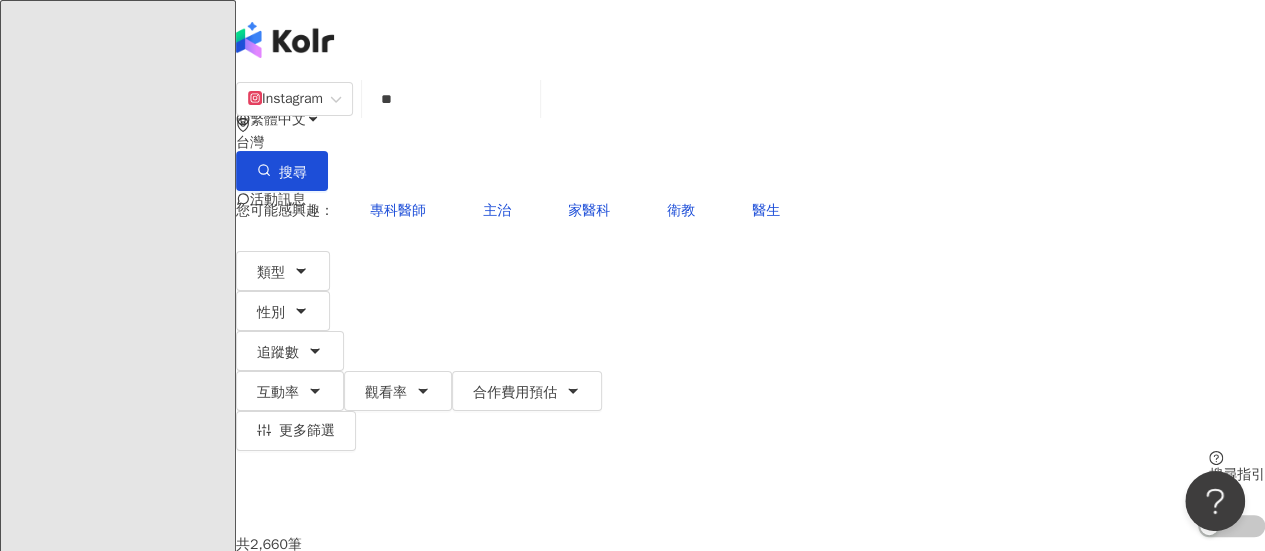 scroll, scrollTop: 100, scrollLeft: 0, axis: vertical 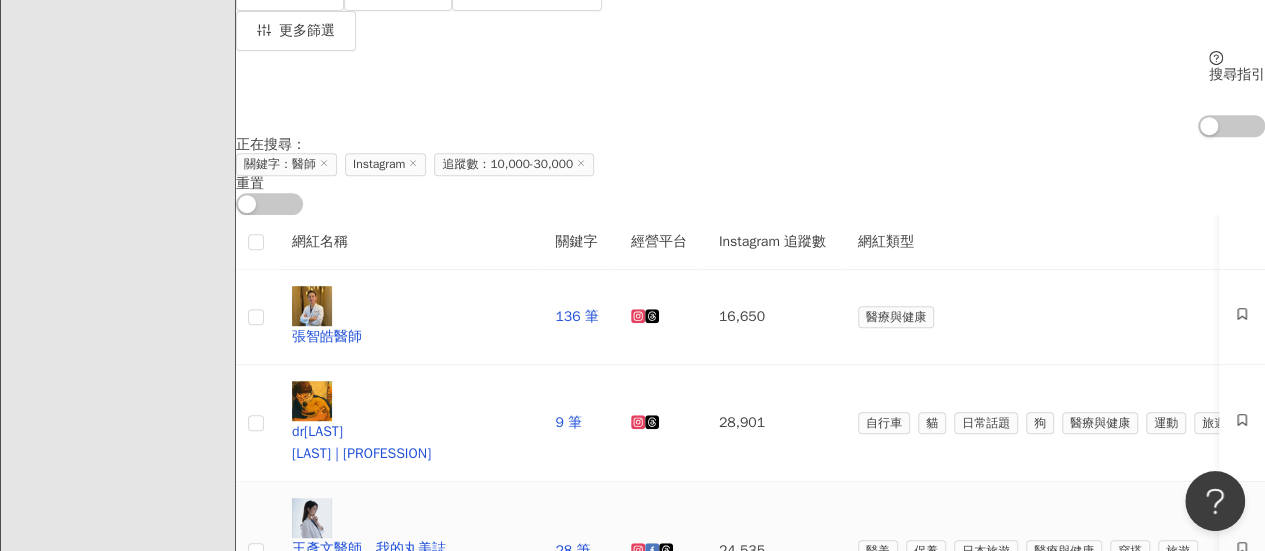 click 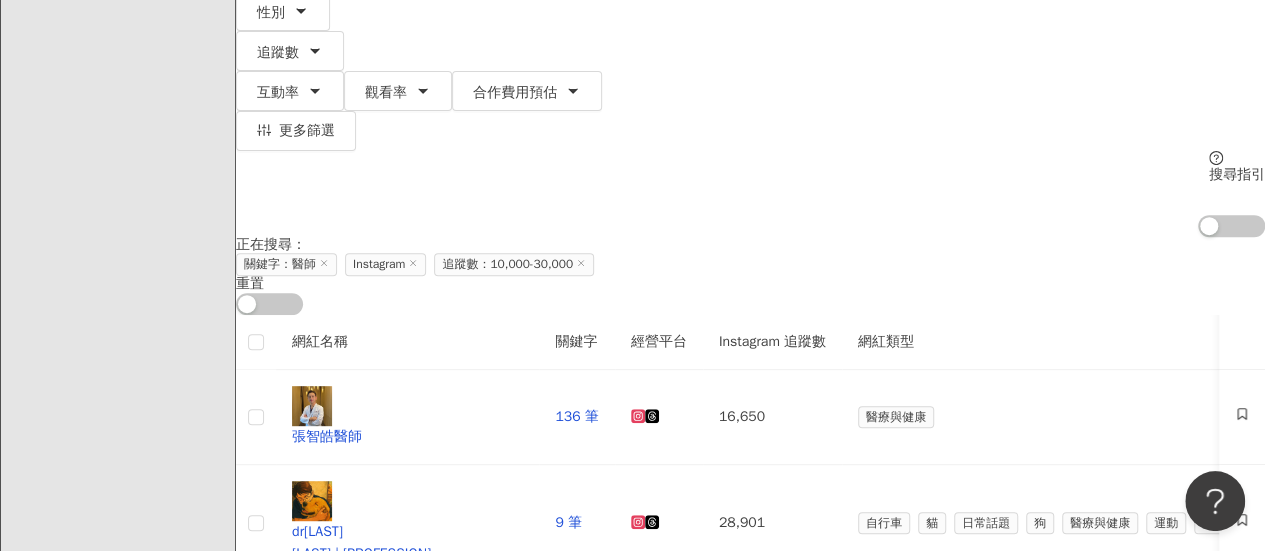 scroll, scrollTop: 200, scrollLeft: 0, axis: vertical 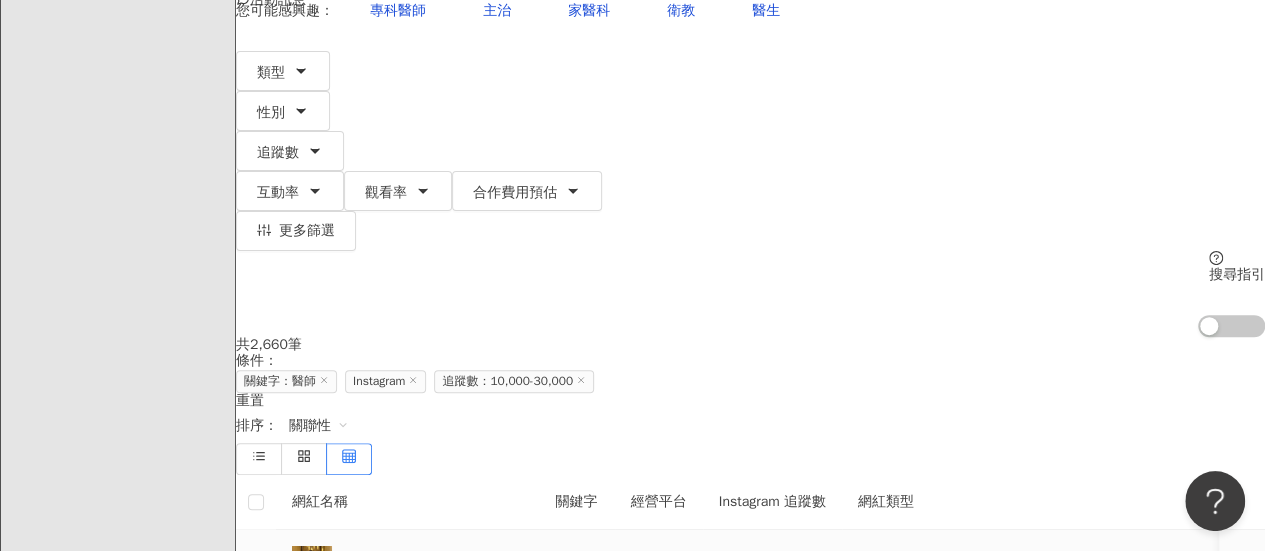 click 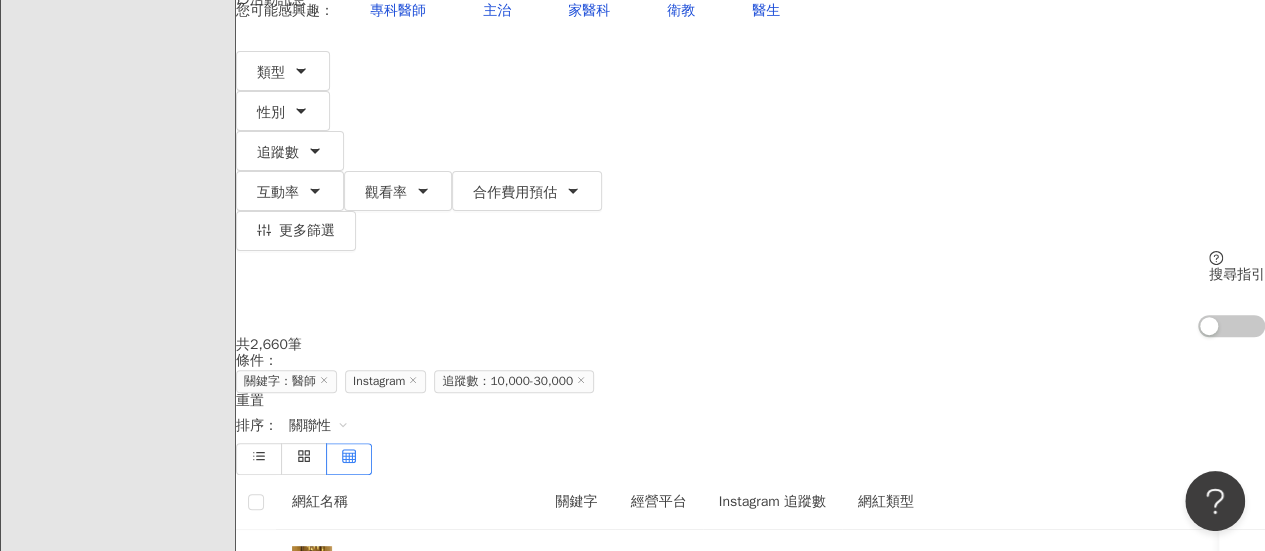 click 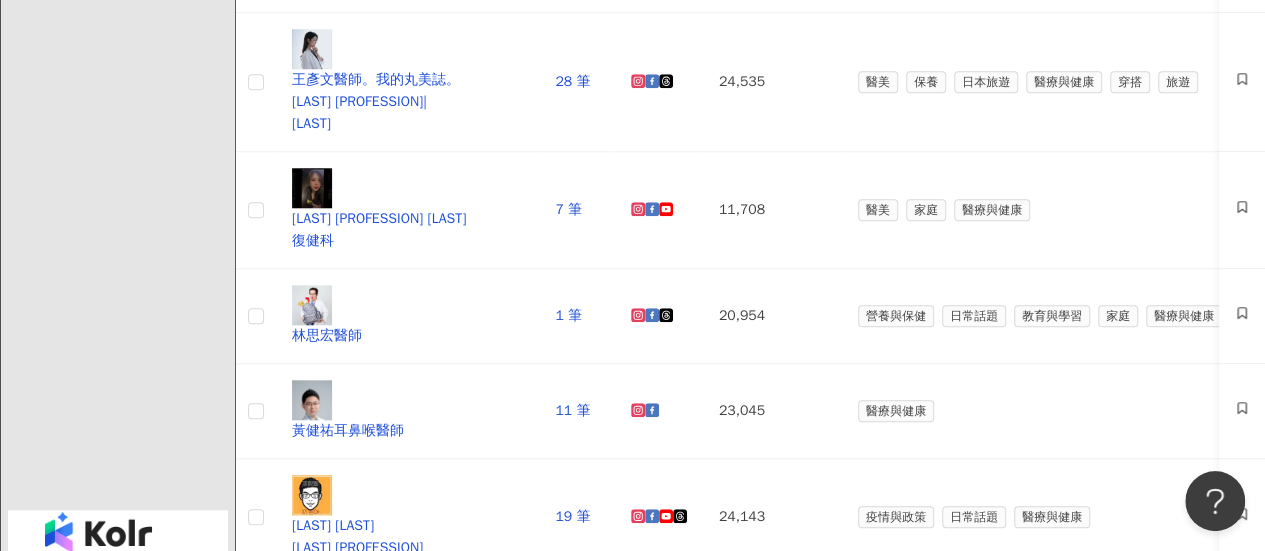 scroll, scrollTop: 900, scrollLeft: 0, axis: vertical 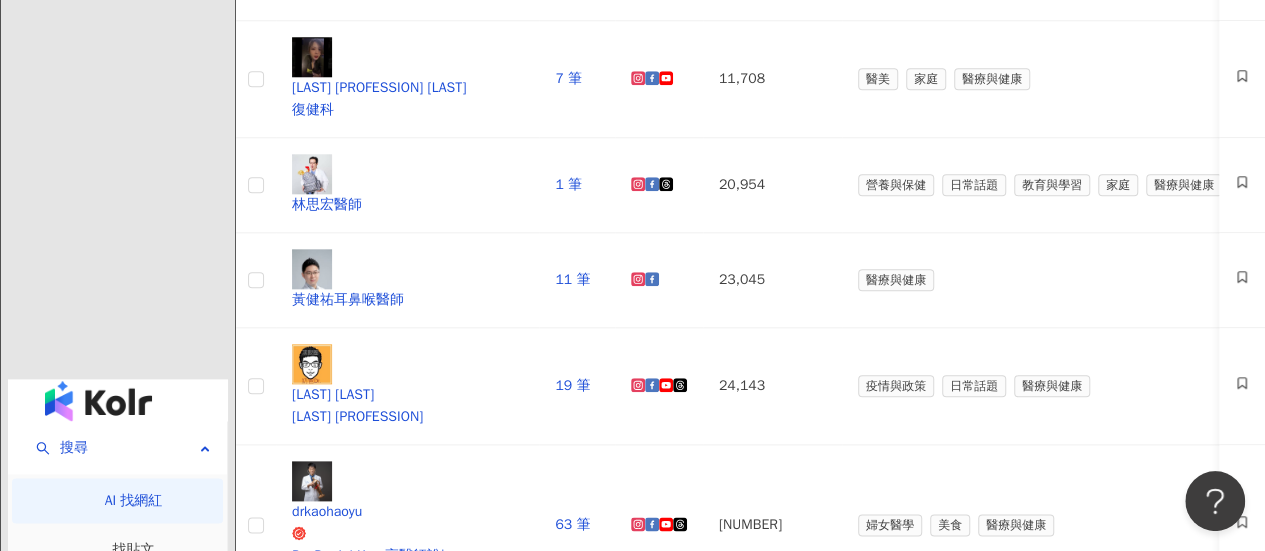 click on "下一頁" at bounding box center [429, 1248] 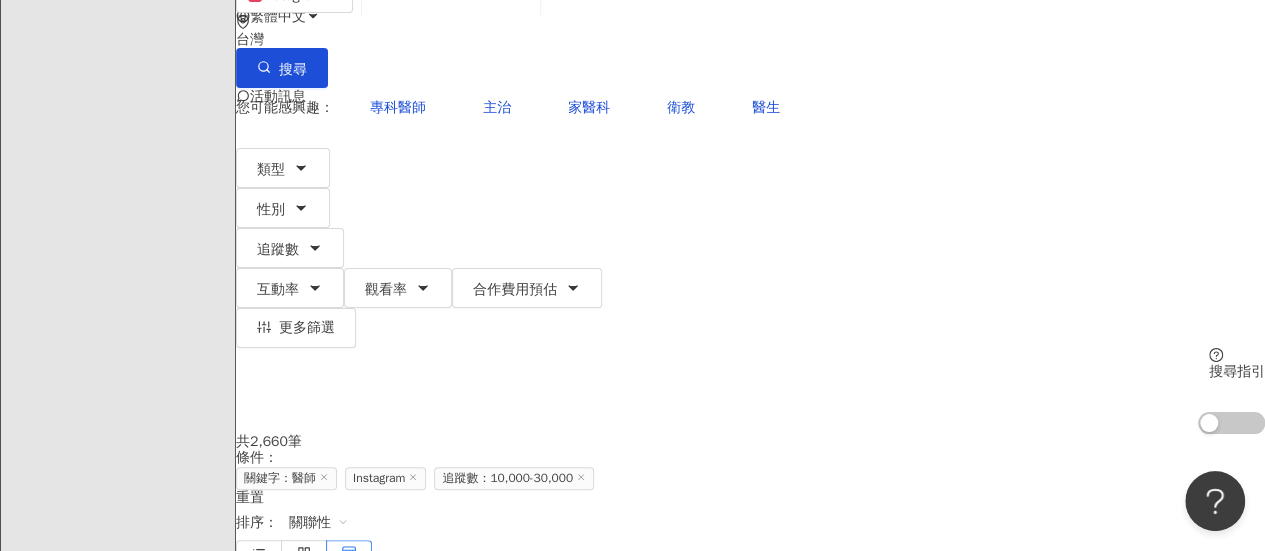 scroll, scrollTop: 200, scrollLeft: 0, axis: vertical 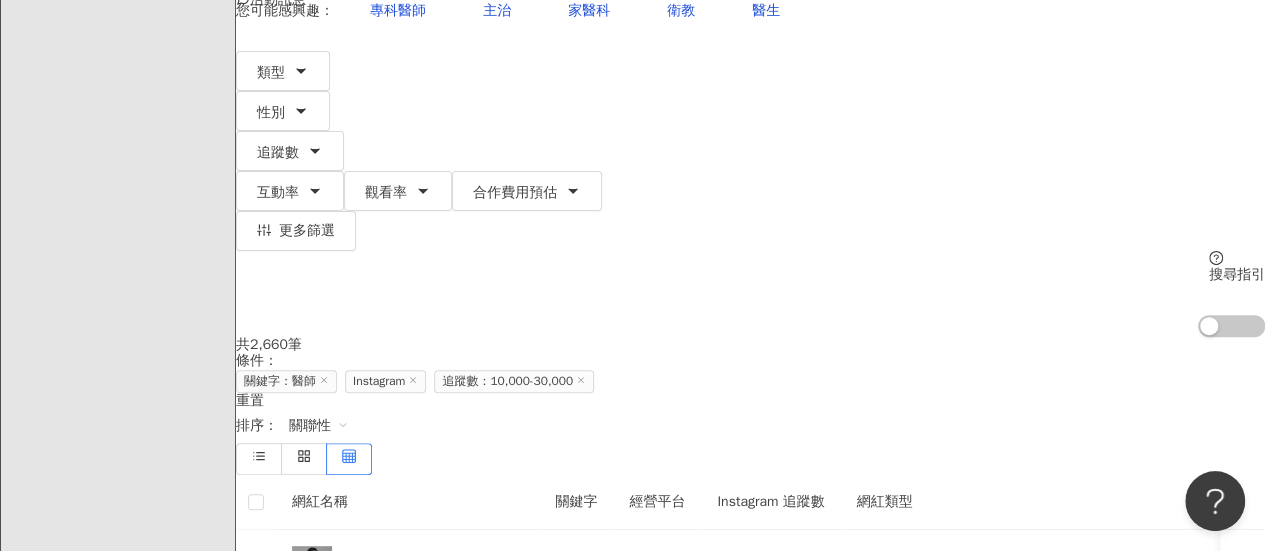 click 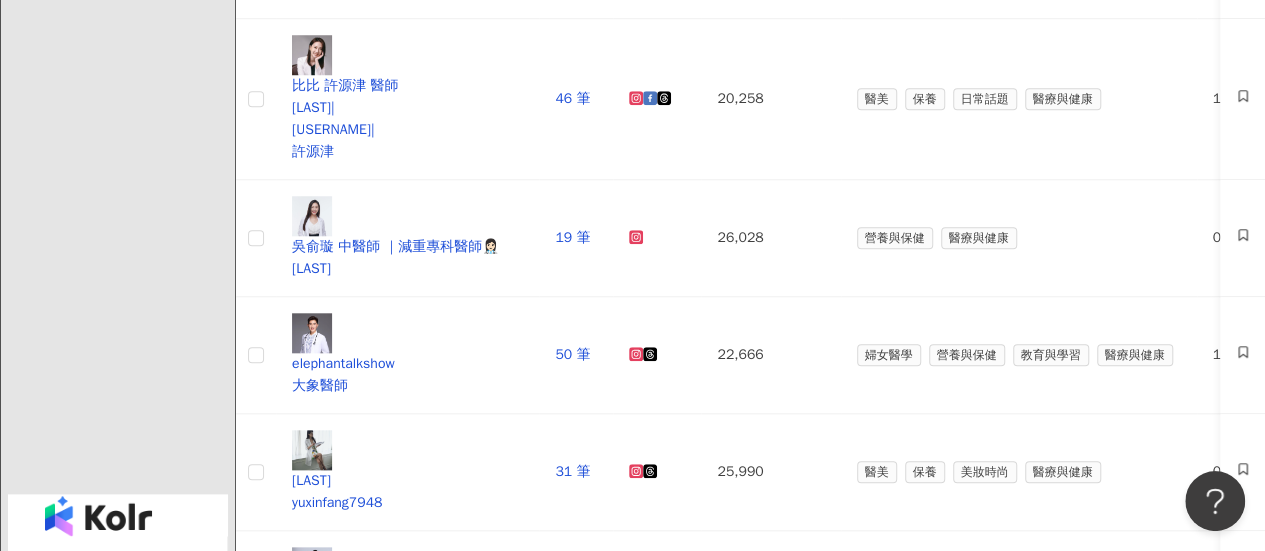 scroll, scrollTop: 900, scrollLeft: 0, axis: vertical 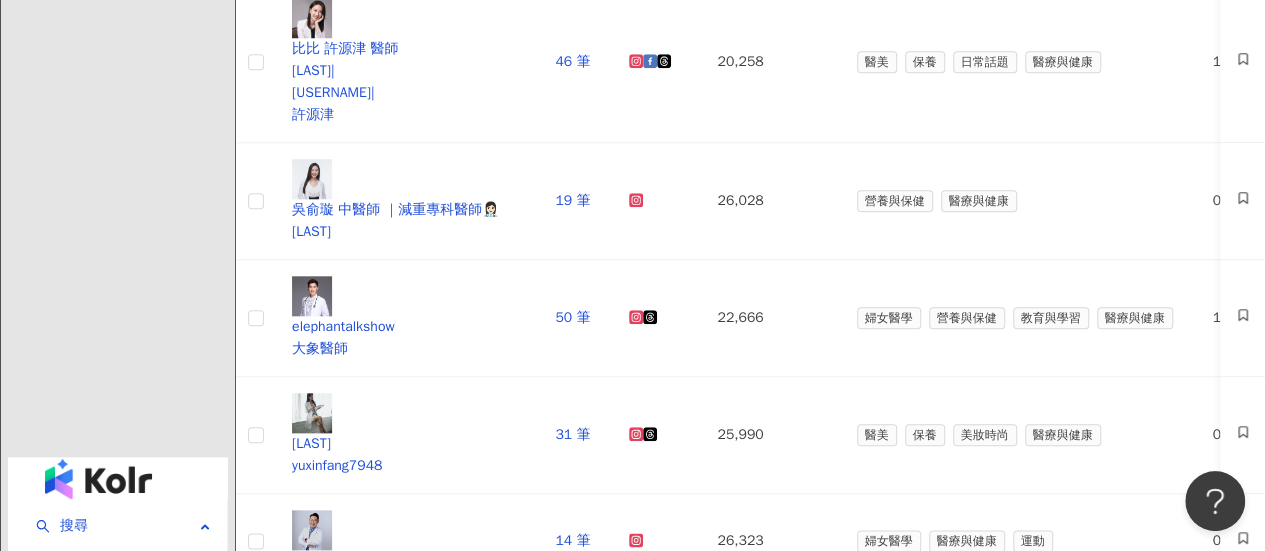 click on "下一頁" at bounding box center [429, 1304] 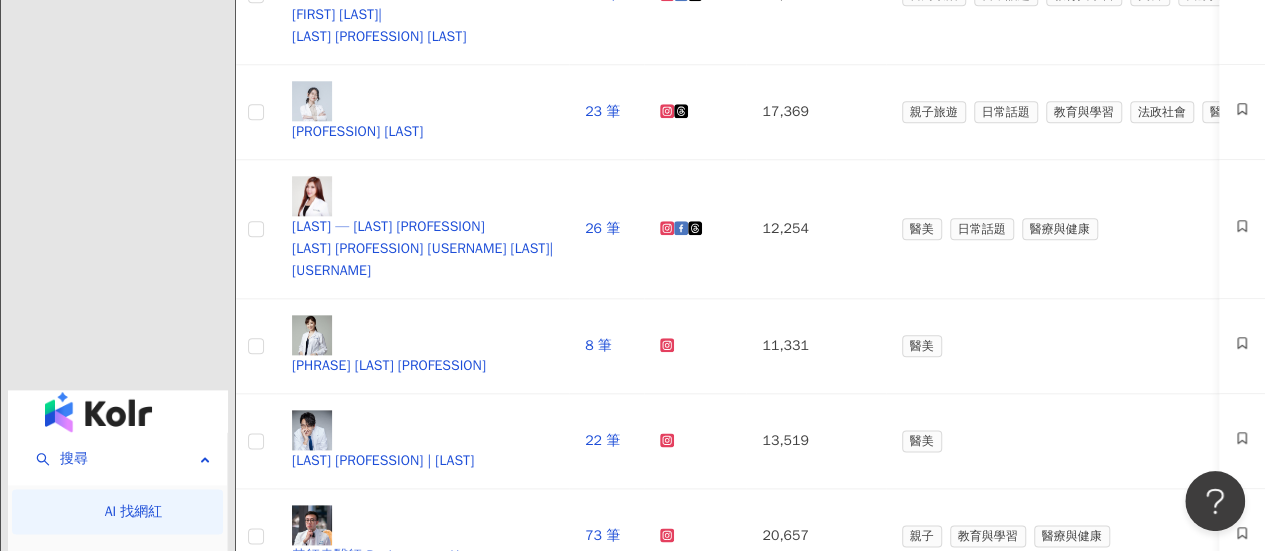 scroll, scrollTop: 900, scrollLeft: 0, axis: vertical 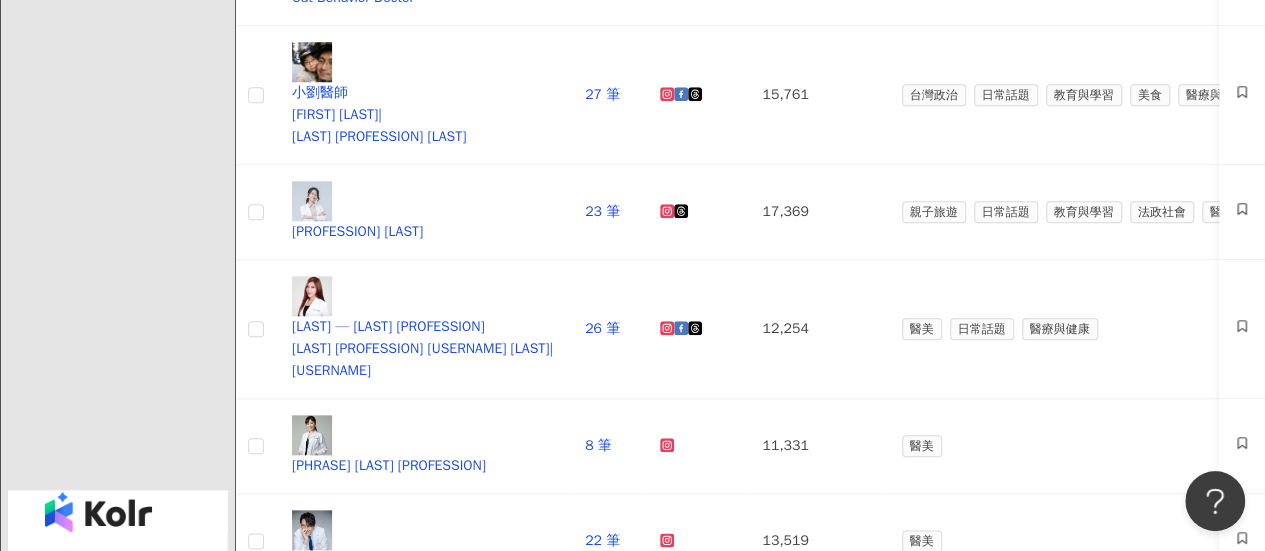 click on "下一頁" at bounding box center (429, 1370) 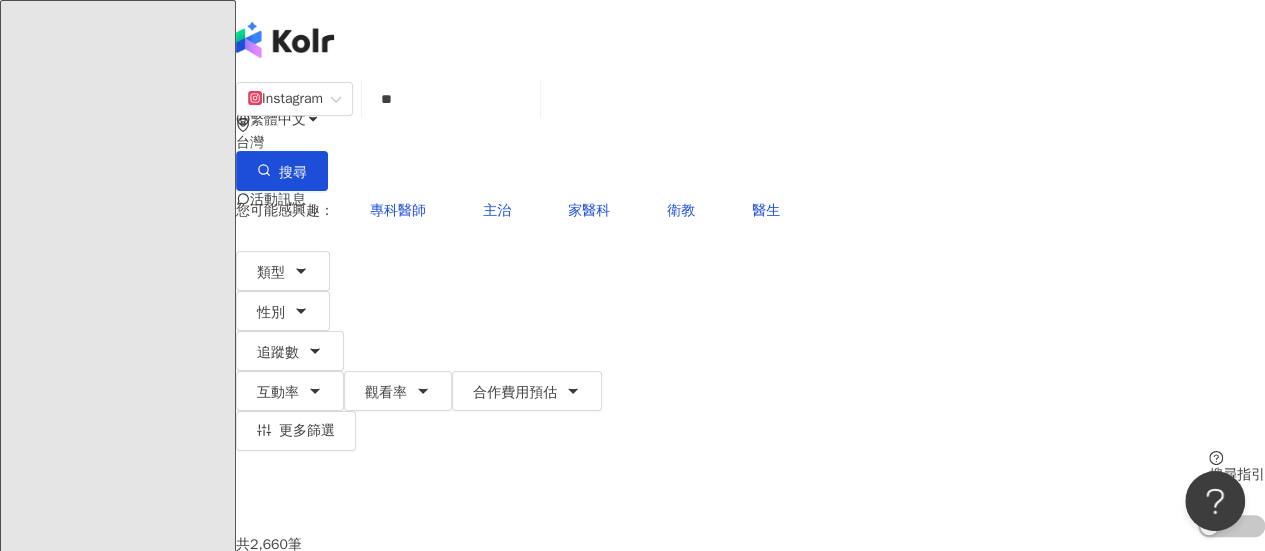 scroll, scrollTop: 200, scrollLeft: 0, axis: vertical 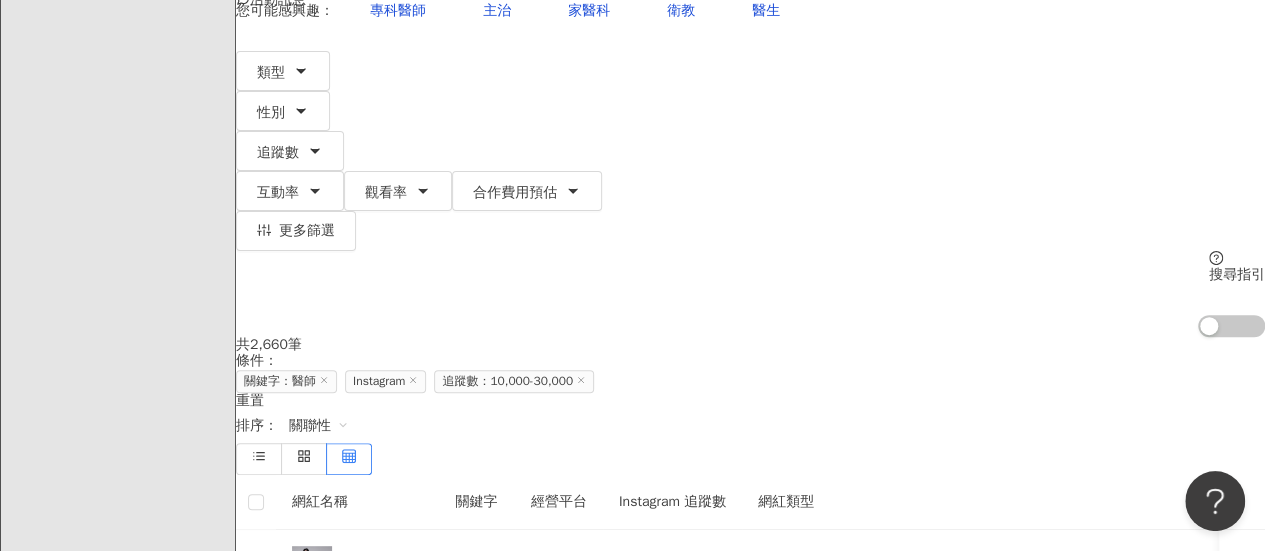 click 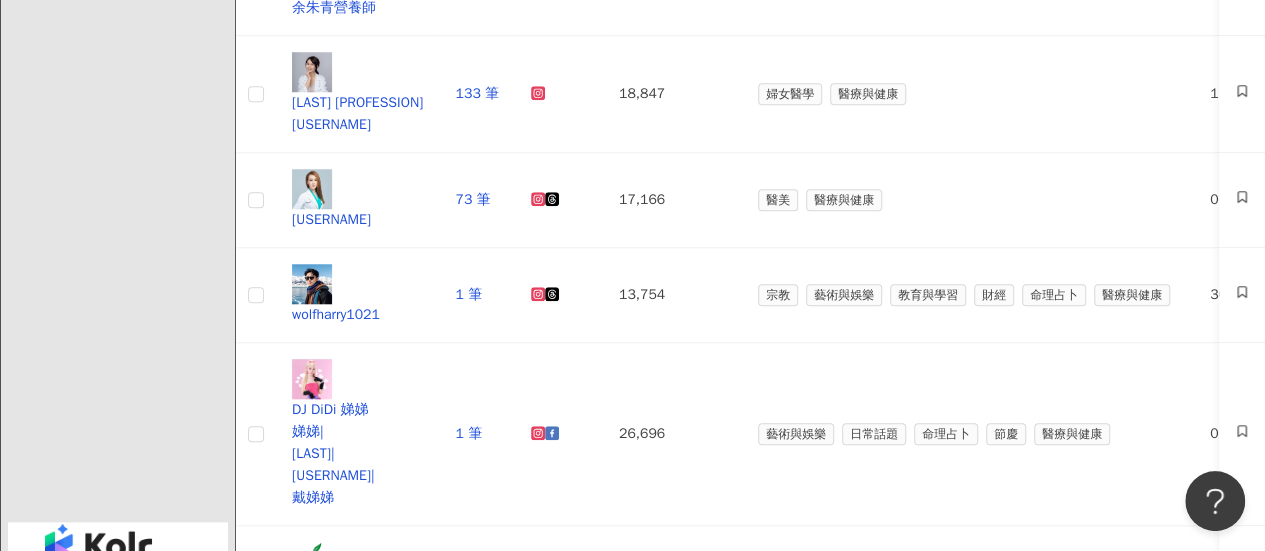 scroll, scrollTop: 1000, scrollLeft: 0, axis: vertical 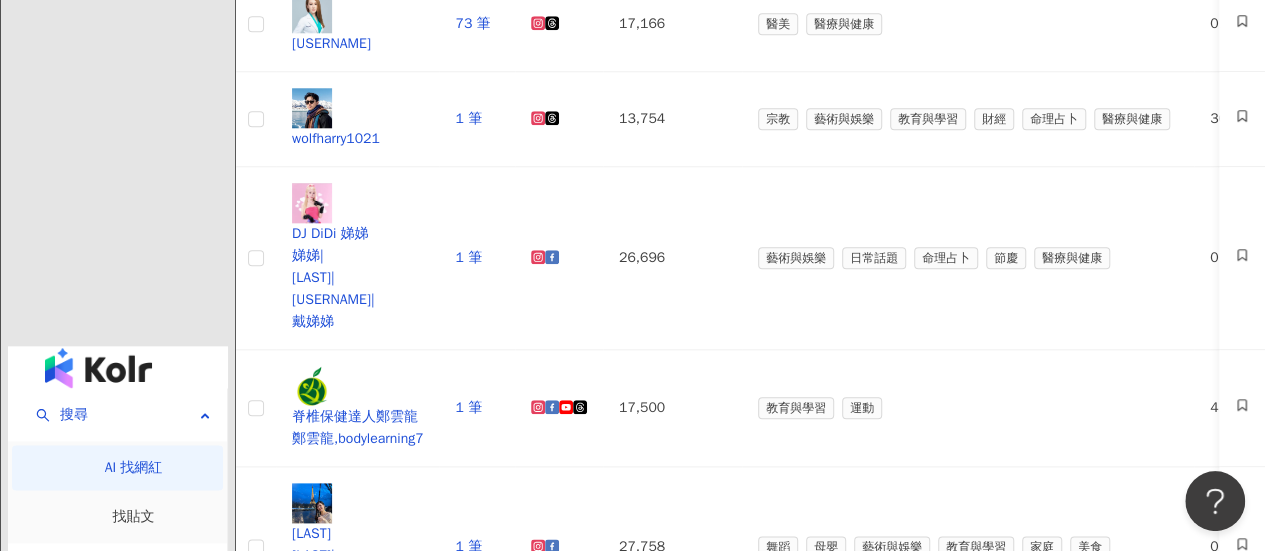 click on "上一頁" at bounding box center [278, 1182] 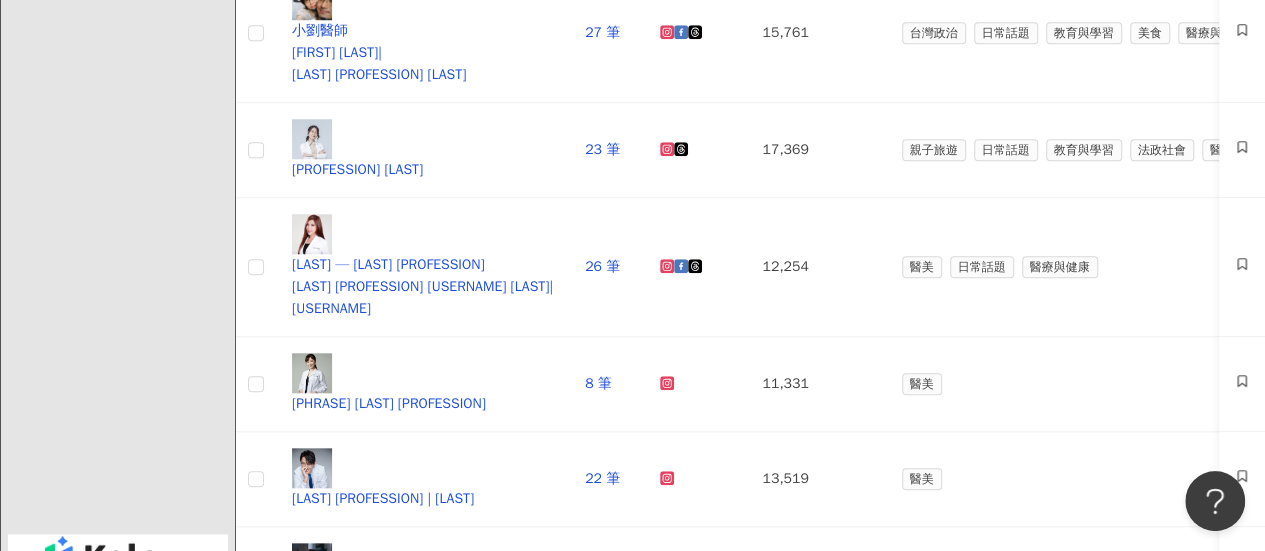 scroll, scrollTop: 945, scrollLeft: 0, axis: vertical 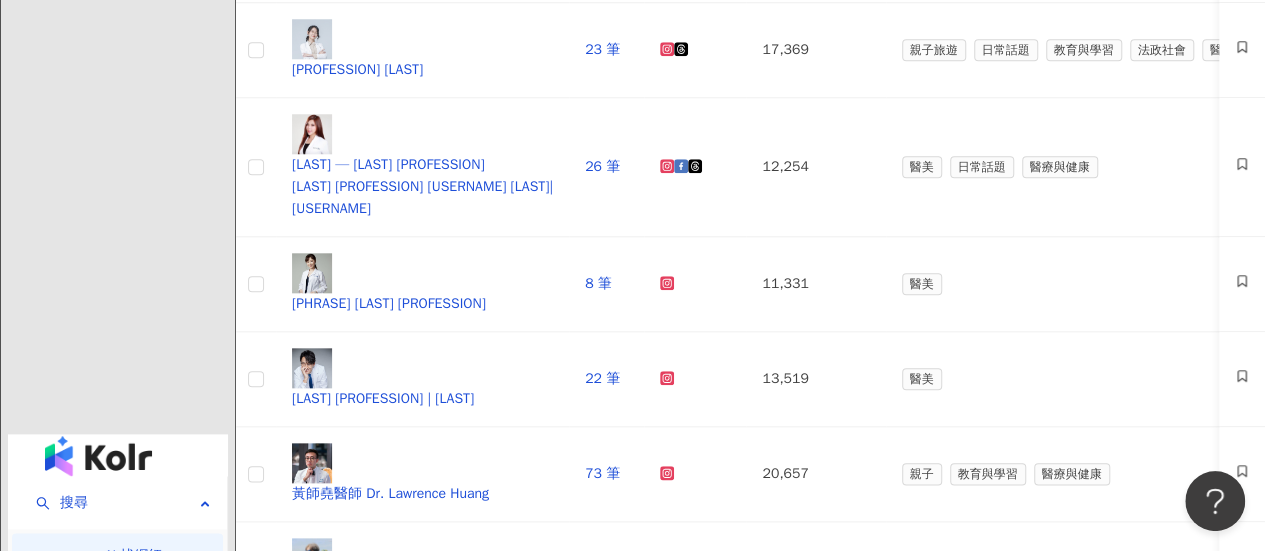click on "上一頁" at bounding box center (278, 1303) 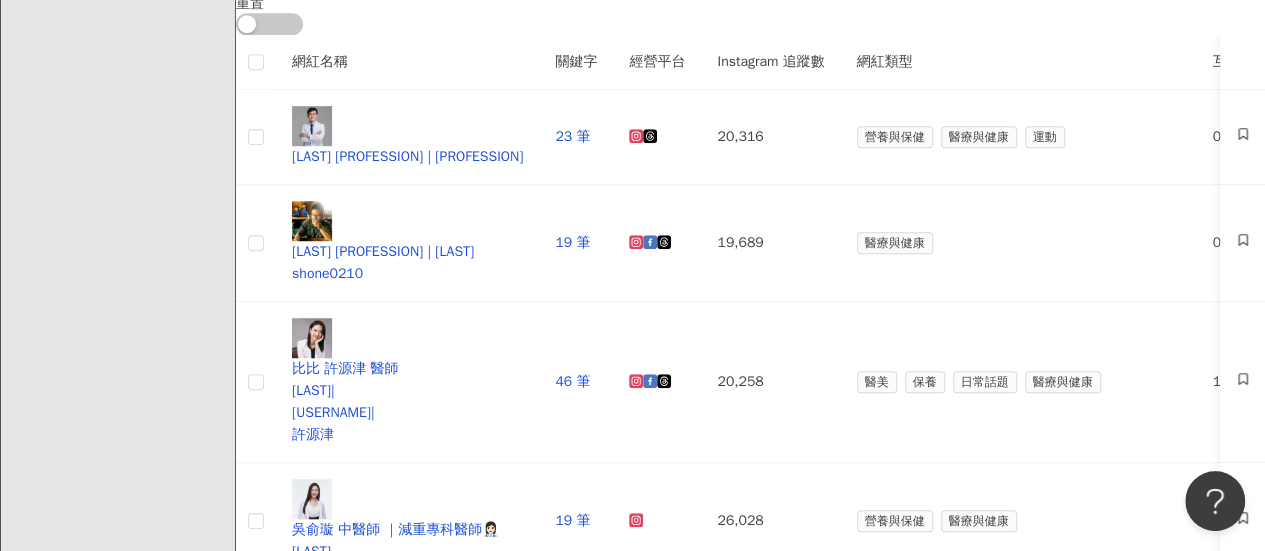 scroll, scrollTop: 1000, scrollLeft: 0, axis: vertical 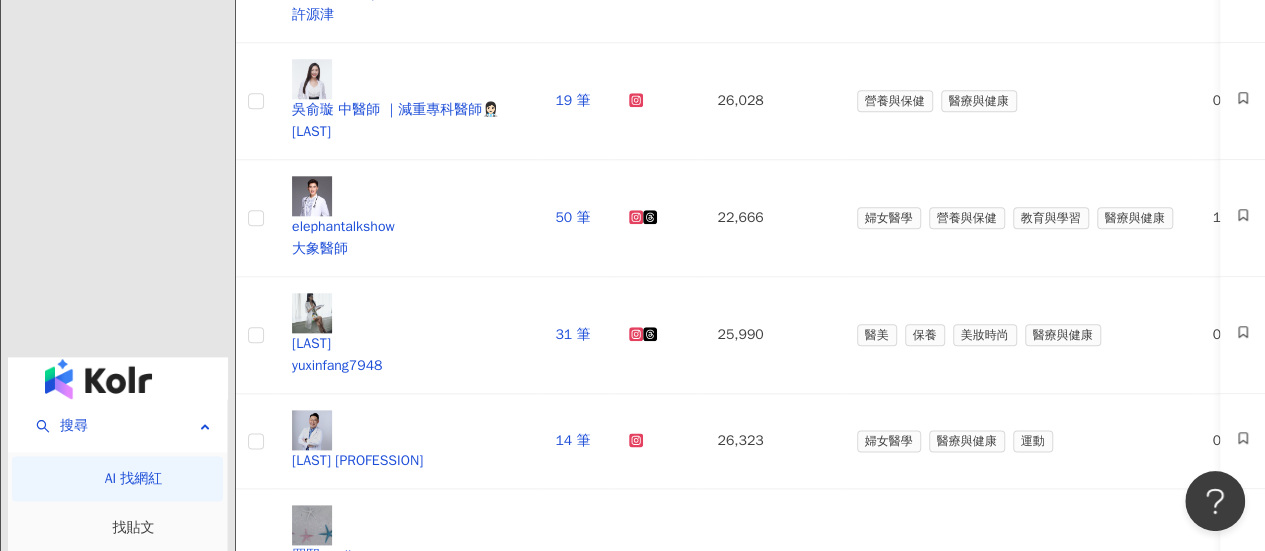 click on "上一頁" at bounding box center [278, 1204] 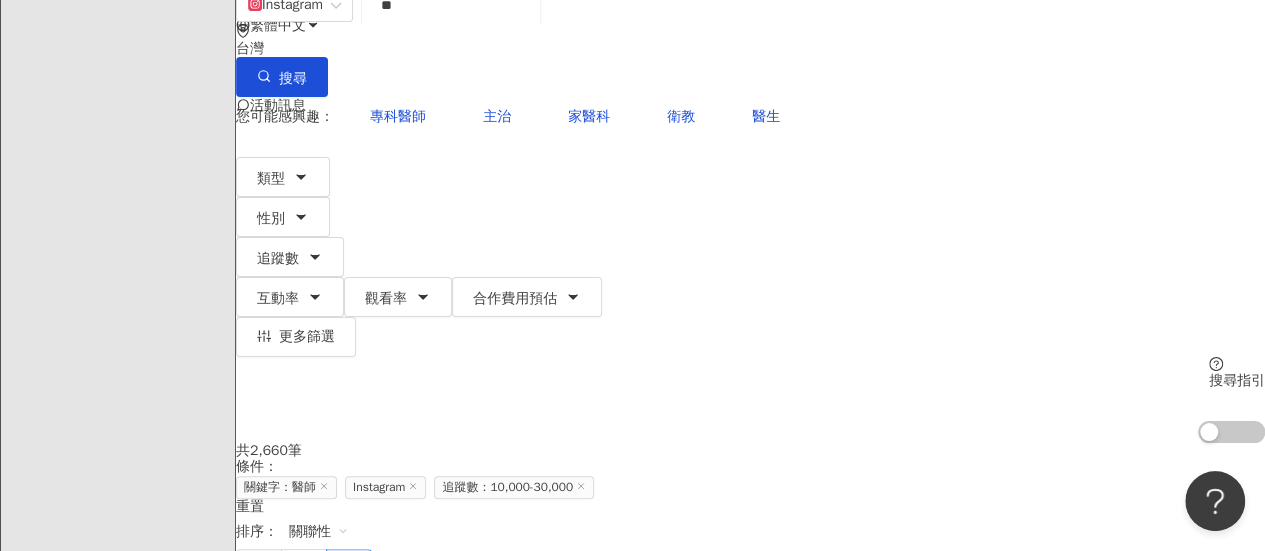 scroll, scrollTop: 200, scrollLeft: 0, axis: vertical 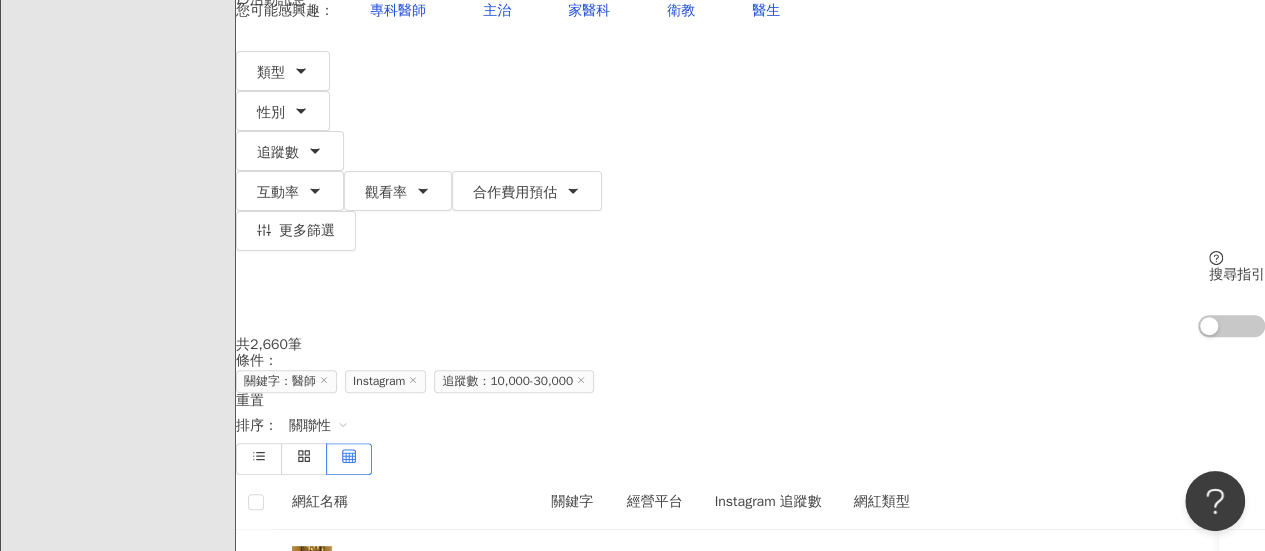 drag, startPoint x: 703, startPoint y: 413, endPoint x: 546, endPoint y: 405, distance: 157.20369 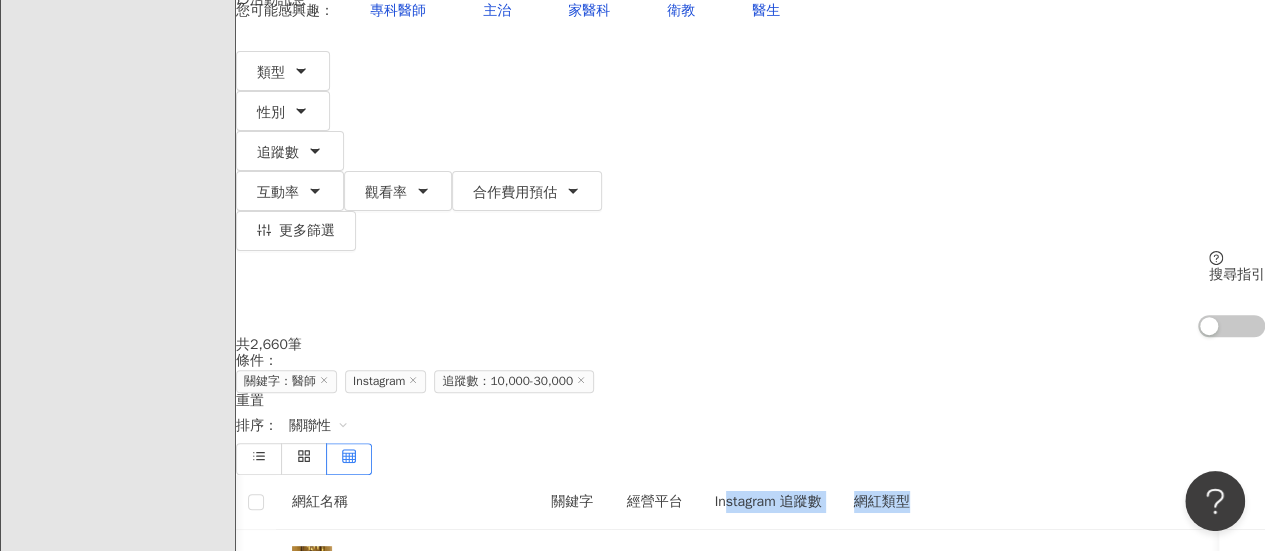scroll, scrollTop: 0, scrollLeft: 839, axis: horizontal 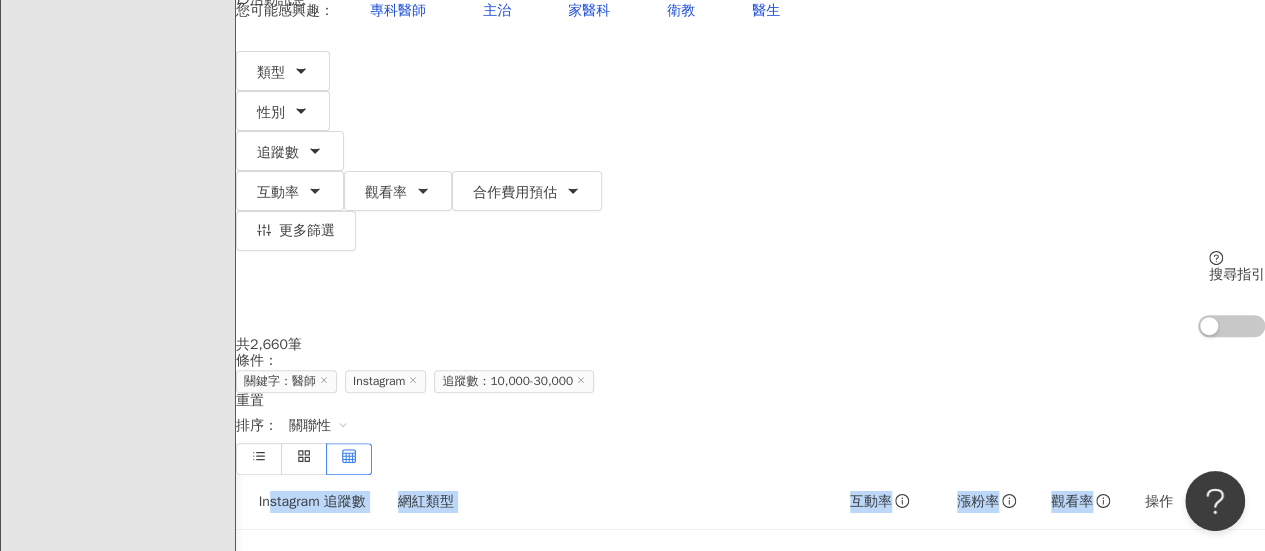drag, startPoint x: 1279, startPoint y: 171, endPoint x: 1045, endPoint y: 173, distance: 234.00854 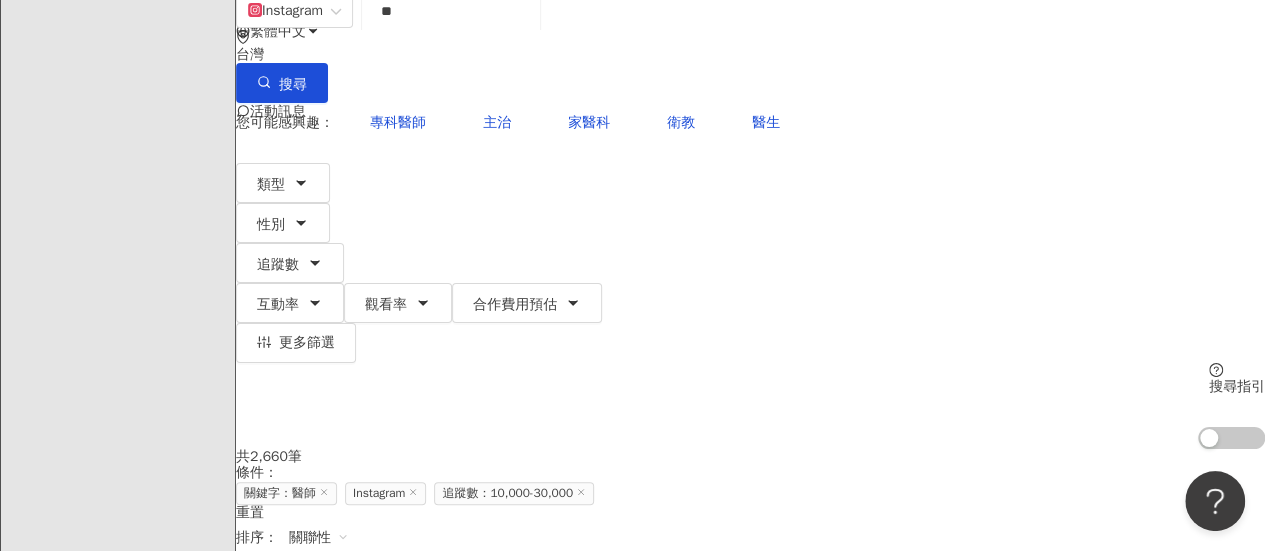 scroll, scrollTop: 200, scrollLeft: 0, axis: vertical 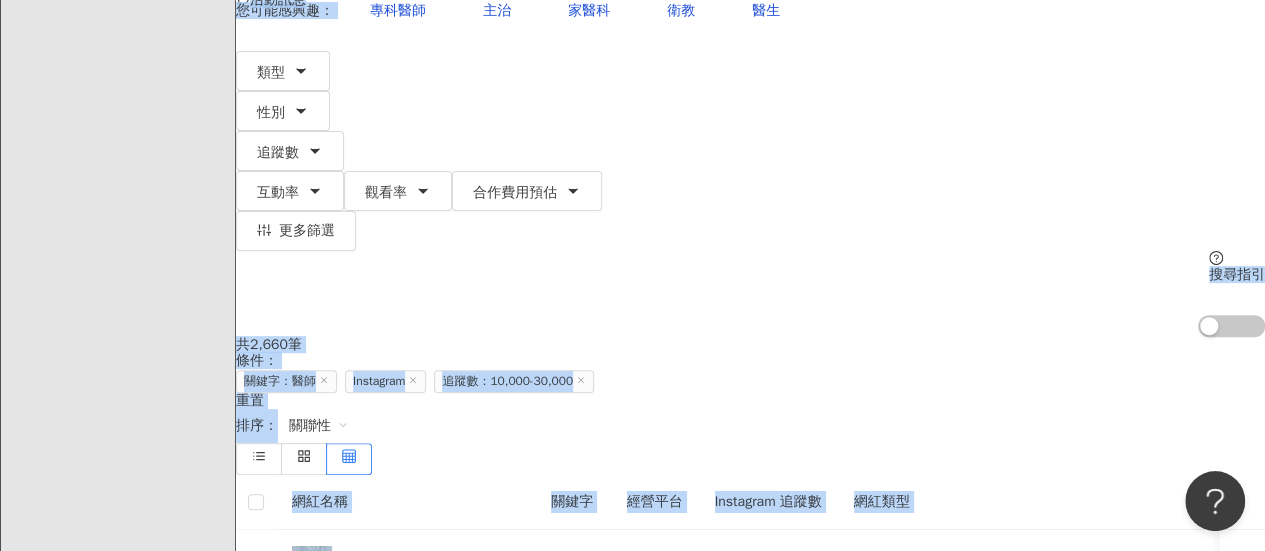 drag, startPoint x: 705, startPoint y: 252, endPoint x: 0, endPoint y: 250, distance: 705.0028 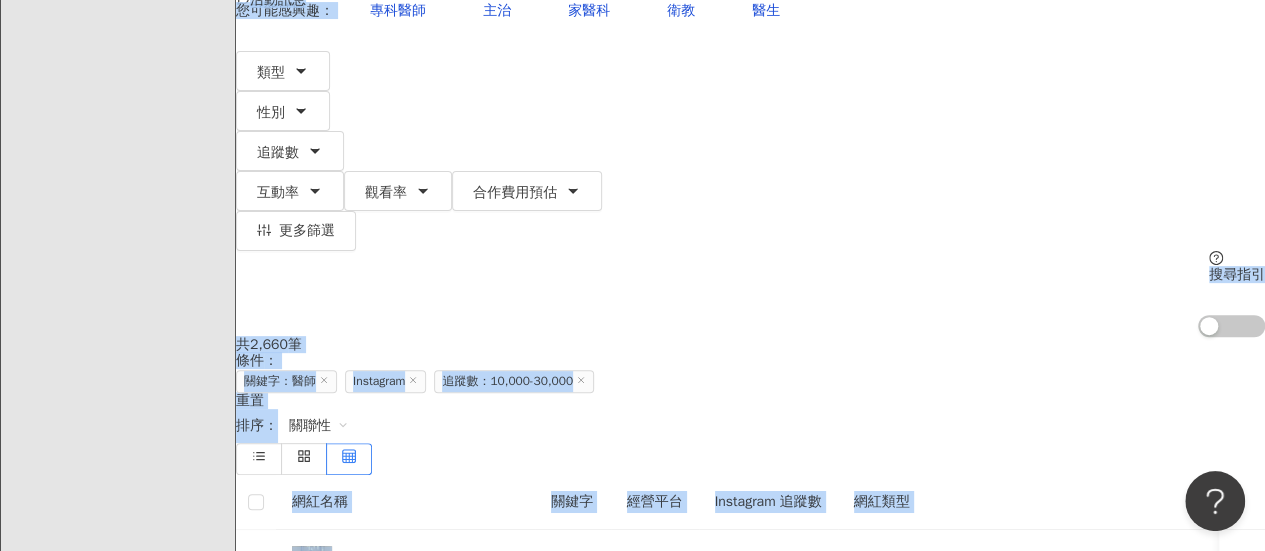 click on "王彥文醫師。我的丸美誌。 王彥文醫師  |  王彥文" at bounding box center [405, 811] 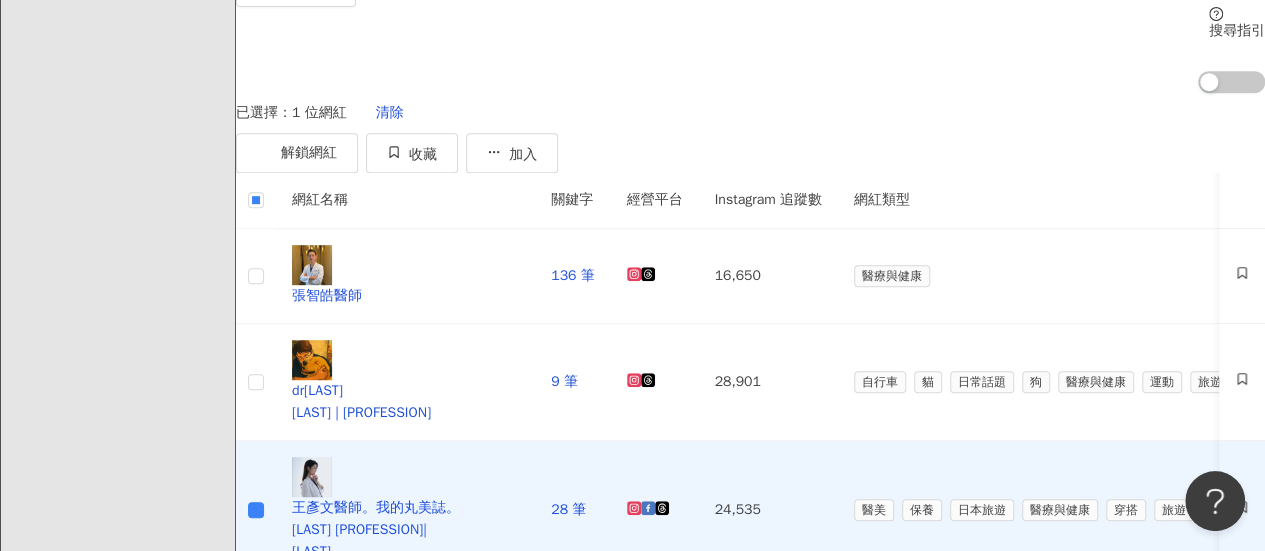 scroll, scrollTop: 400, scrollLeft: 0, axis: vertical 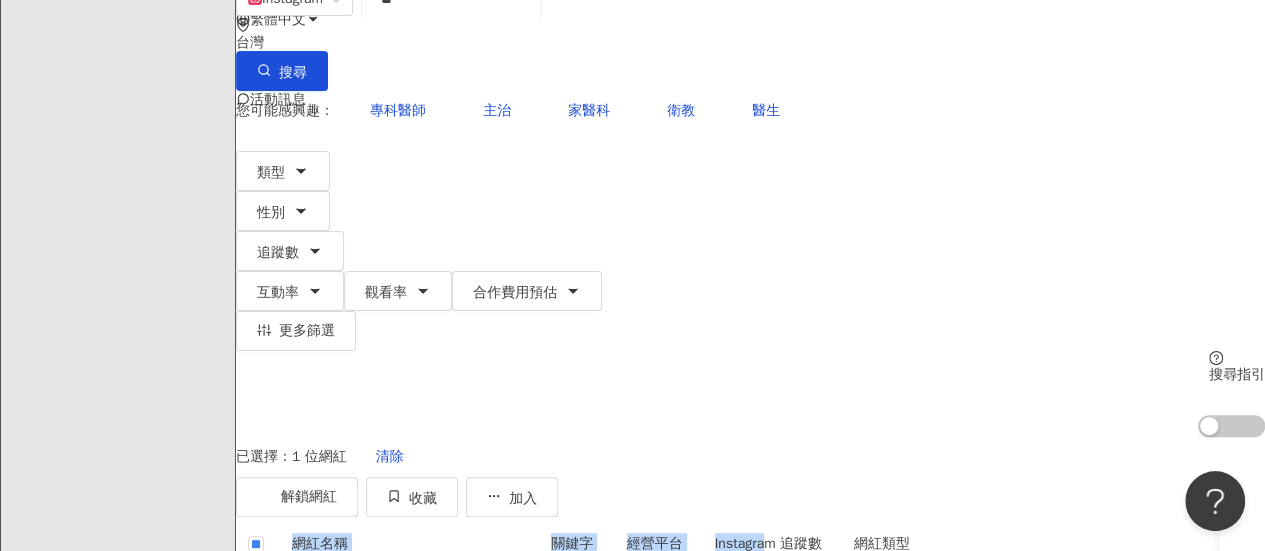 drag, startPoint x: 1099, startPoint y: 301, endPoint x: 653, endPoint y: 245, distance: 449.50195 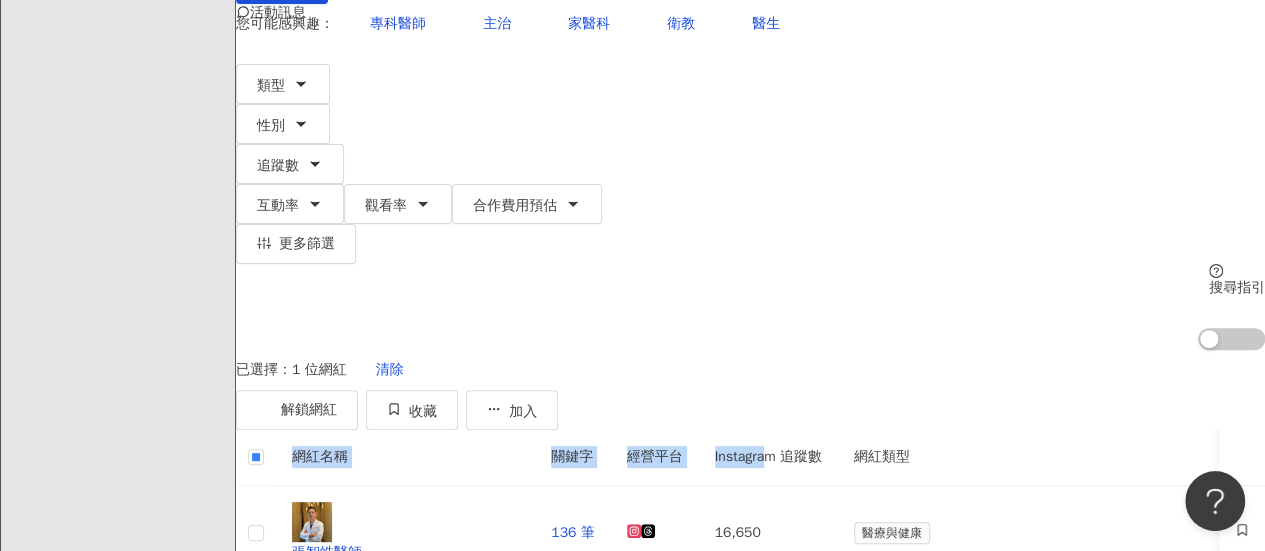 scroll, scrollTop: 300, scrollLeft: 0, axis: vertical 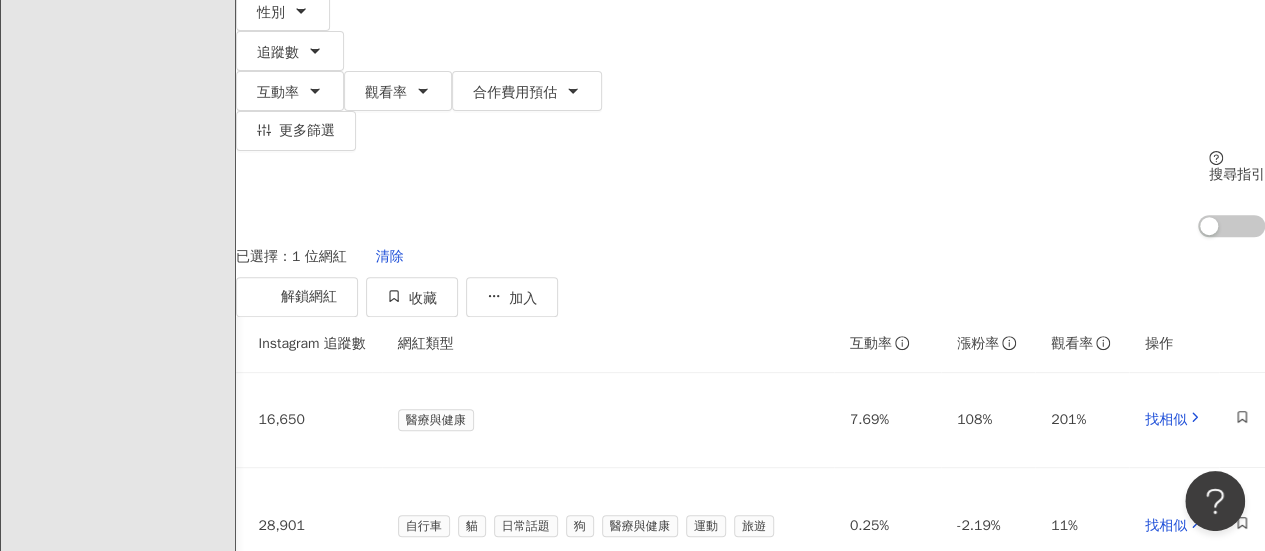 drag, startPoint x: 1040, startPoint y: 315, endPoint x: 962, endPoint y: 303, distance: 78.91768 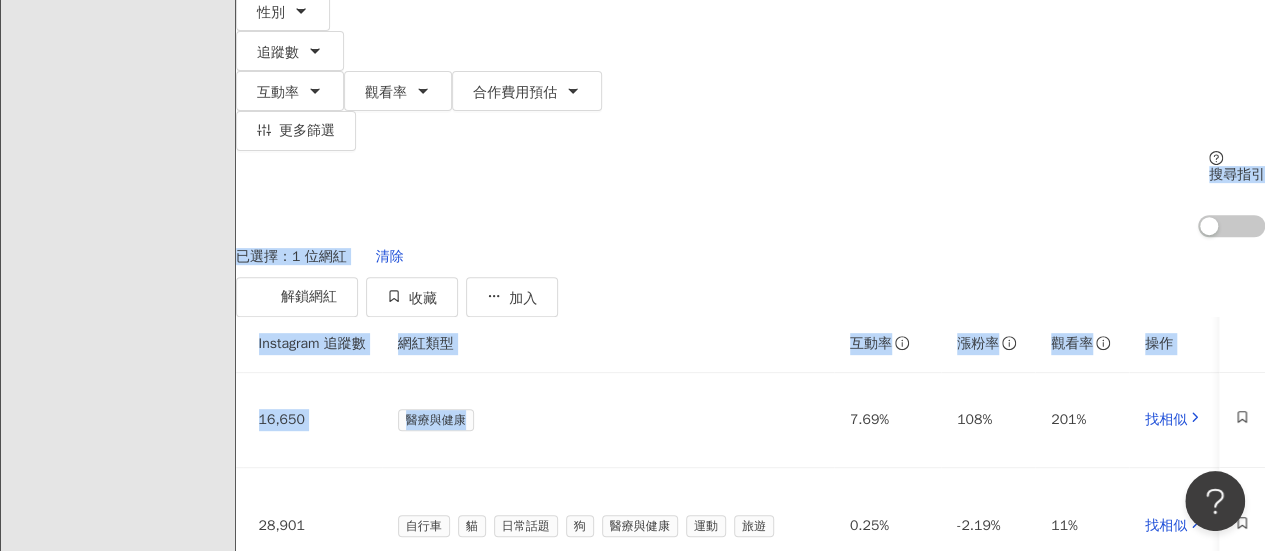 scroll, scrollTop: 0, scrollLeft: 0, axis: both 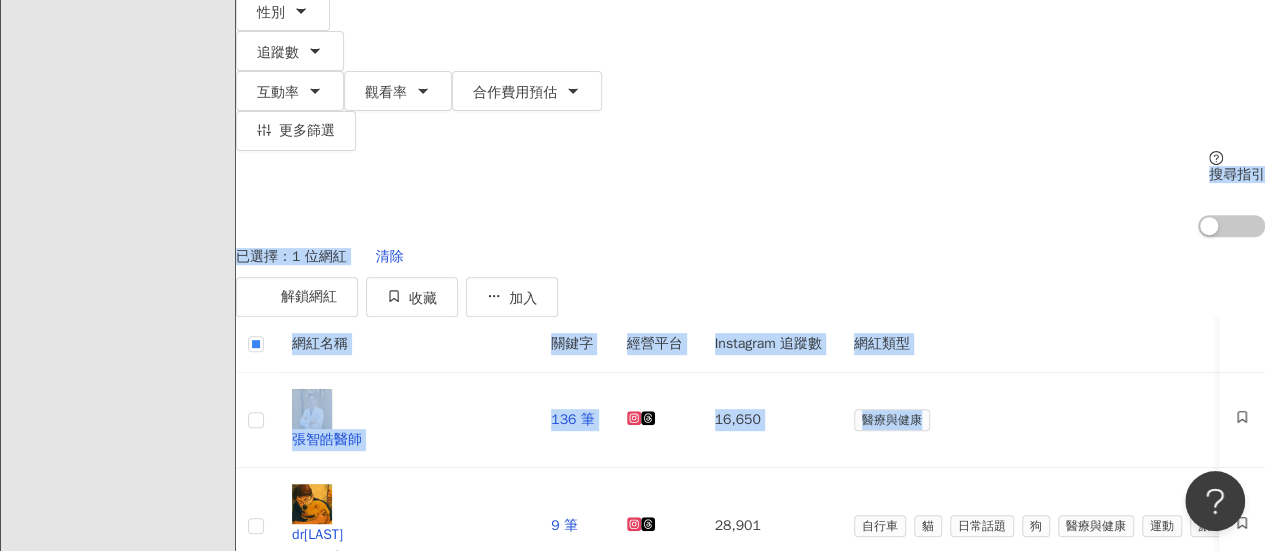 drag, startPoint x: 617, startPoint y: 164, endPoint x: 0, endPoint y: 149, distance: 617.1823 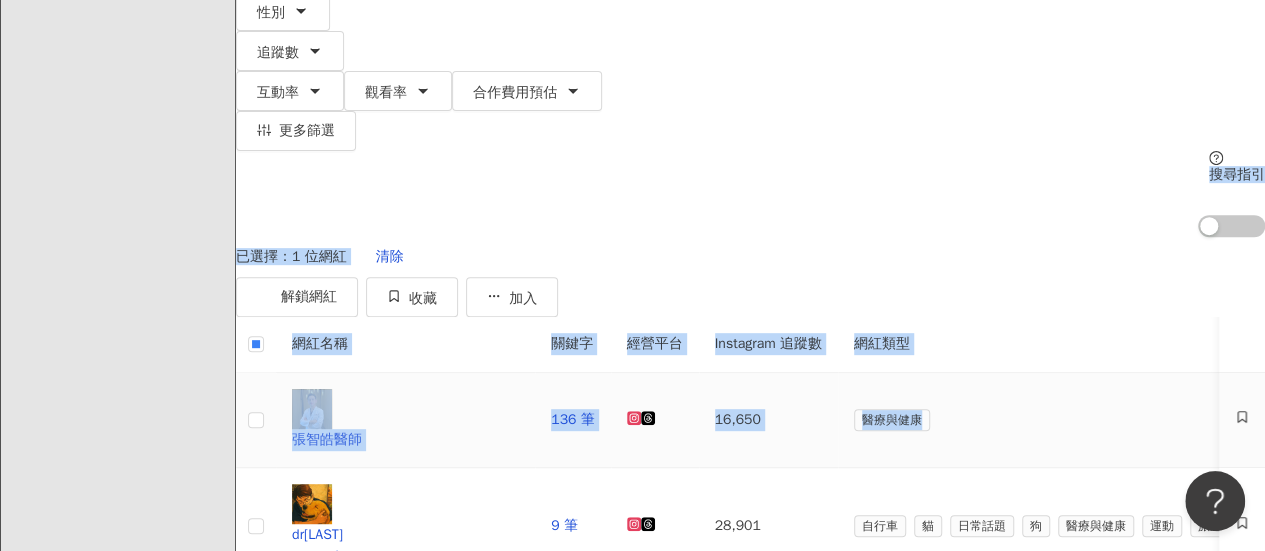 click on "張智皓醫師" at bounding box center [405, 420] 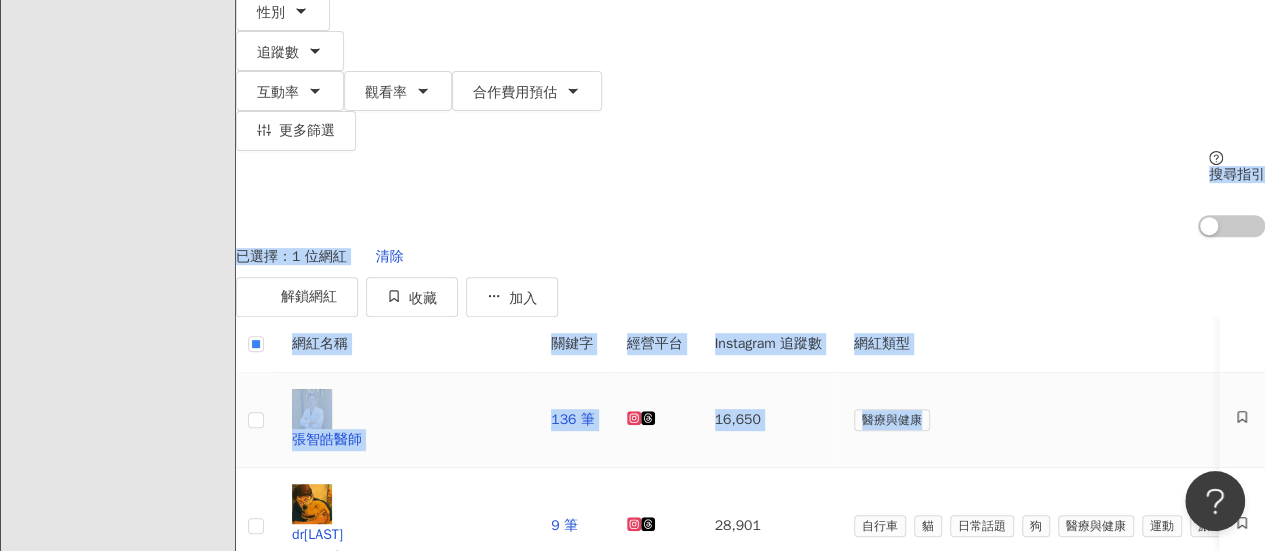click 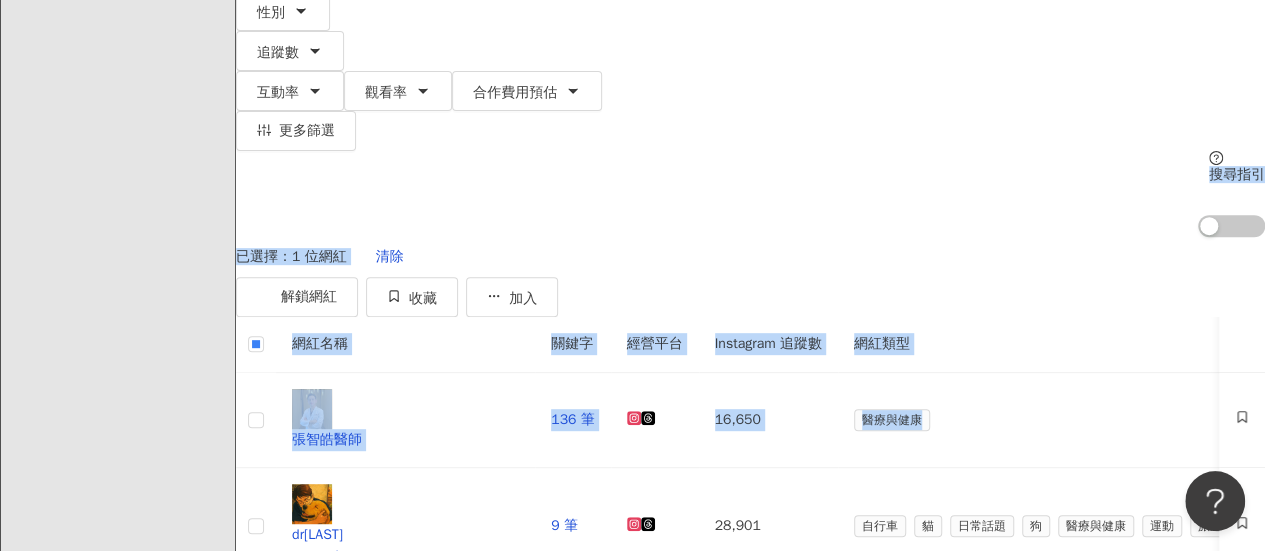 click on "繁體中文 活動訊息" at bounding box center (750, -140) 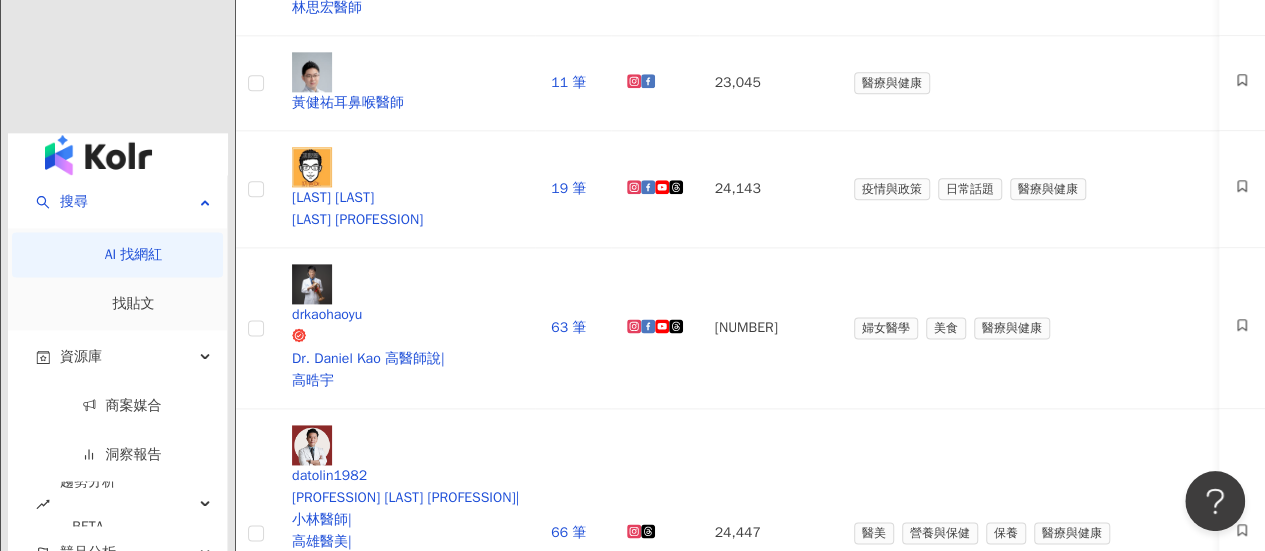 scroll, scrollTop: 1000, scrollLeft: 0, axis: vertical 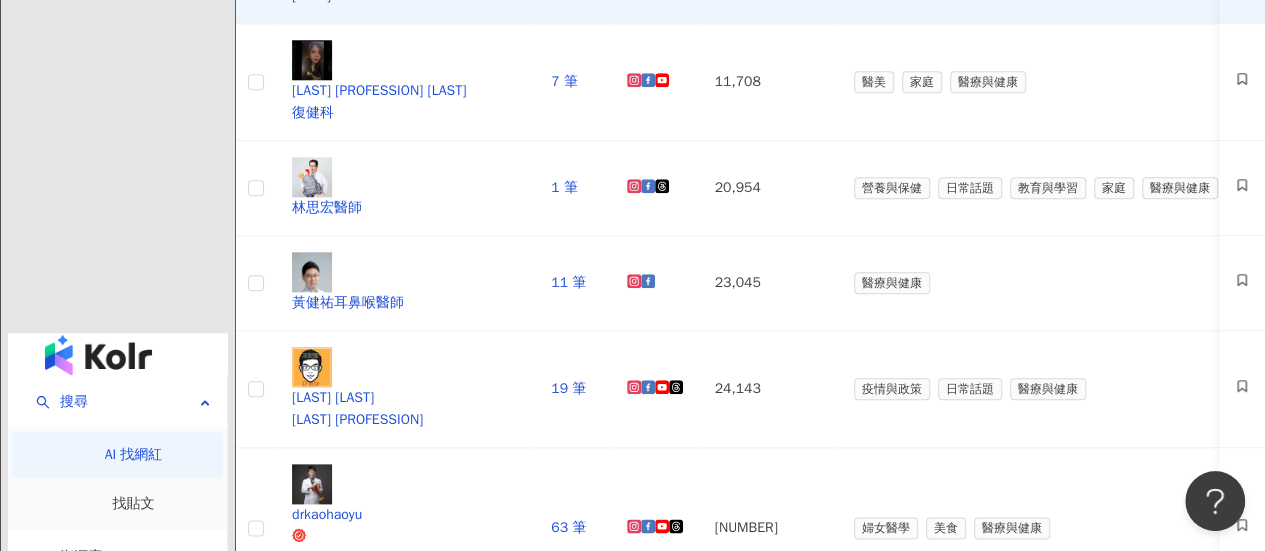 click on "下一頁" at bounding box center (429, 1156) 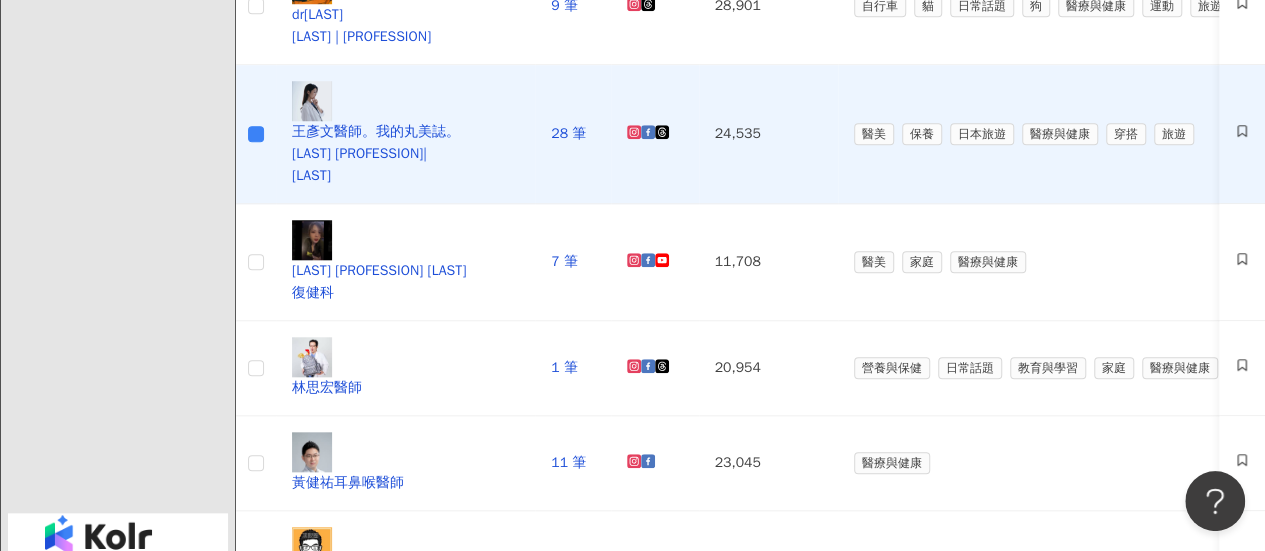 scroll, scrollTop: 1106, scrollLeft: 0, axis: vertical 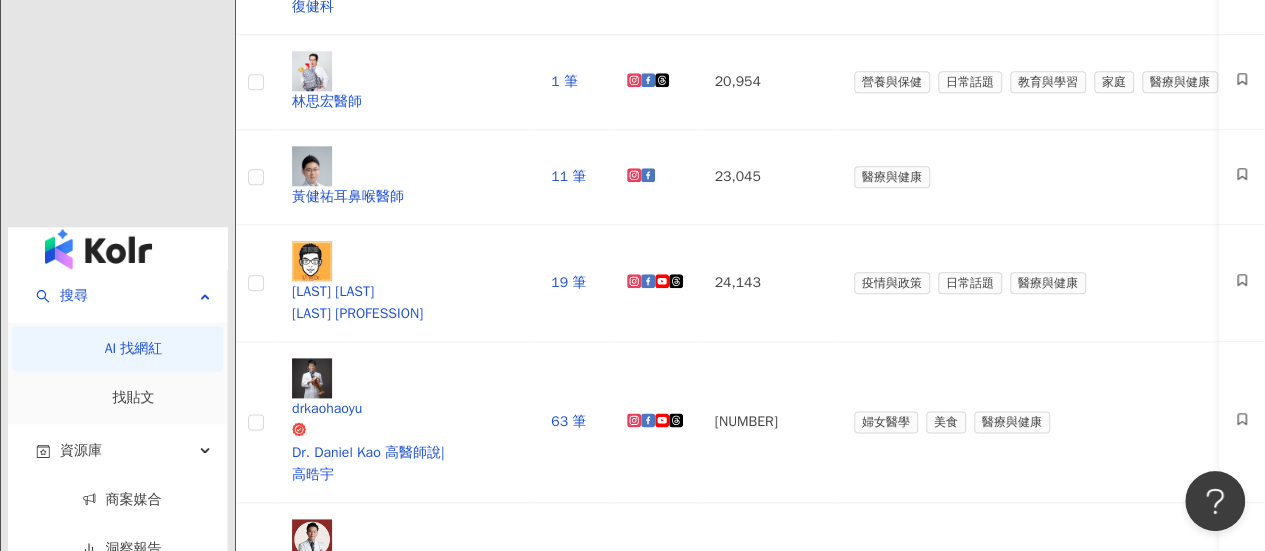 click on "下一頁" at bounding box center [429, 1050] 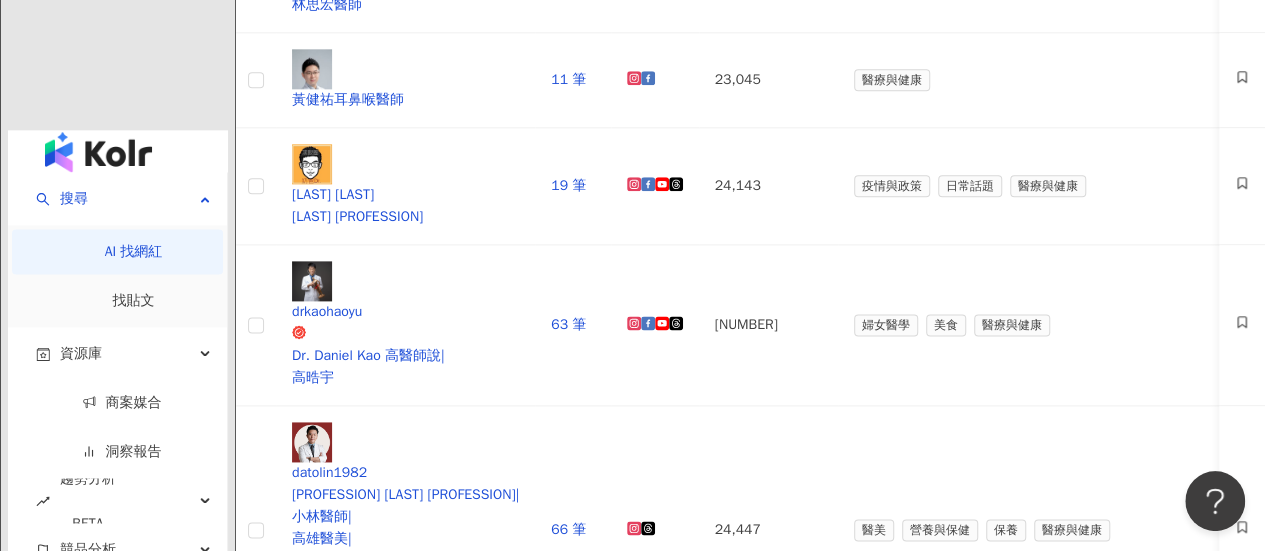 scroll, scrollTop: 1206, scrollLeft: 0, axis: vertical 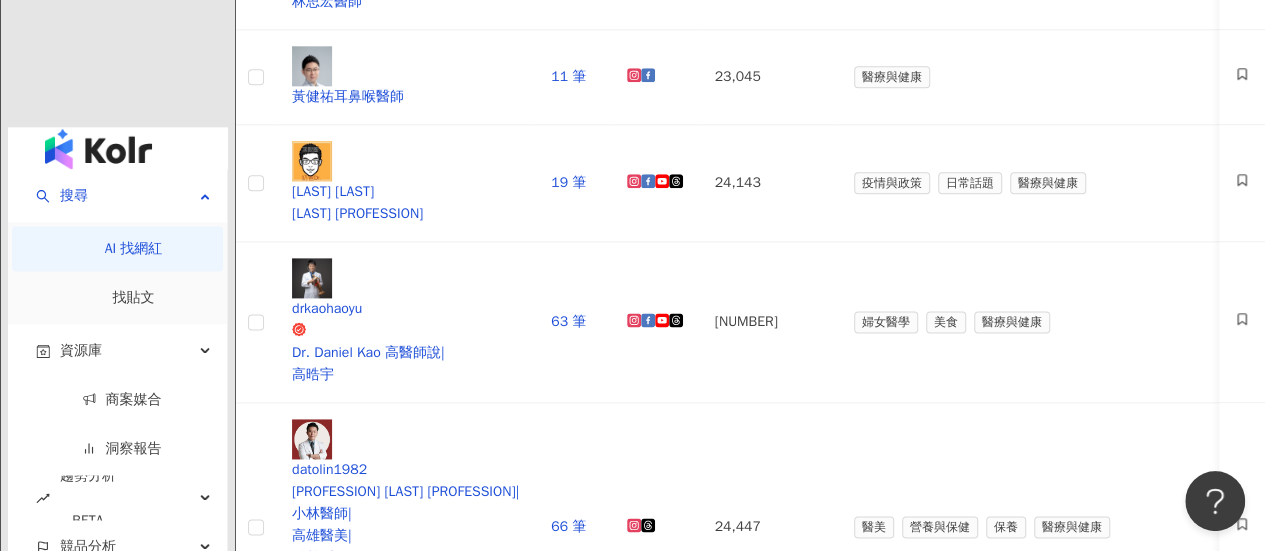 click on "下一頁" at bounding box center [429, 950] 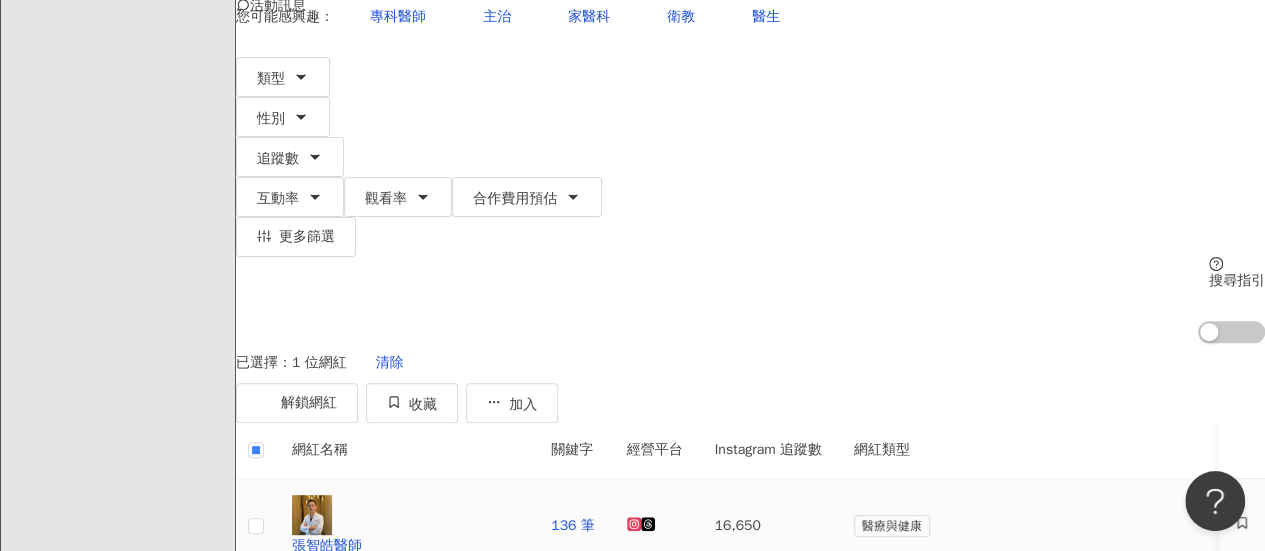 scroll, scrollTop: 106, scrollLeft: 0, axis: vertical 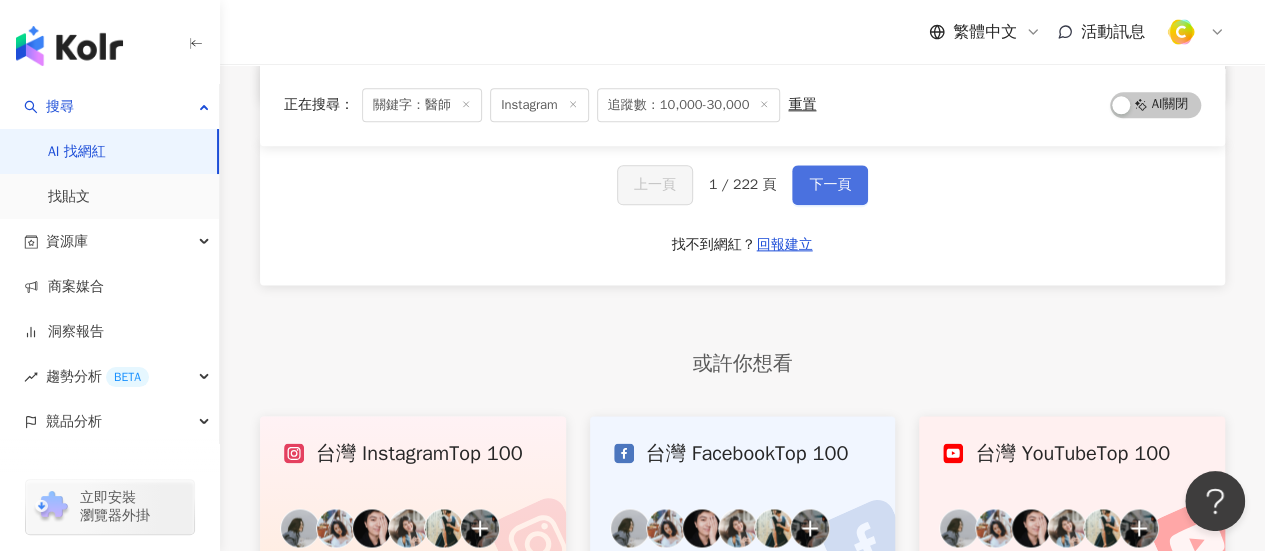 click on "下一頁" at bounding box center (830, 185) 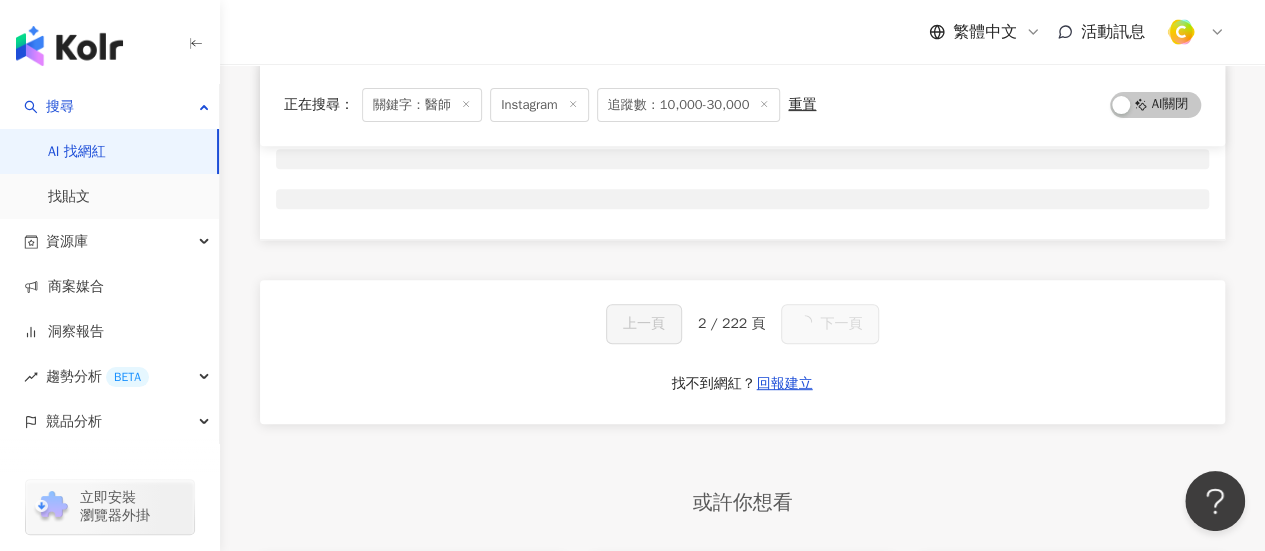 scroll, scrollTop: 345, scrollLeft: 0, axis: vertical 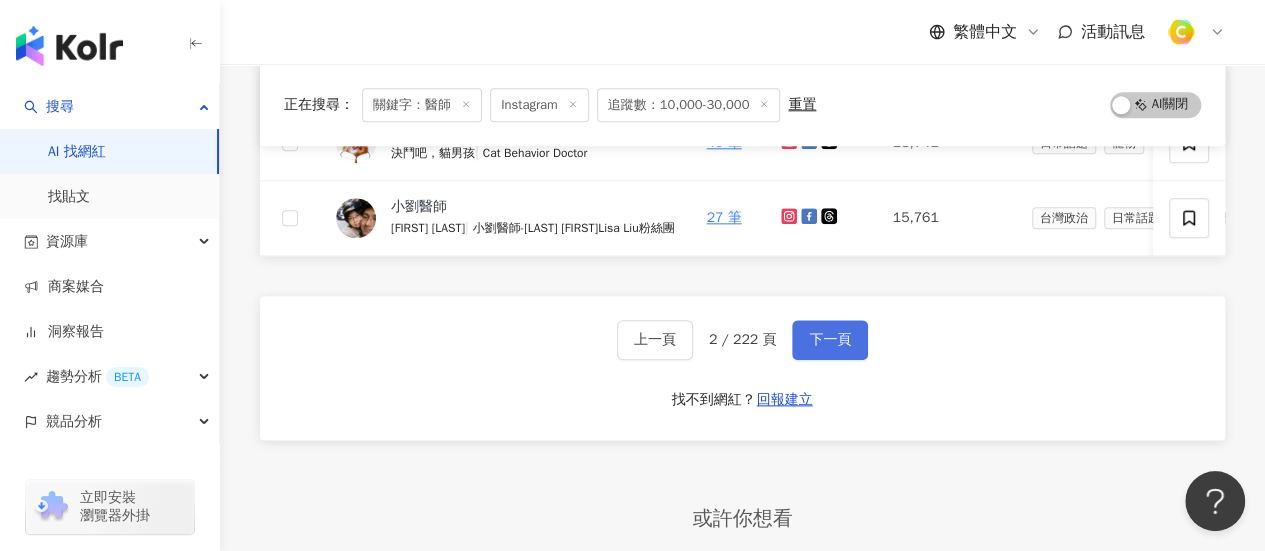 click on "下一頁" at bounding box center [830, 340] 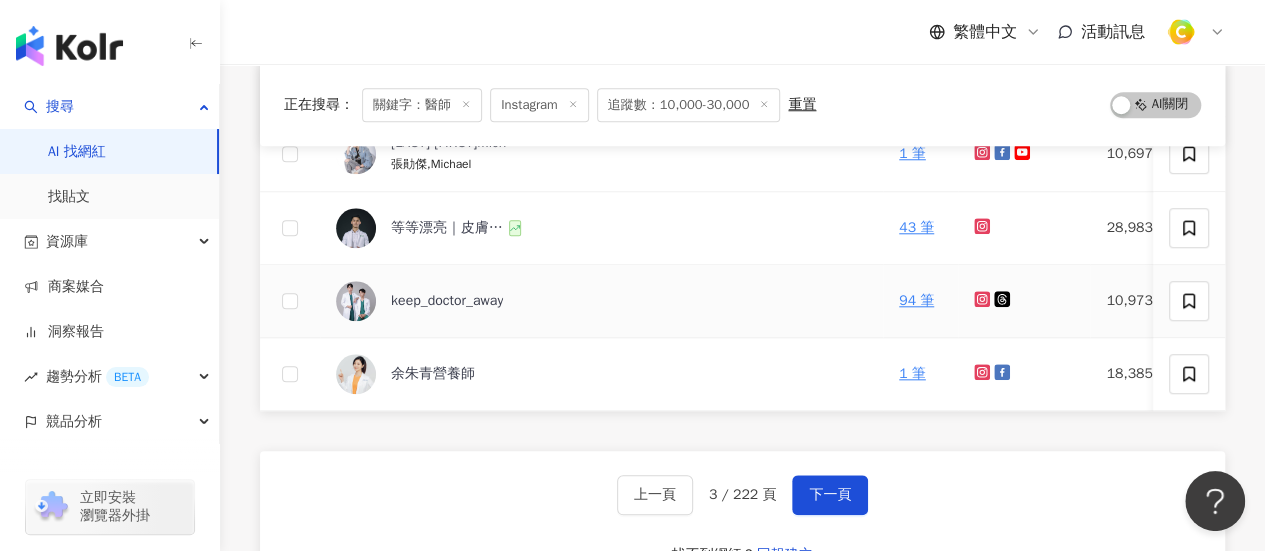scroll, scrollTop: 945, scrollLeft: 0, axis: vertical 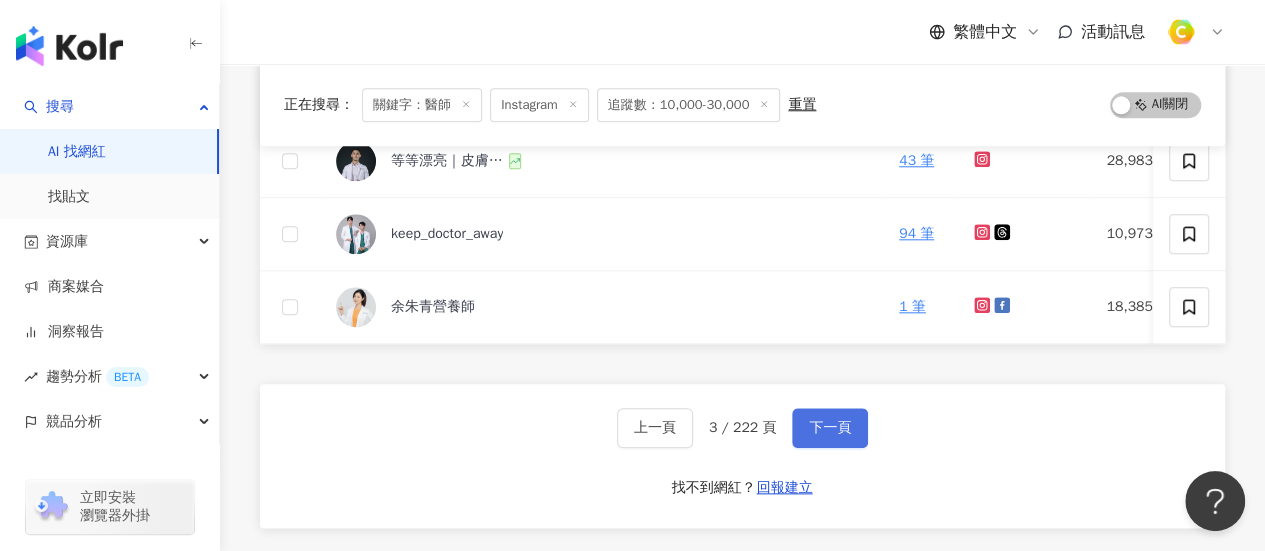 click on "下一頁" at bounding box center (830, 428) 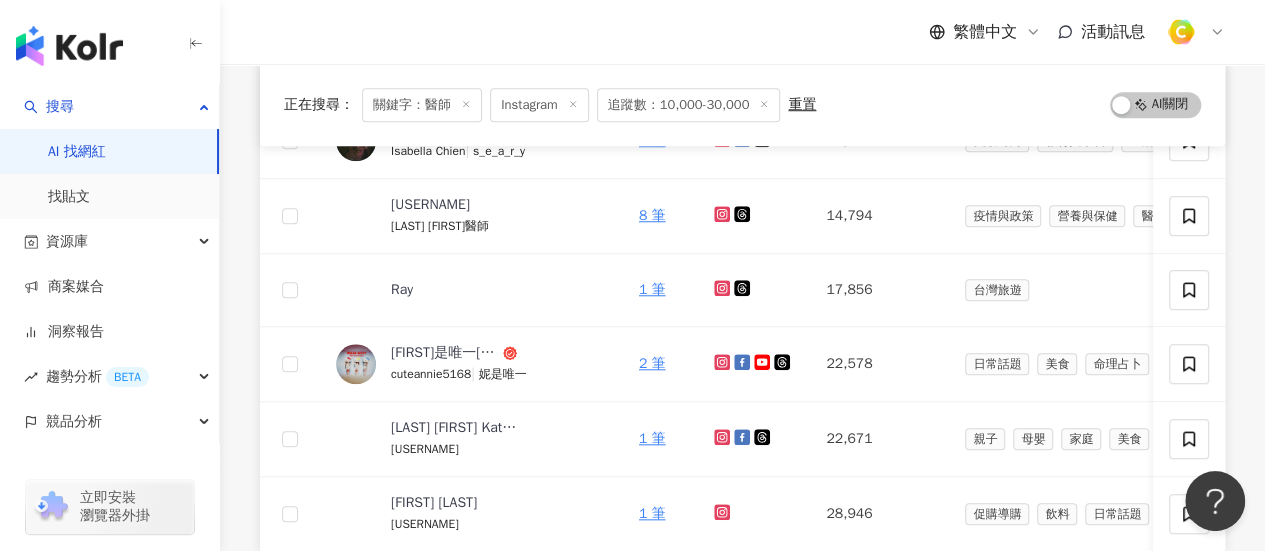 scroll, scrollTop: 945, scrollLeft: 0, axis: vertical 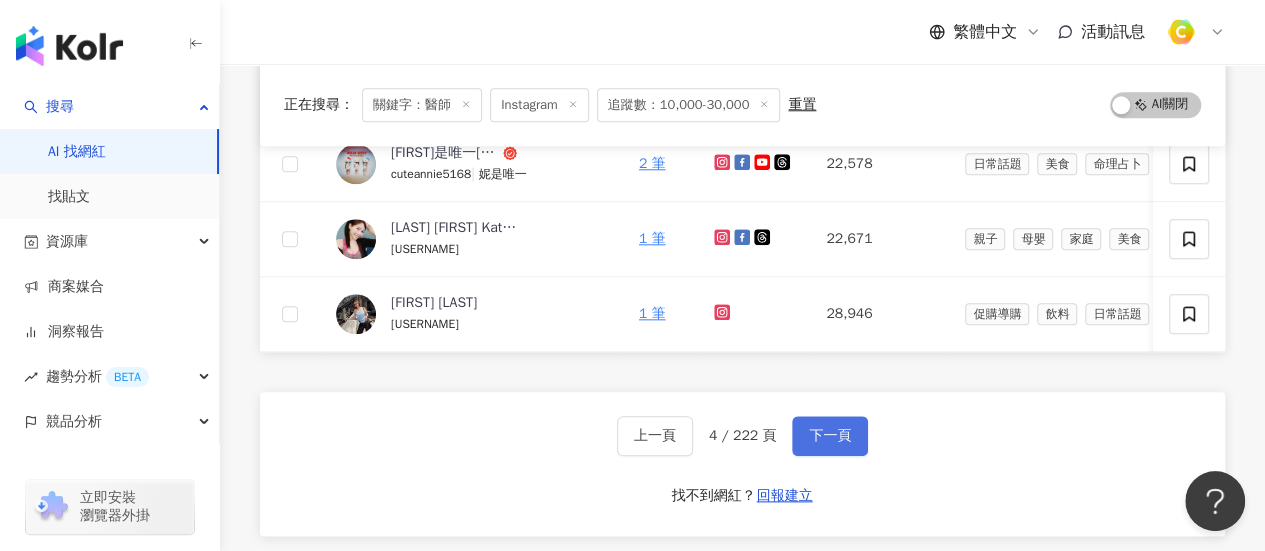 click on "下一頁" at bounding box center [830, 436] 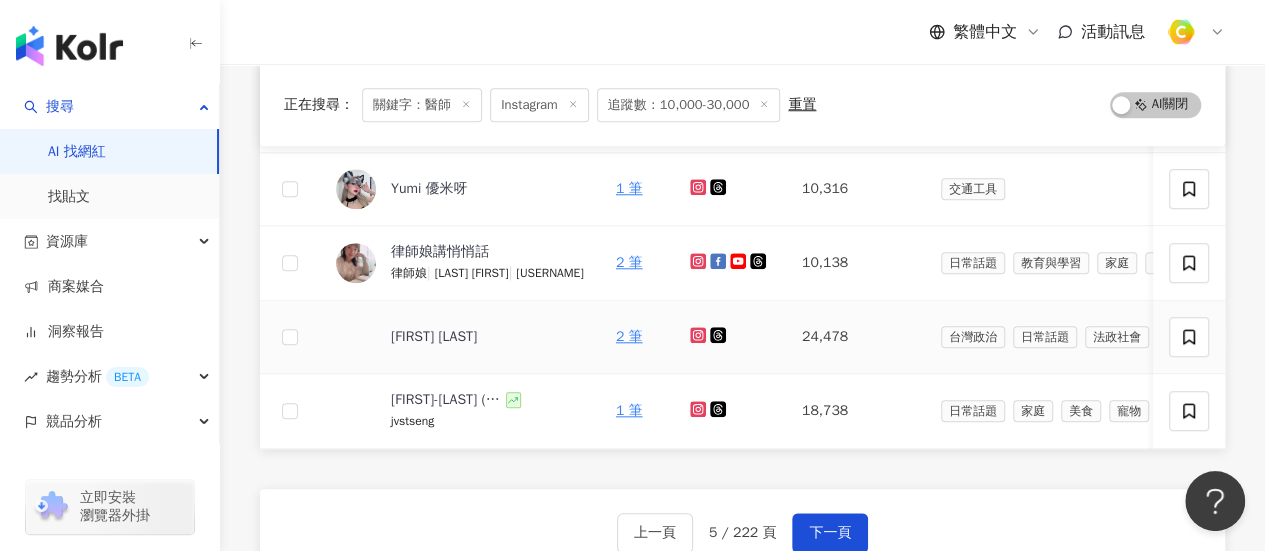 scroll, scrollTop: 1044, scrollLeft: 0, axis: vertical 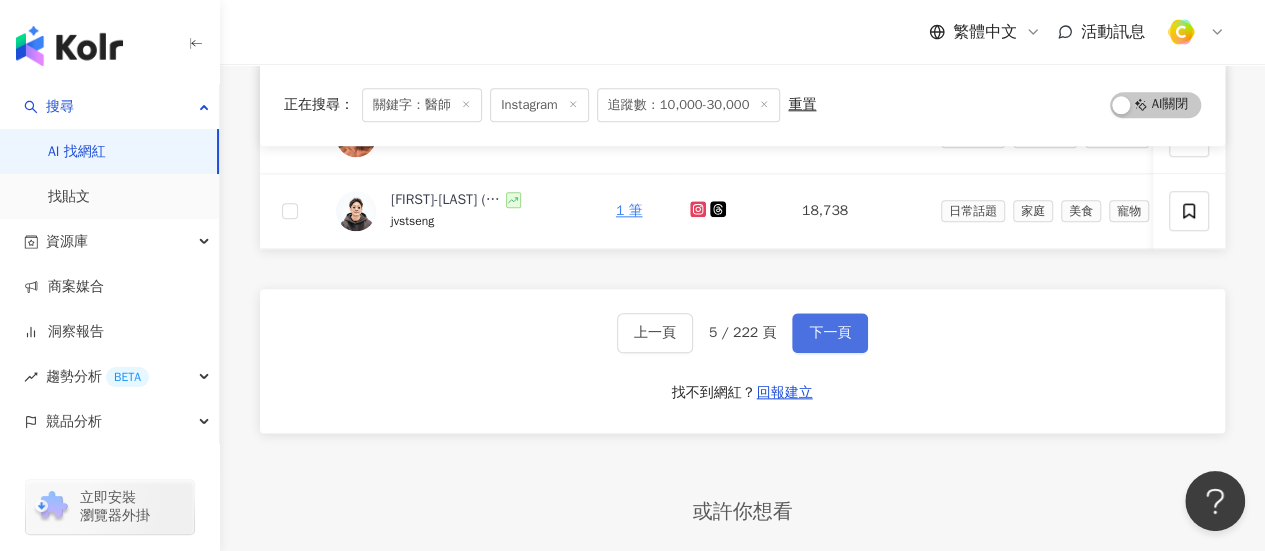 click on "下一頁" at bounding box center (830, 333) 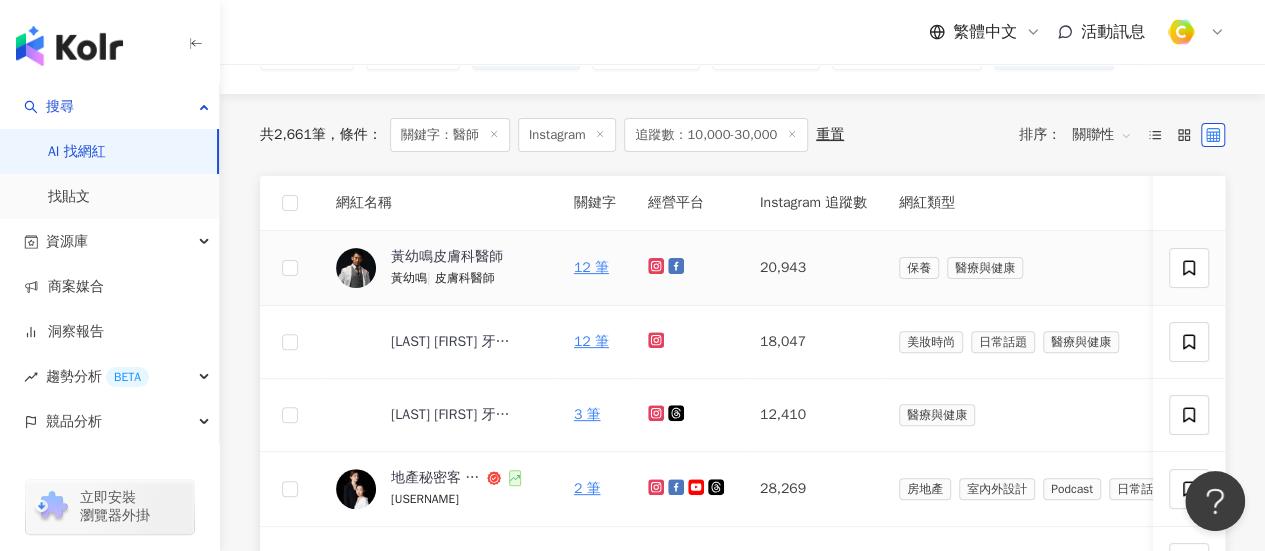scroll, scrollTop: 200, scrollLeft: 0, axis: vertical 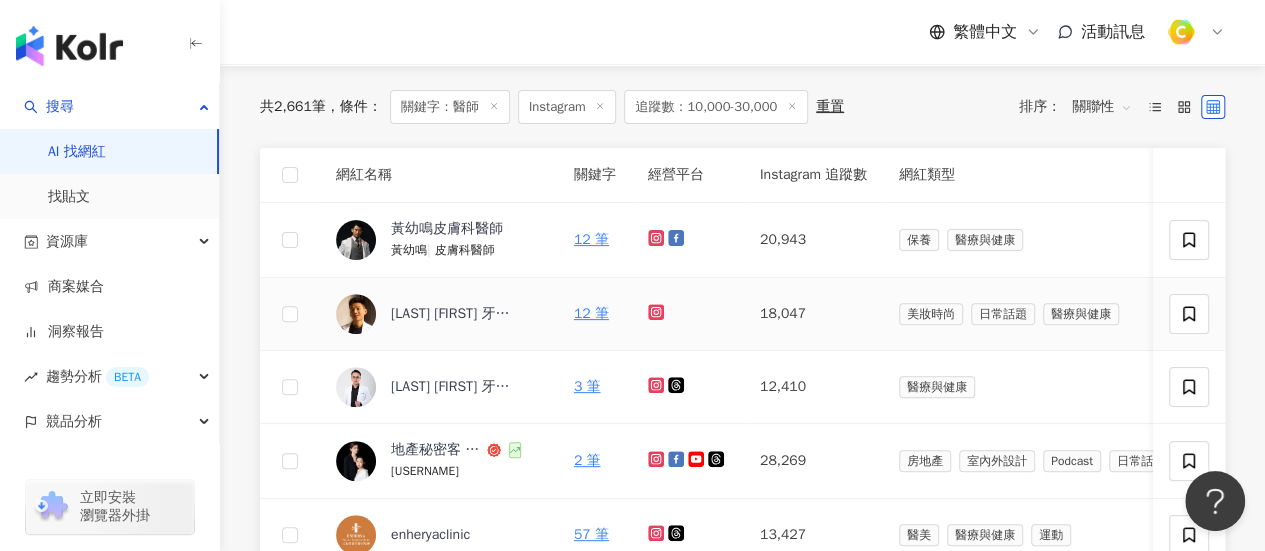 click 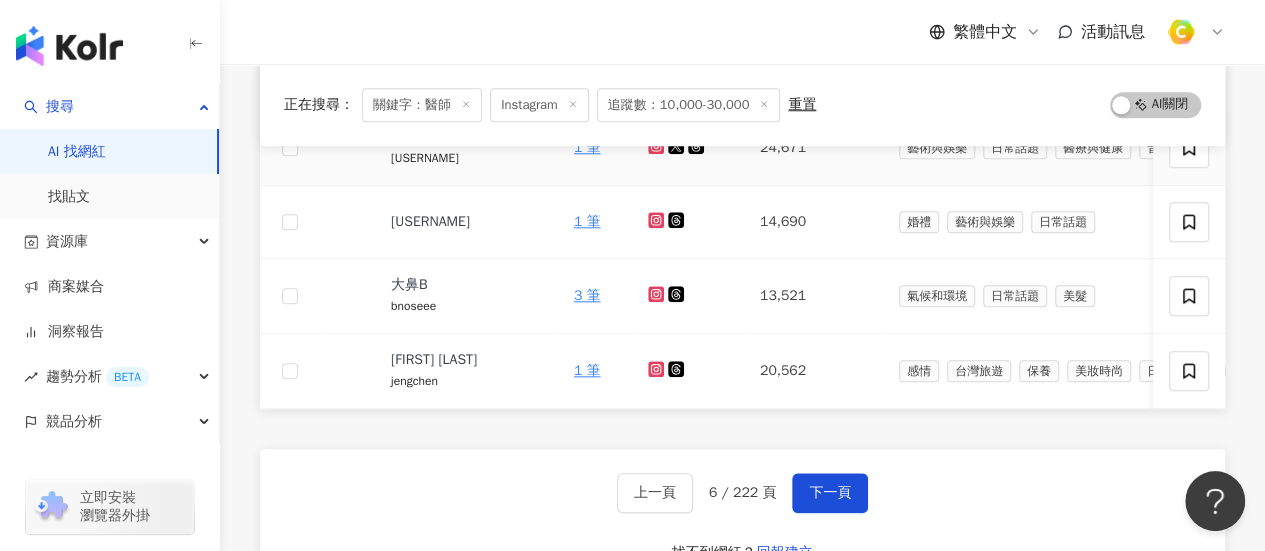 scroll, scrollTop: 1000, scrollLeft: 0, axis: vertical 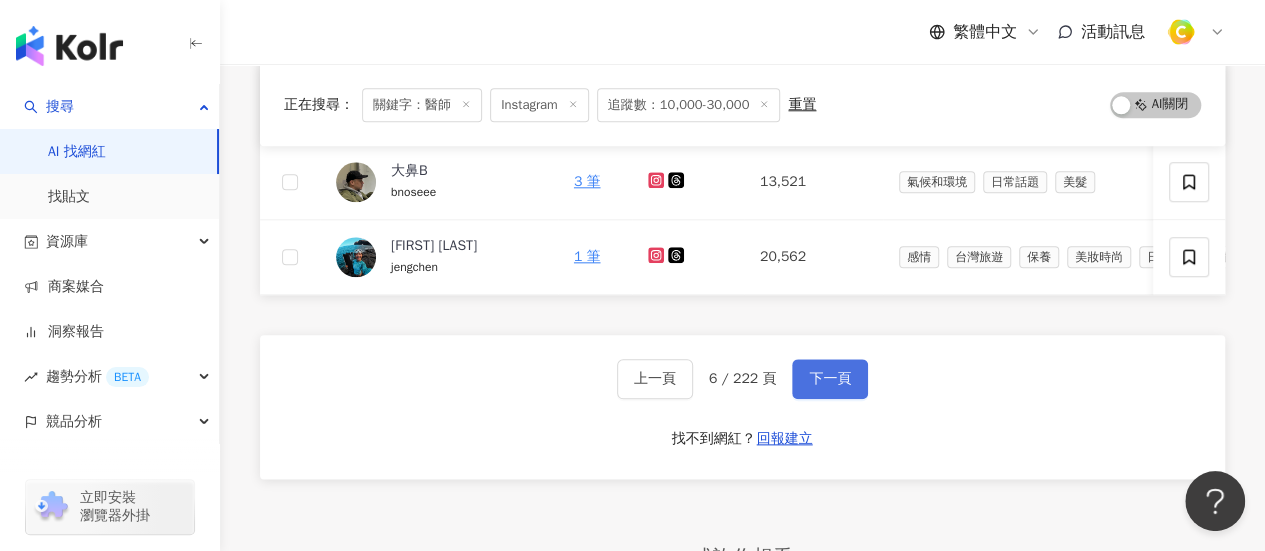 click on "下一頁" at bounding box center (830, 379) 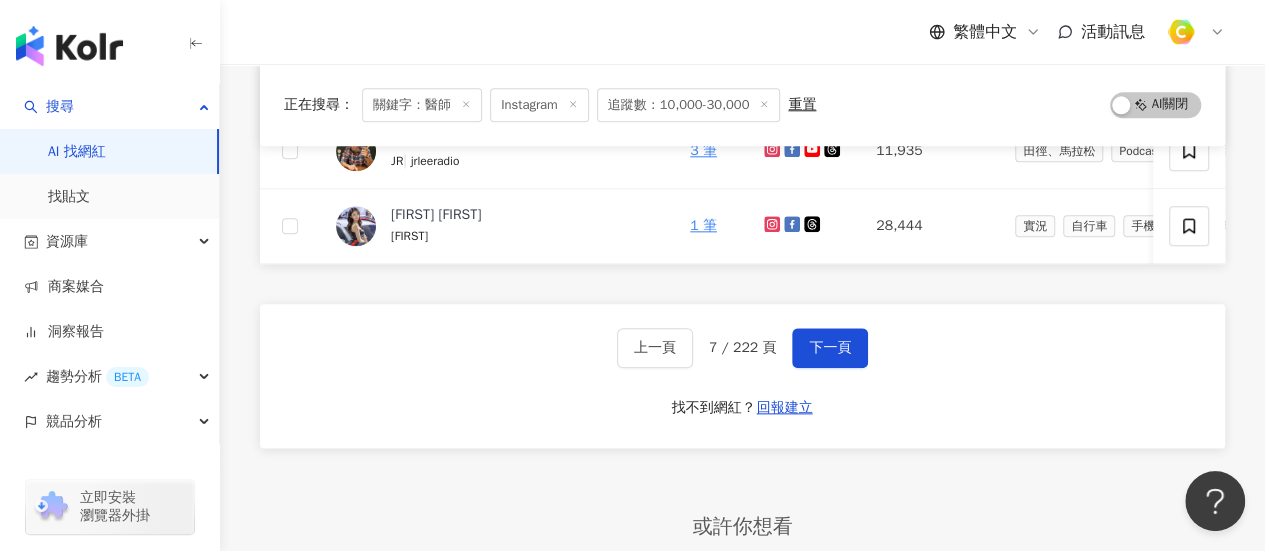 scroll, scrollTop: 1000, scrollLeft: 0, axis: vertical 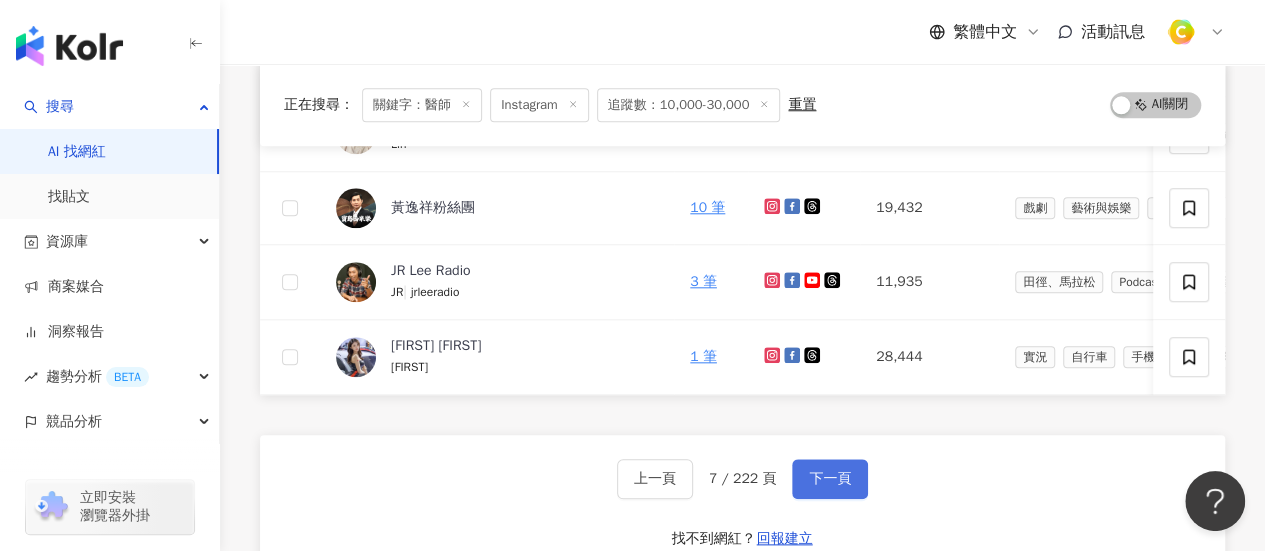 click on "下一頁" at bounding box center (830, 479) 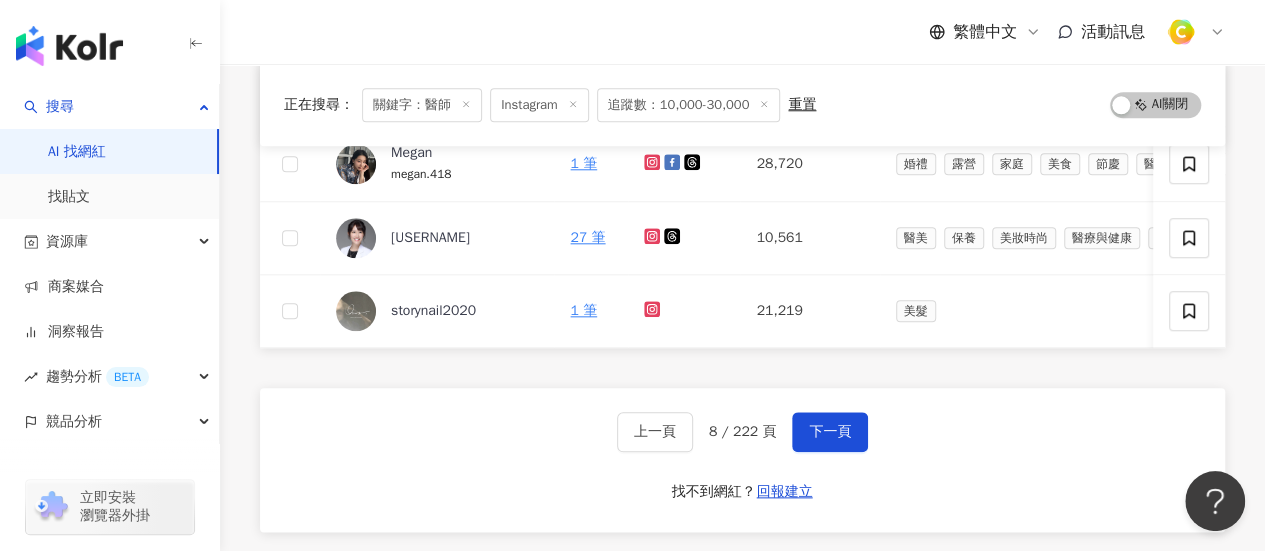 scroll, scrollTop: 845, scrollLeft: 0, axis: vertical 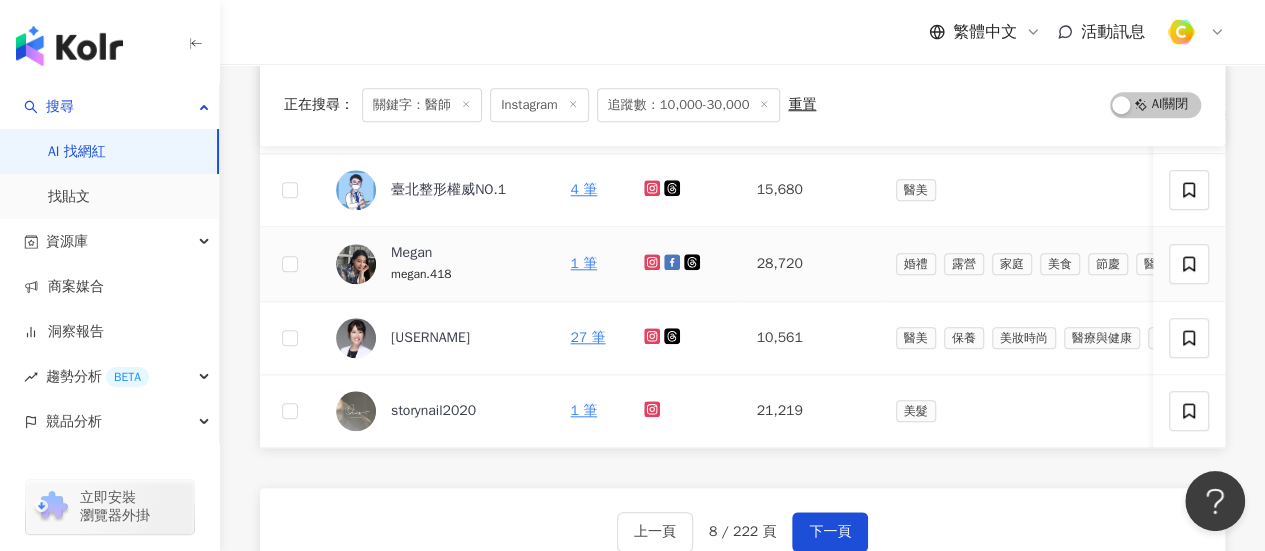 click 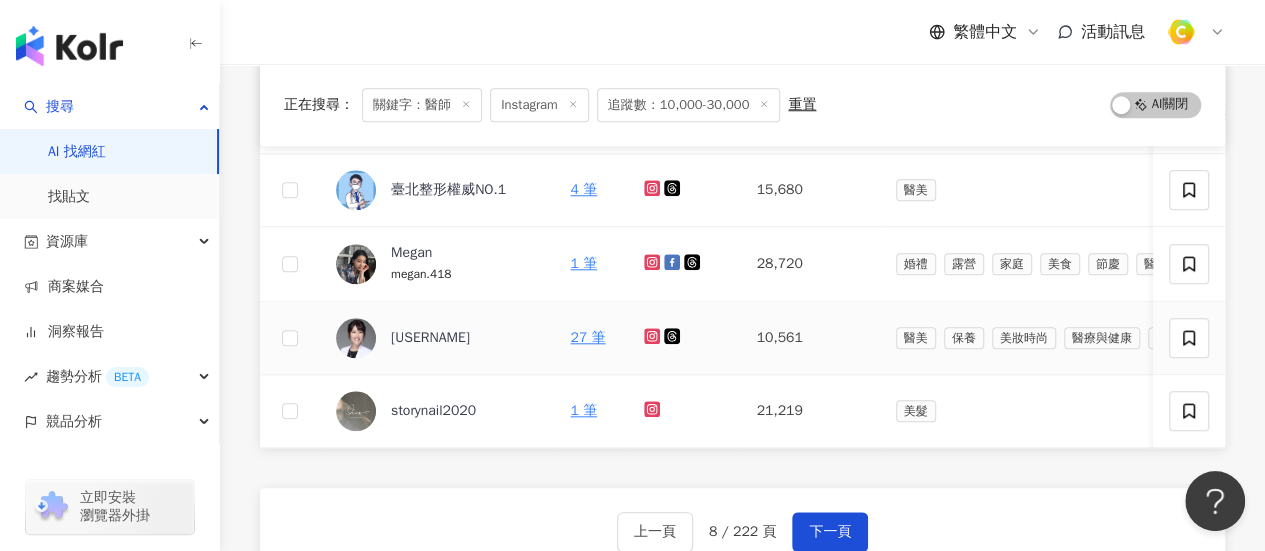 click 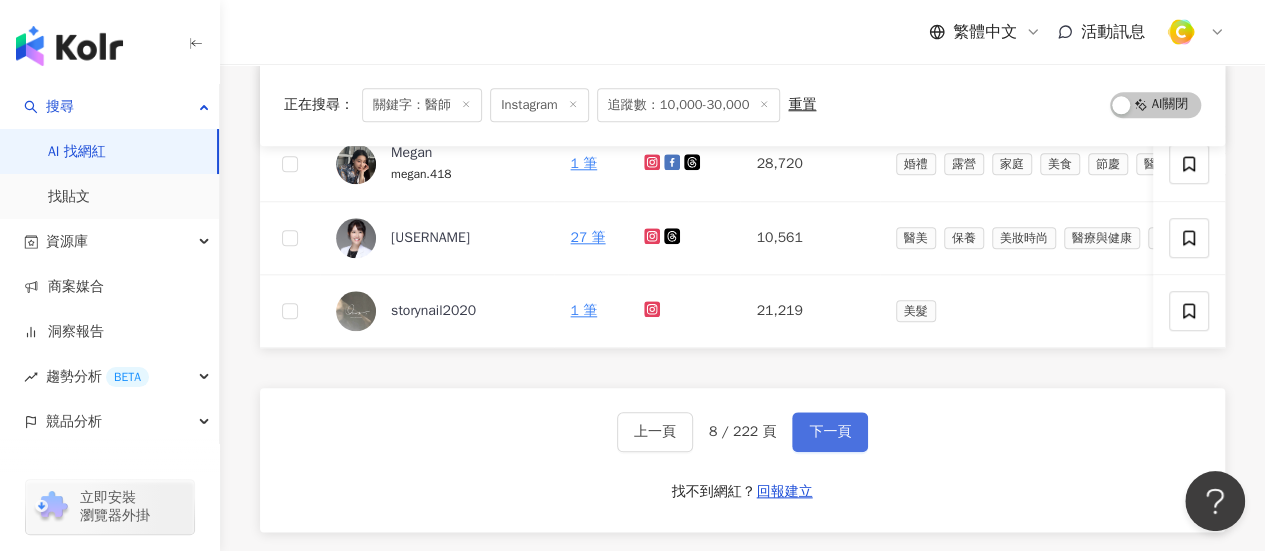 click on "下一頁" at bounding box center [830, 432] 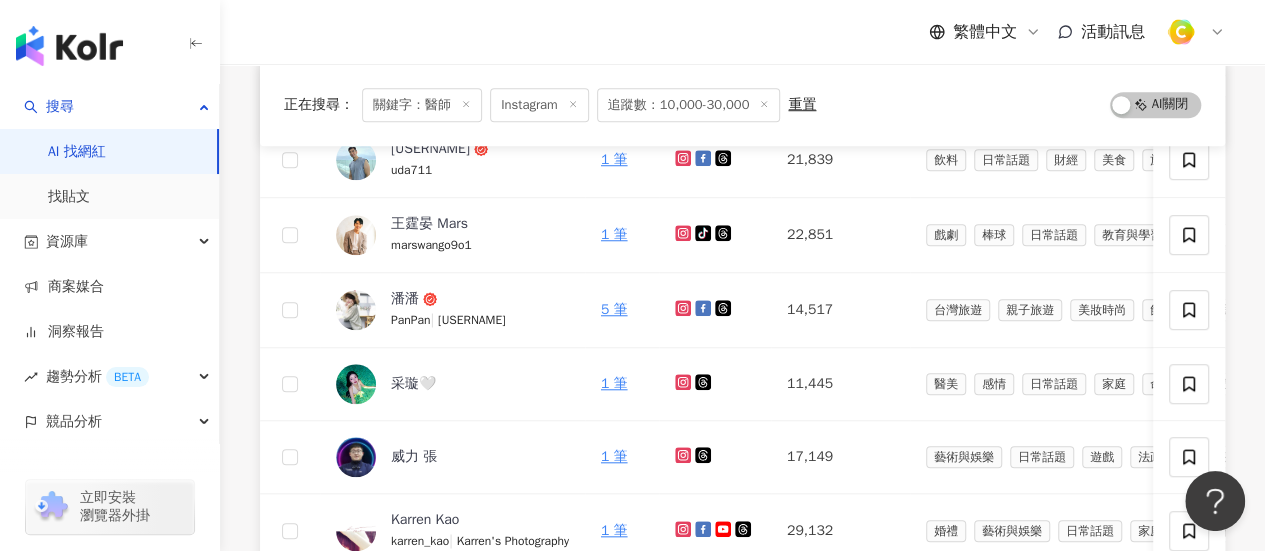 scroll, scrollTop: 945, scrollLeft: 0, axis: vertical 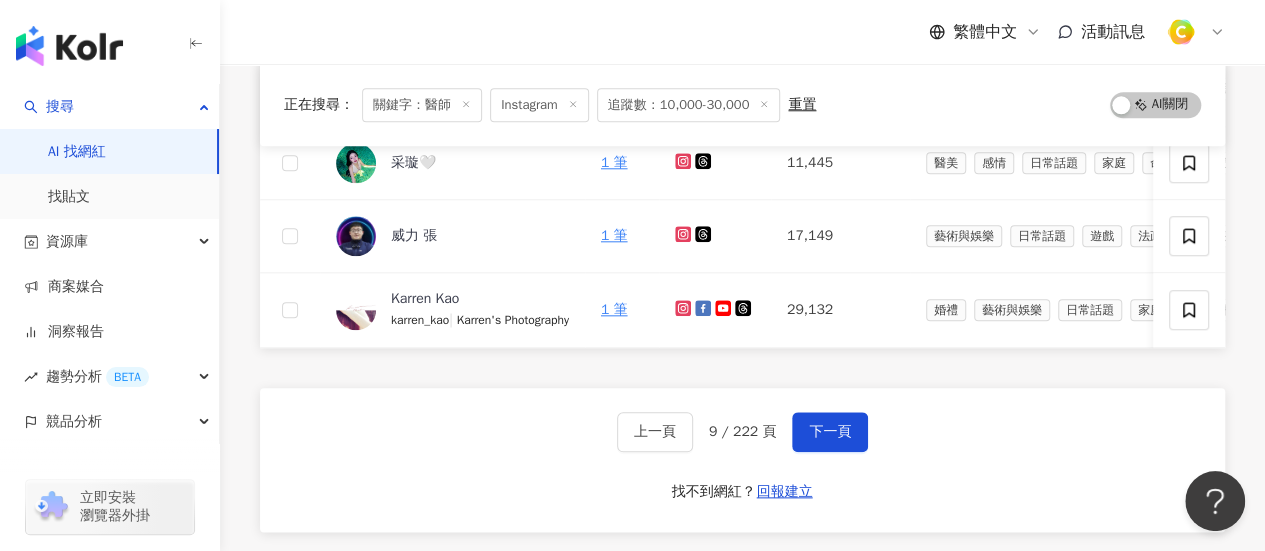 click on "上一頁 9 / 222 頁 下一頁 找不到網紅？ 回報建立" at bounding box center (742, 460) 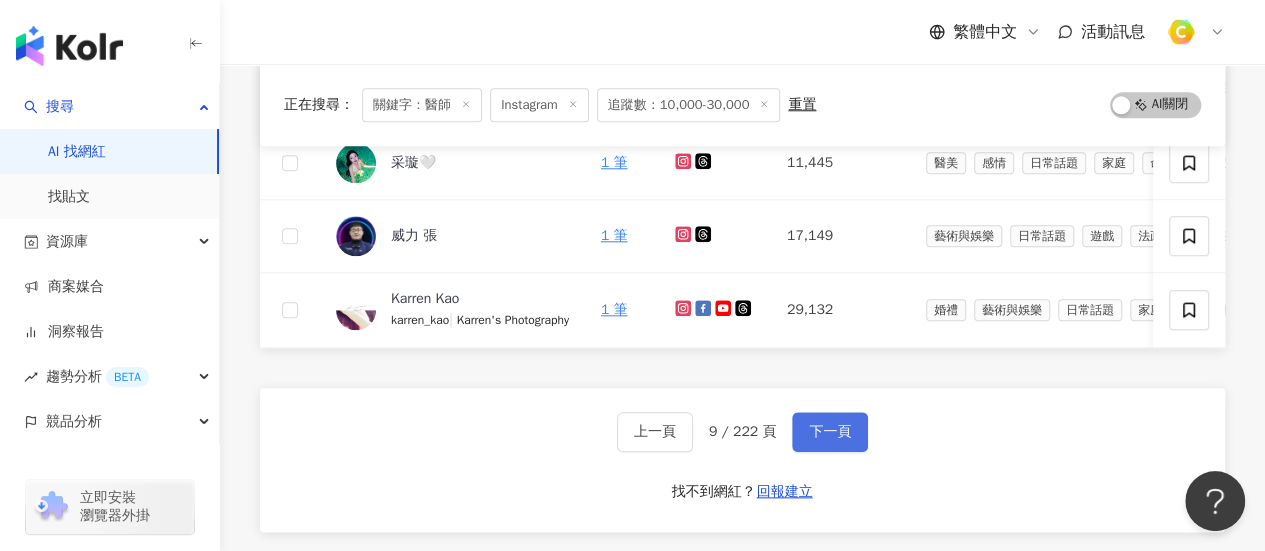 click on "下一頁" at bounding box center (830, 432) 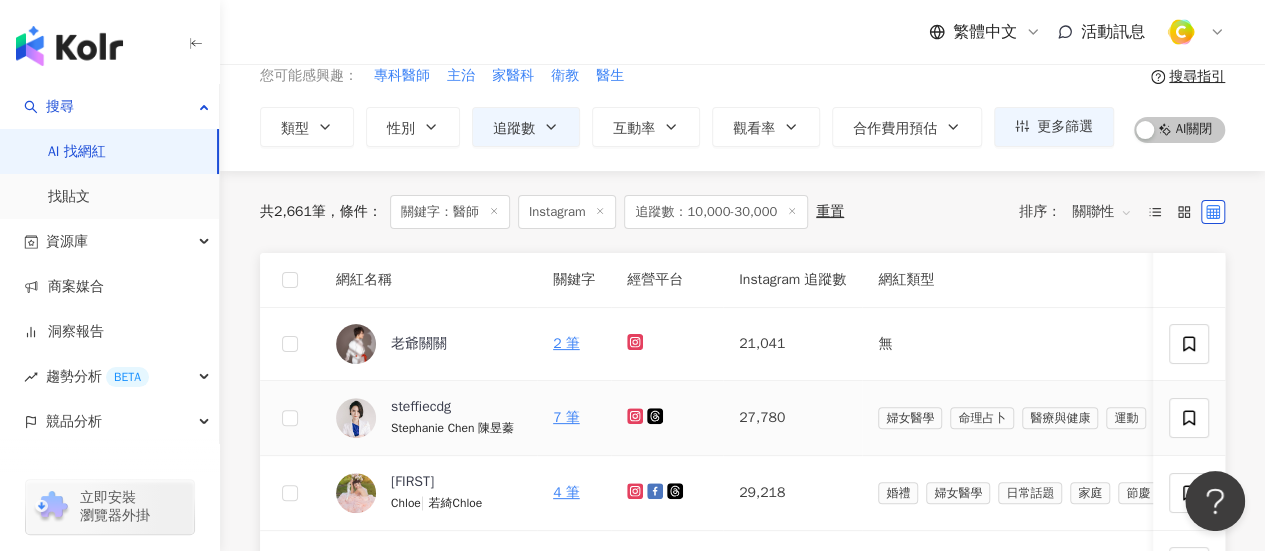 scroll, scrollTop: 0, scrollLeft: 0, axis: both 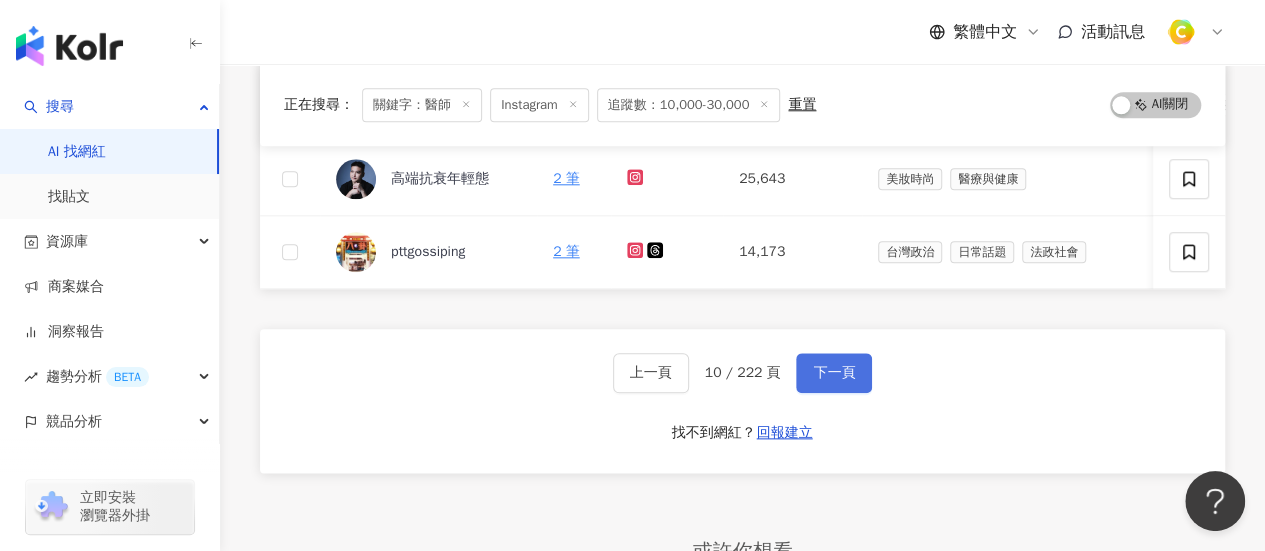 click on "下一頁" at bounding box center (834, 373) 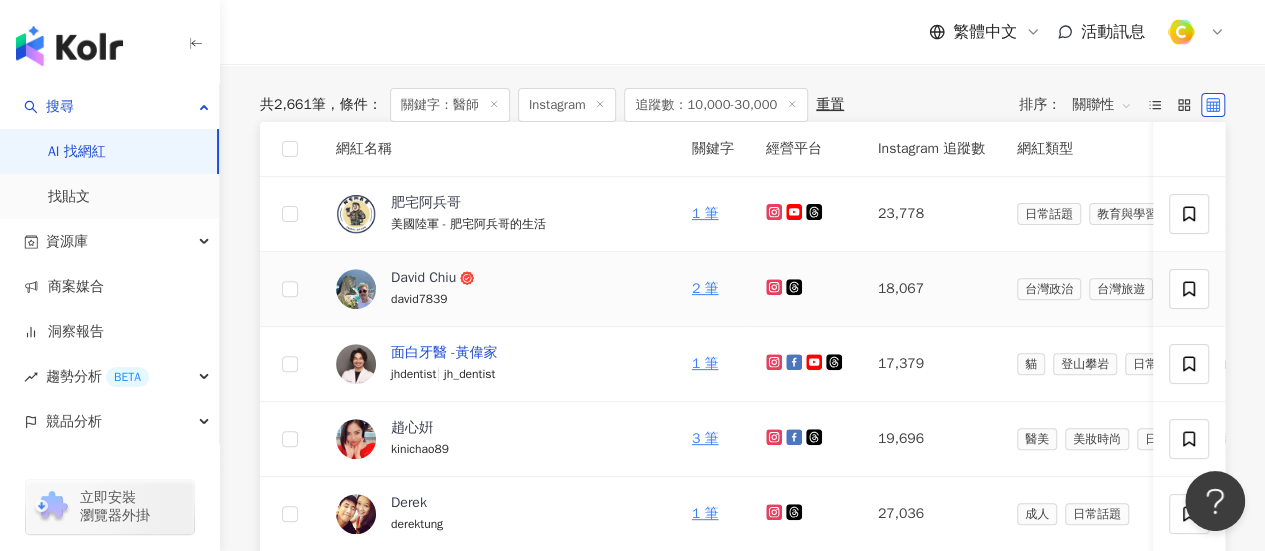 scroll, scrollTop: 200, scrollLeft: 0, axis: vertical 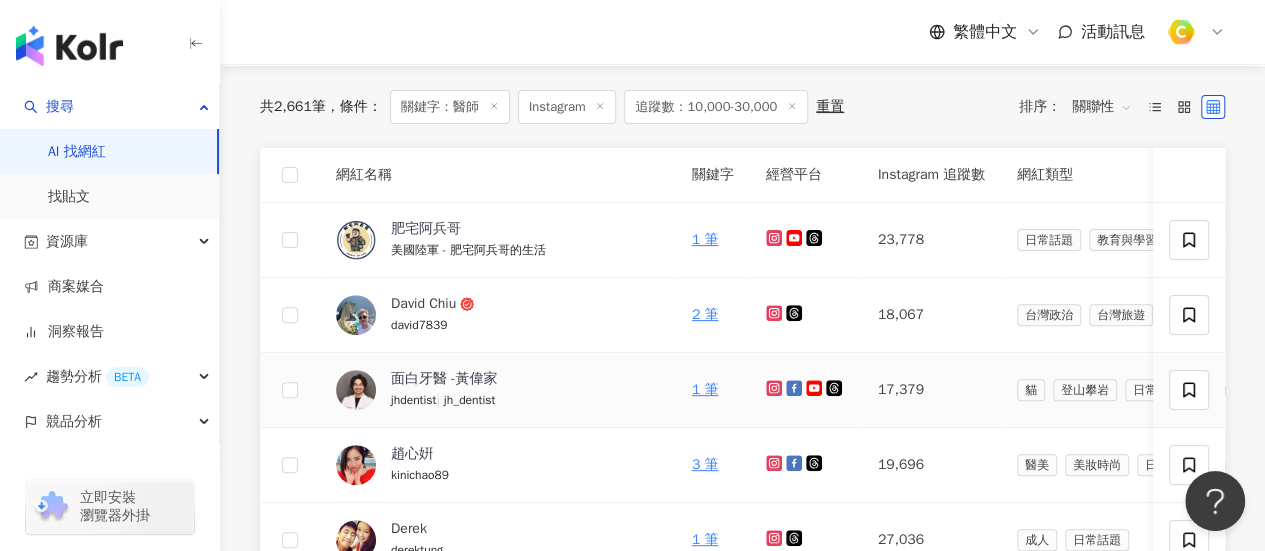 click 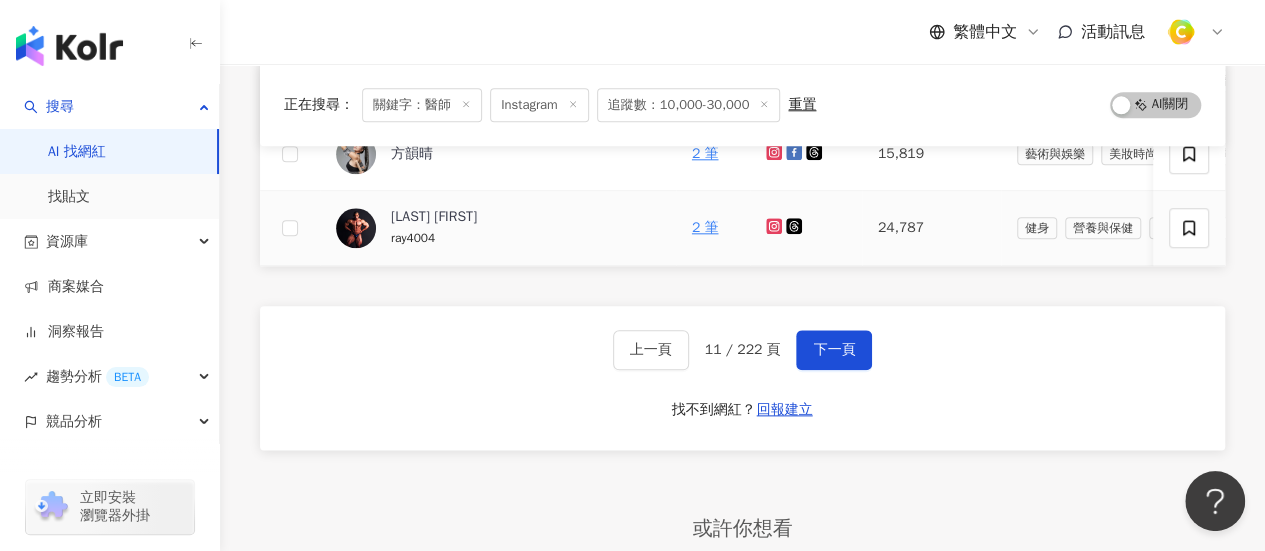 scroll, scrollTop: 1000, scrollLeft: 0, axis: vertical 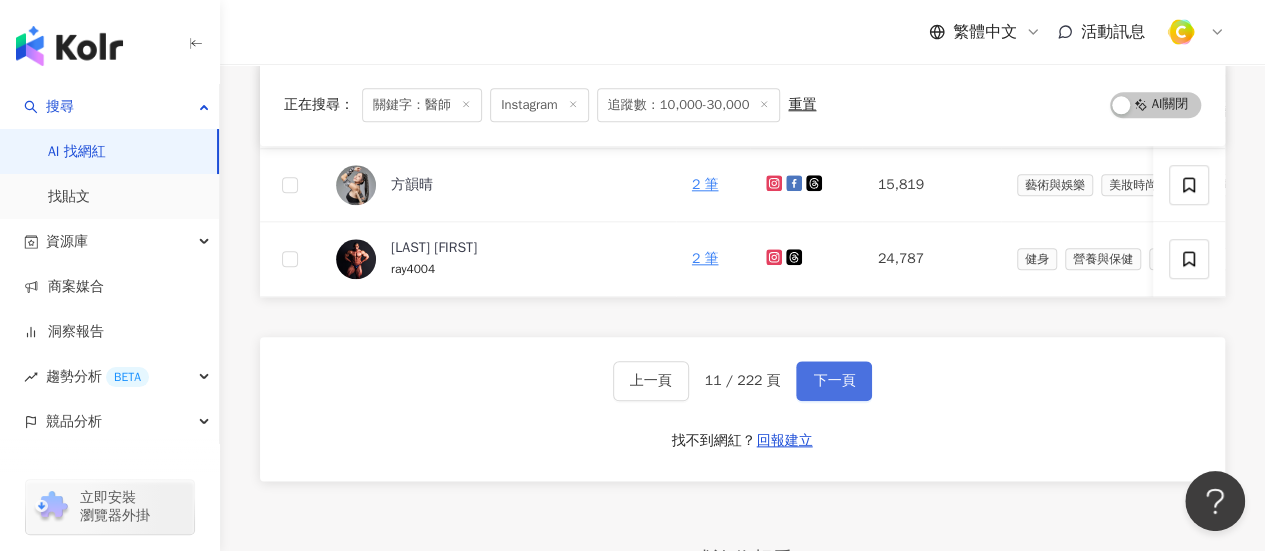 click on "下一頁" at bounding box center [834, 381] 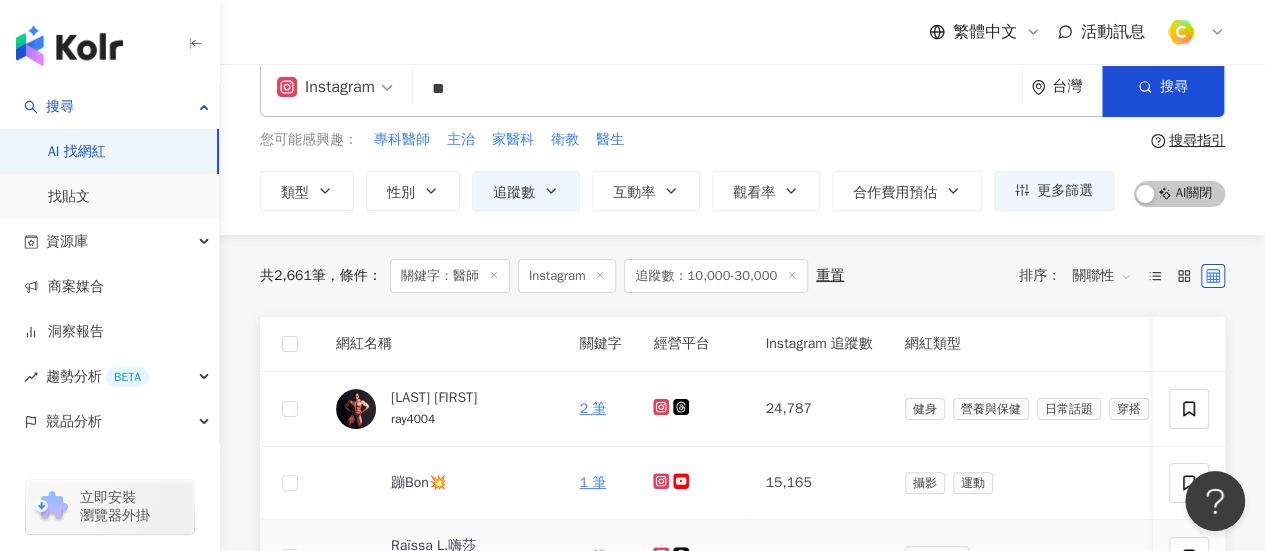 scroll, scrollTop: 0, scrollLeft: 0, axis: both 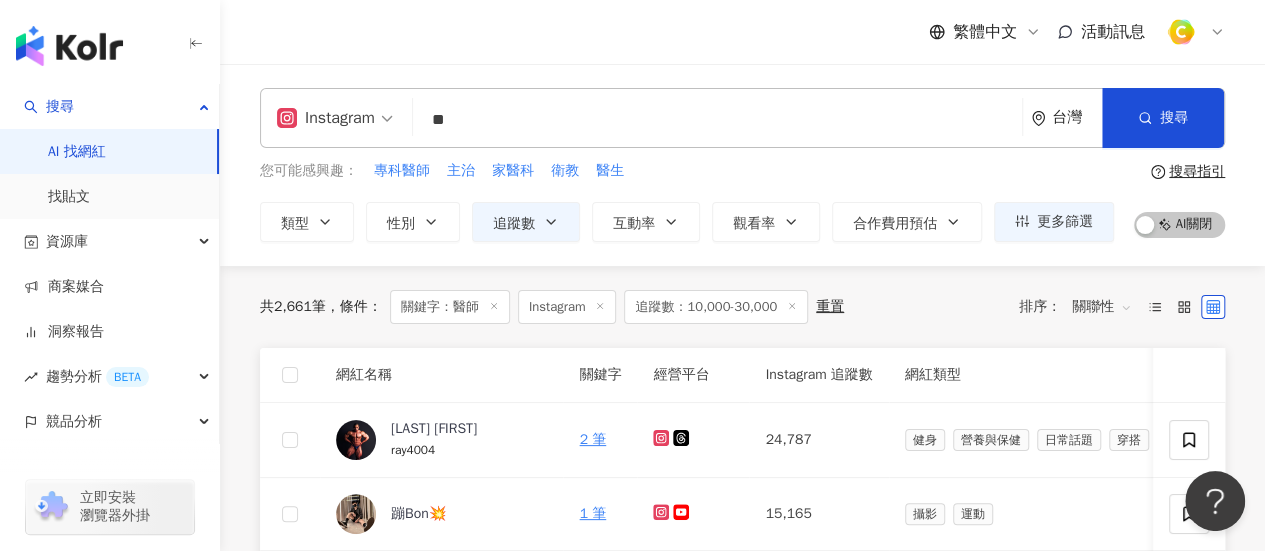 click on "**" at bounding box center (717, 120) 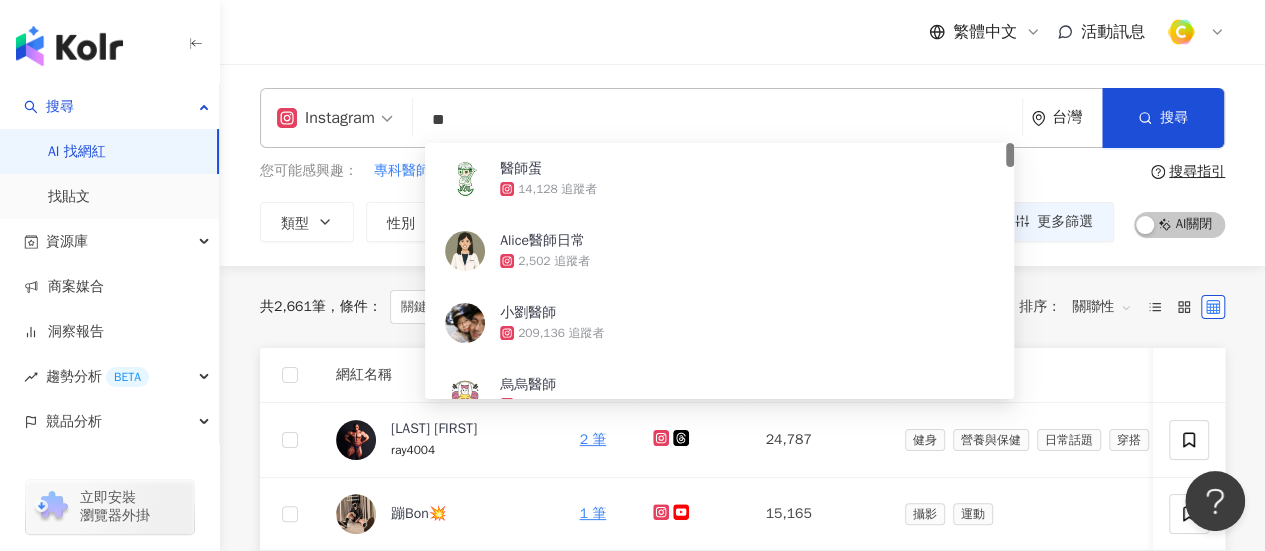 type on "*" 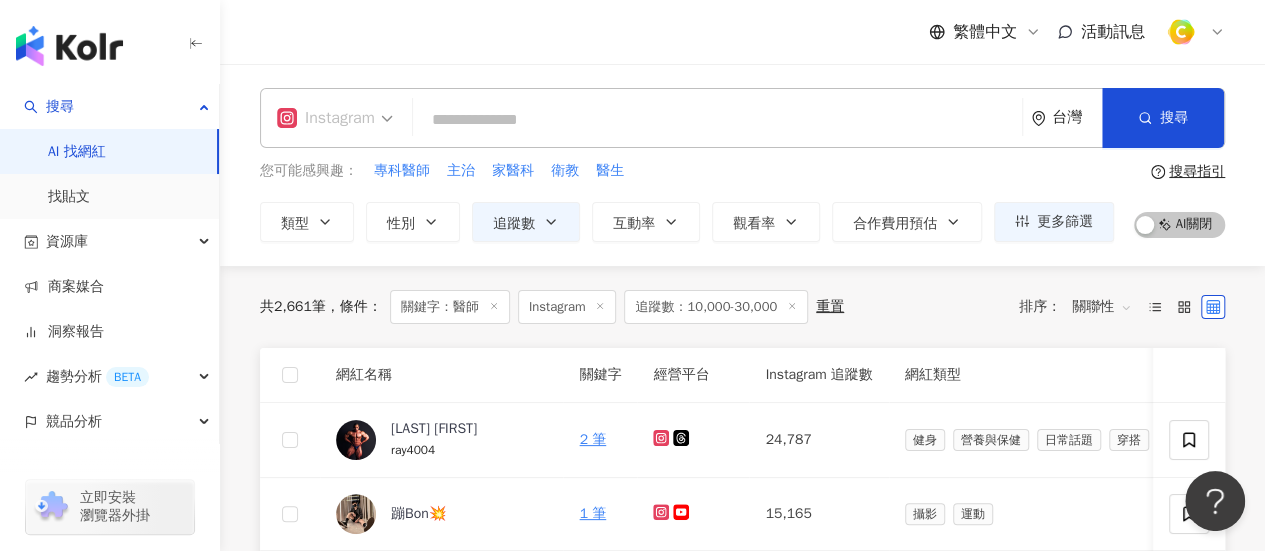 click on "Instagram" at bounding box center (335, 118) 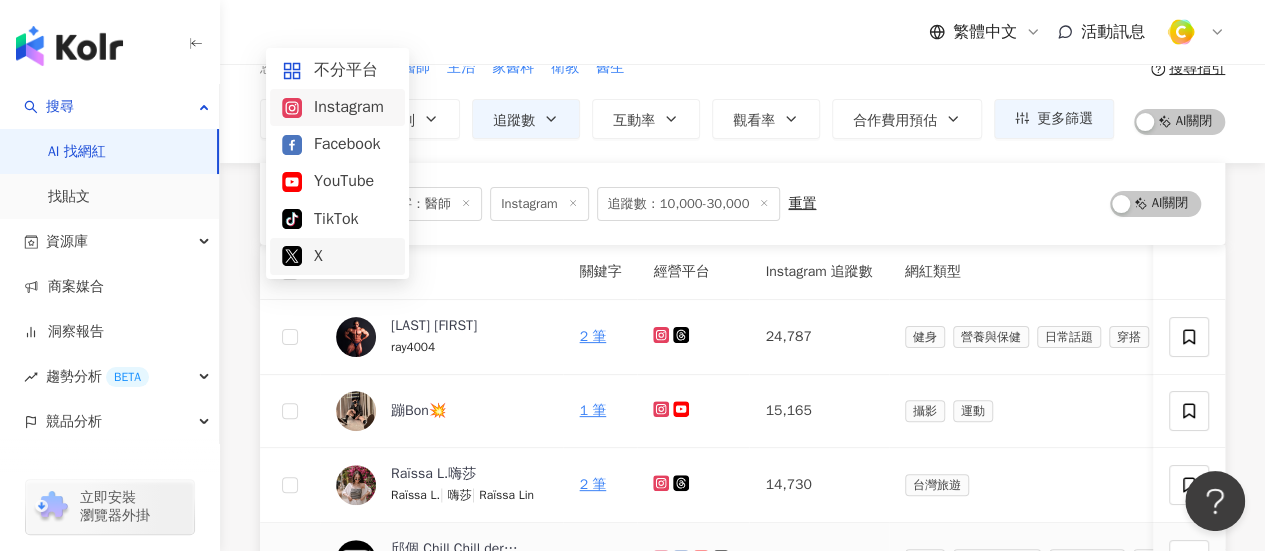 scroll, scrollTop: 100, scrollLeft: 0, axis: vertical 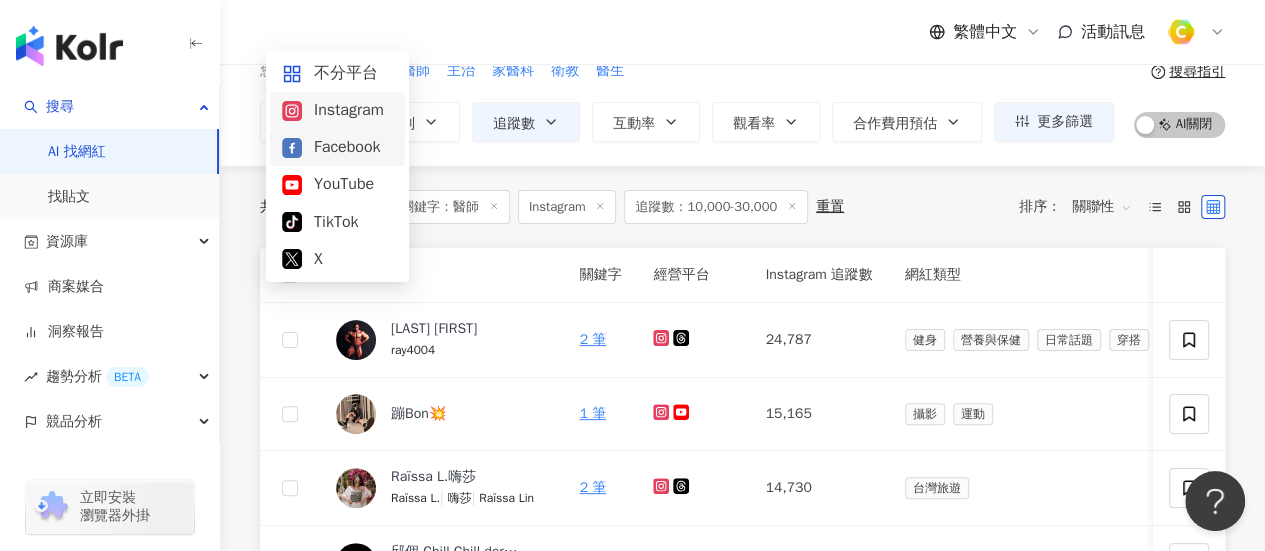 click on "Facebook" at bounding box center (337, 147) 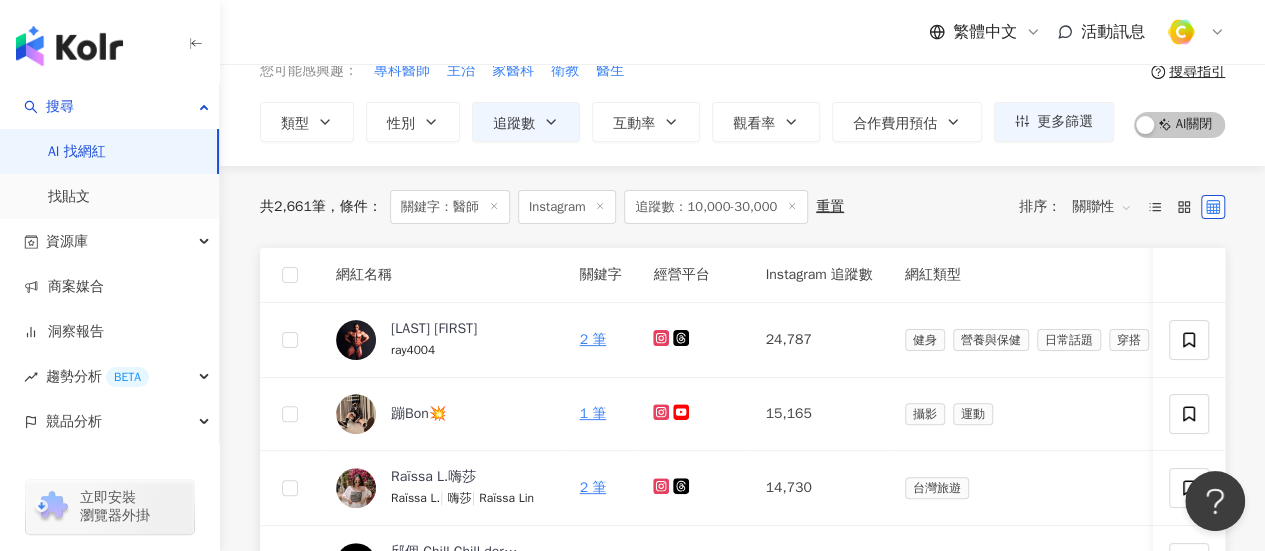 scroll, scrollTop: 0, scrollLeft: 0, axis: both 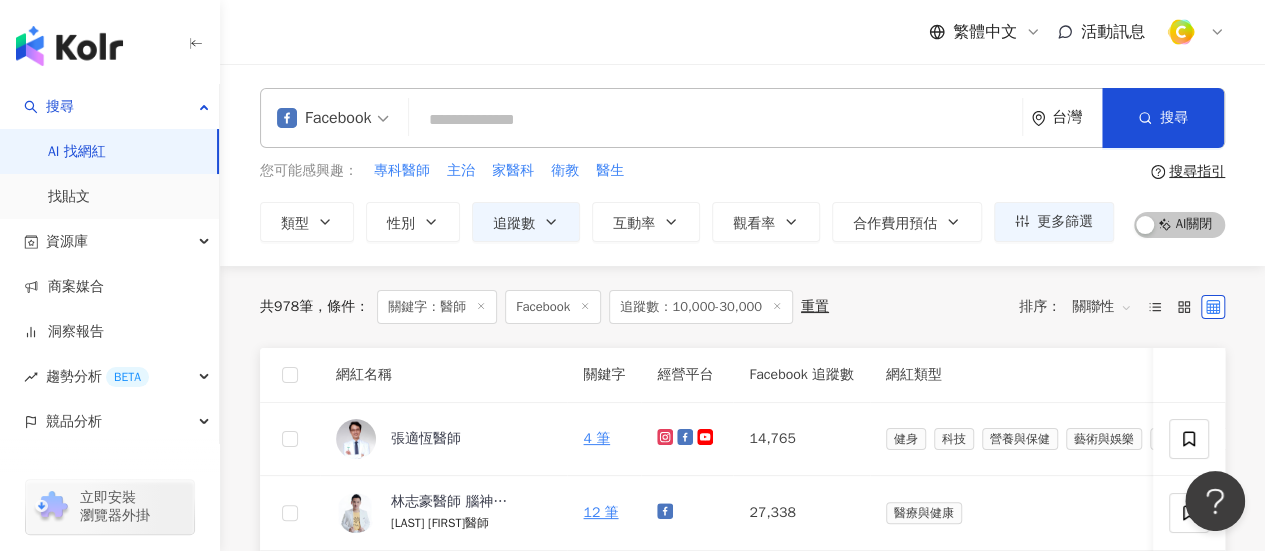 click at bounding box center [715, 120] 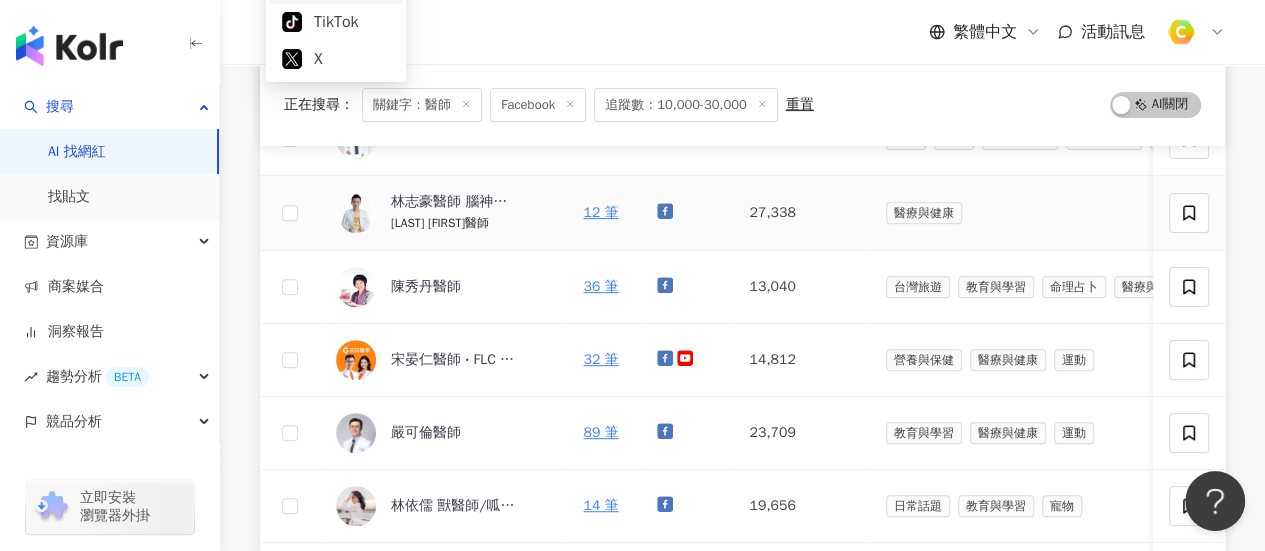scroll, scrollTop: 0, scrollLeft: 0, axis: both 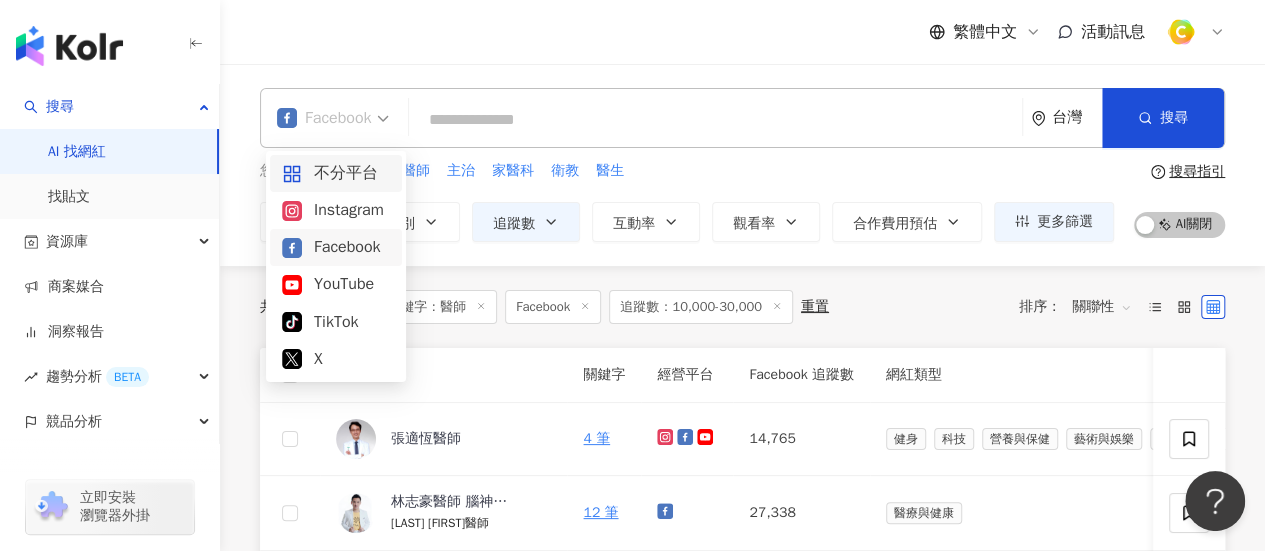 click at bounding box center [715, 120] 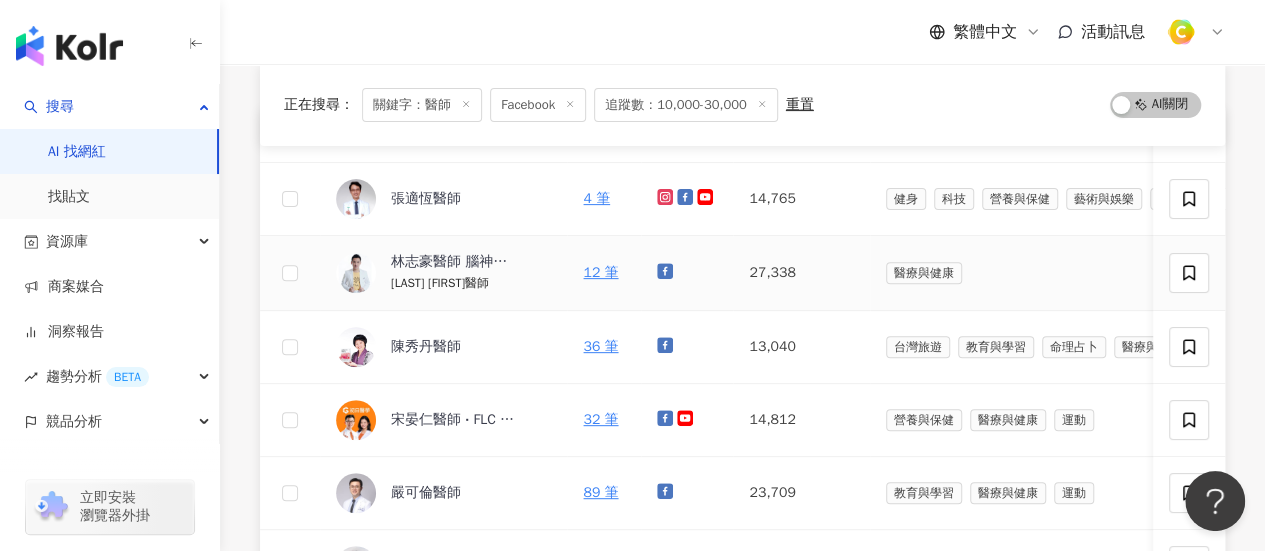 scroll, scrollTop: 300, scrollLeft: 0, axis: vertical 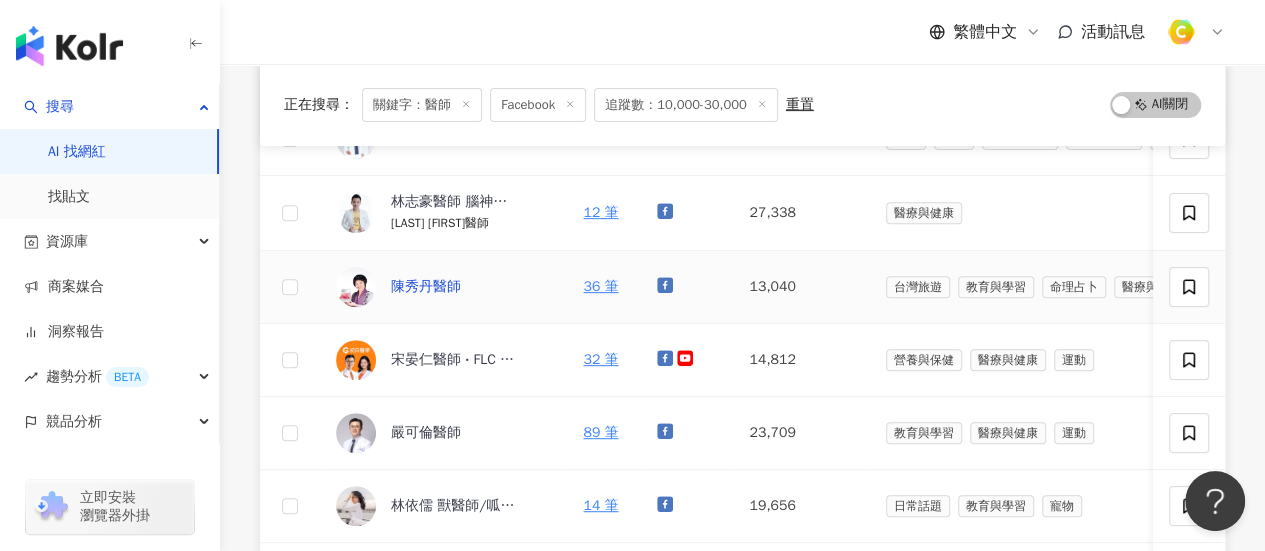 click on "陳秀丹醫師" at bounding box center (426, 287) 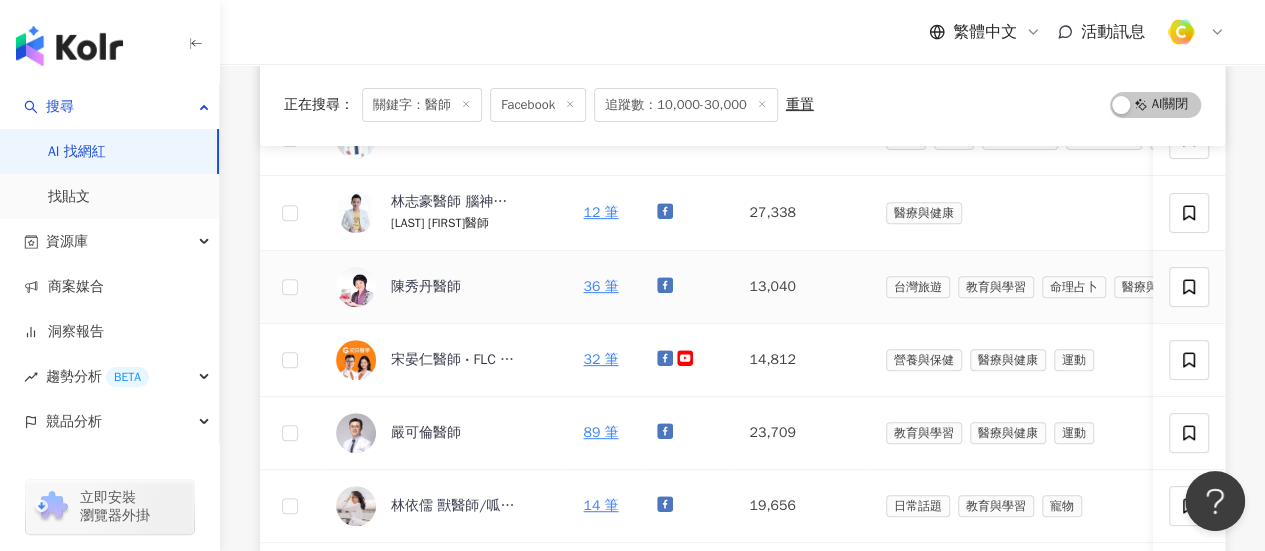 scroll, scrollTop: 700, scrollLeft: 0, axis: vertical 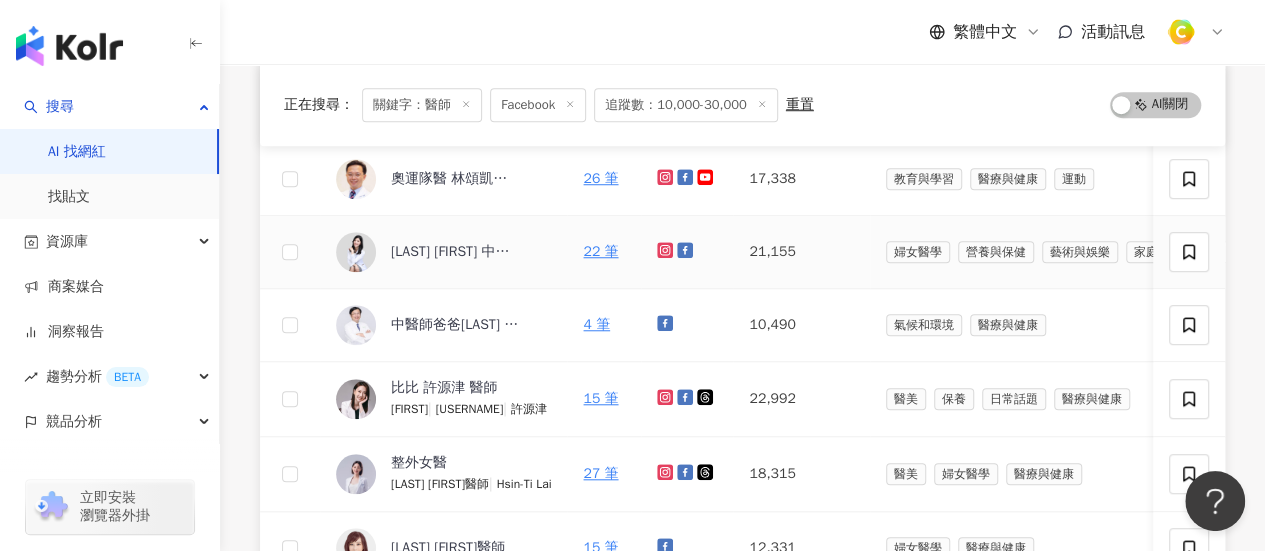 click 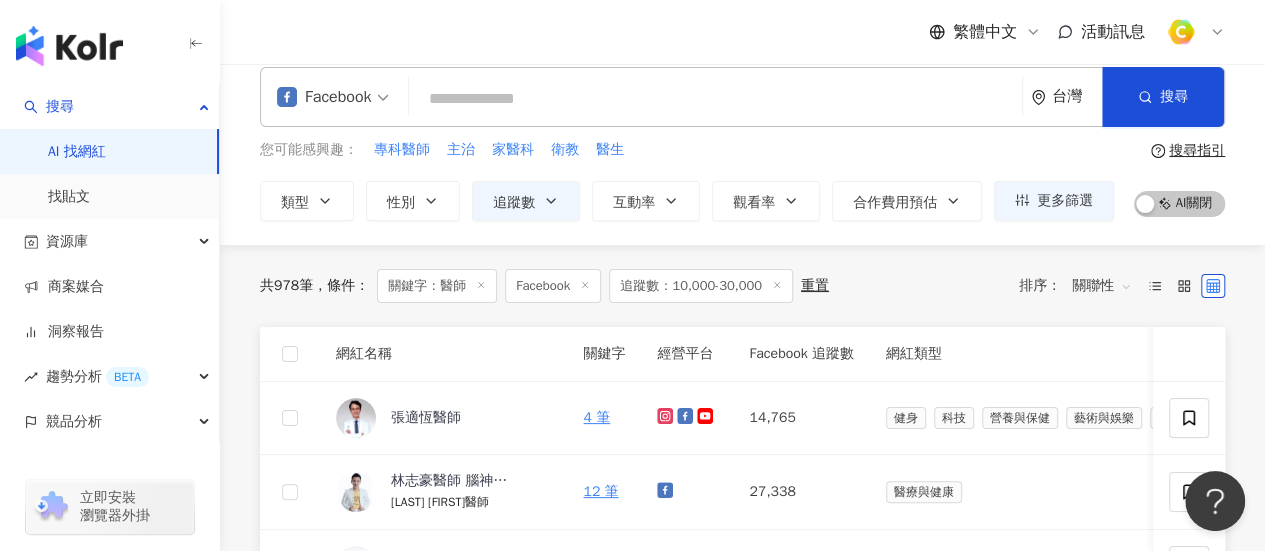 scroll, scrollTop: 0, scrollLeft: 0, axis: both 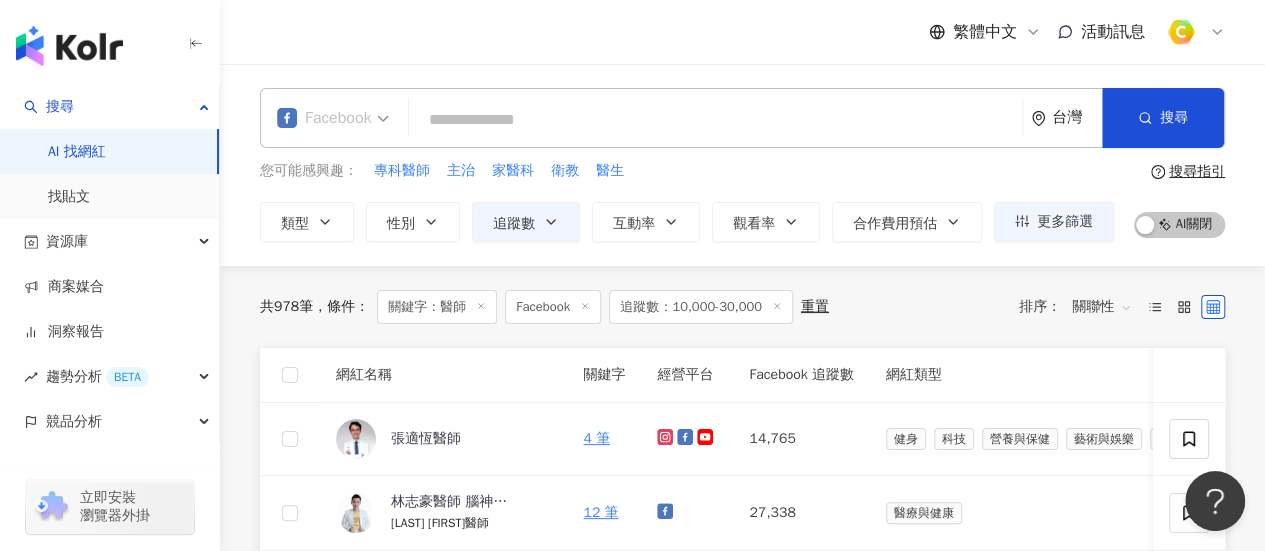 click on "Facebook" at bounding box center (324, 118) 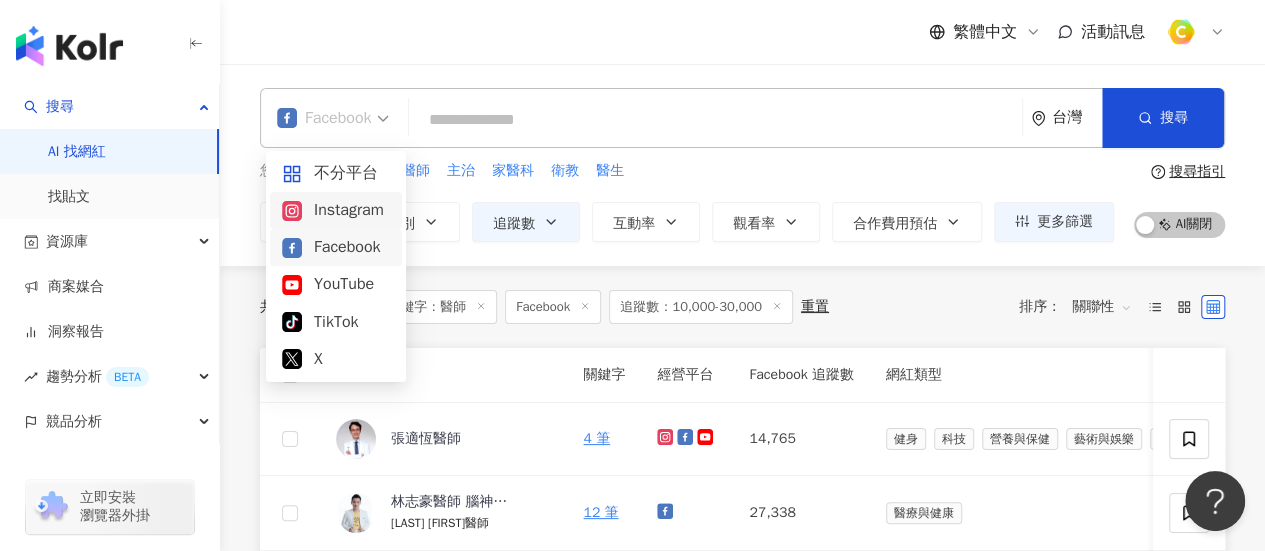 click on "Instagram" at bounding box center [336, 210] 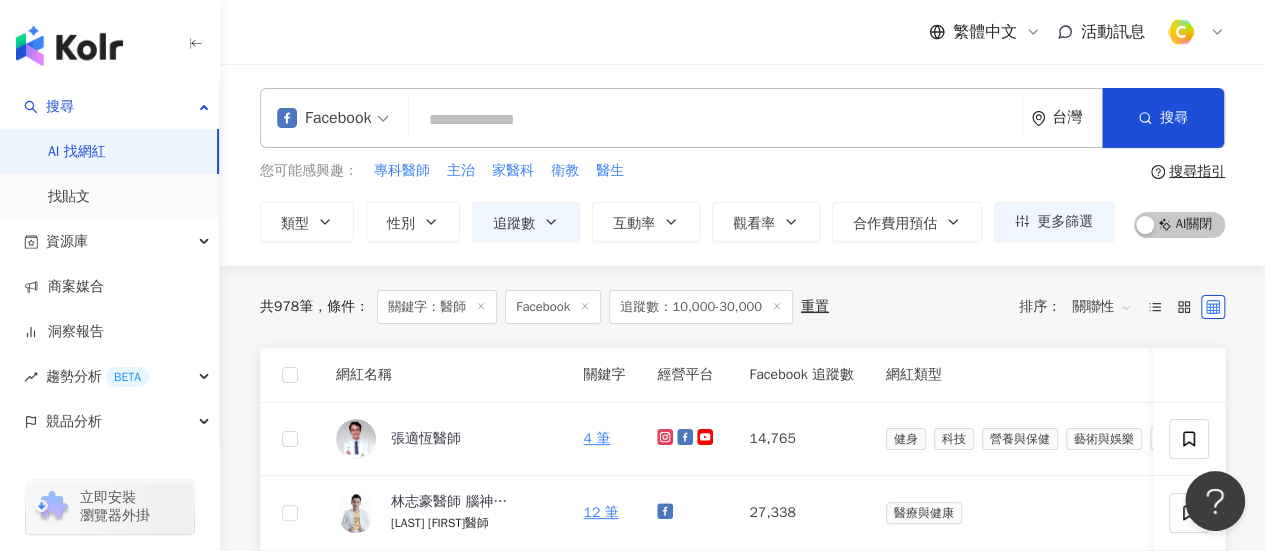 click at bounding box center (715, 120) 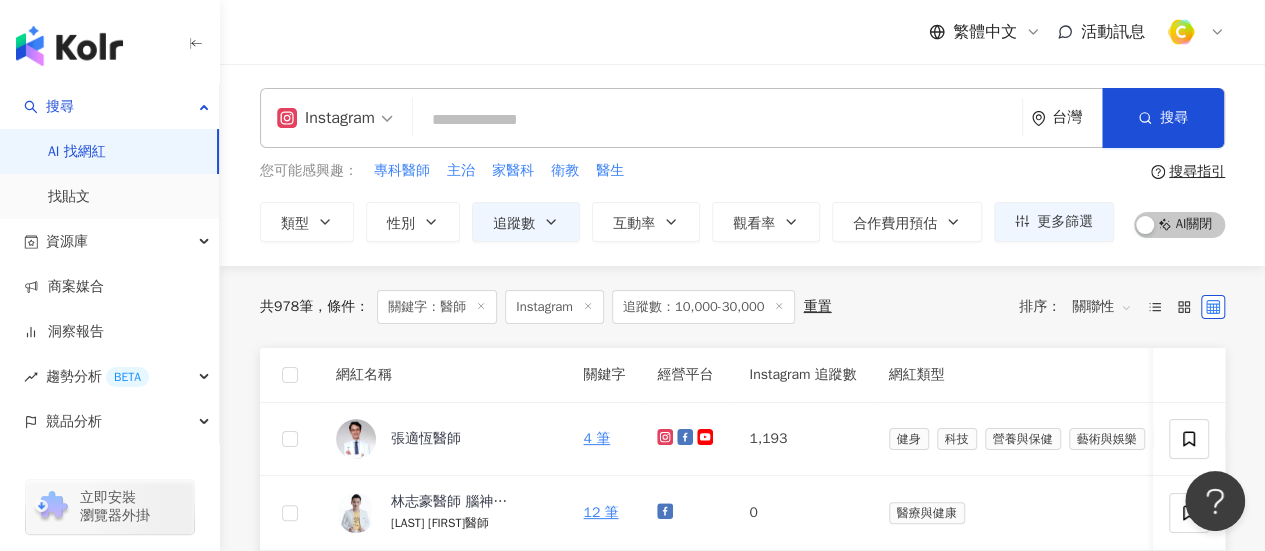 click on "Instagram 台灣 搜尋 customizedTag 網紅類型 寵物 / 寵物 醫 療 醫 療與健康 醫 療與健康 / 婦女 醫 學 美妝時尚 /  醫 美 醫師蛋 14,128   追蹤者 Alice醫師日常 2,502   追蹤者" at bounding box center (742, 118) 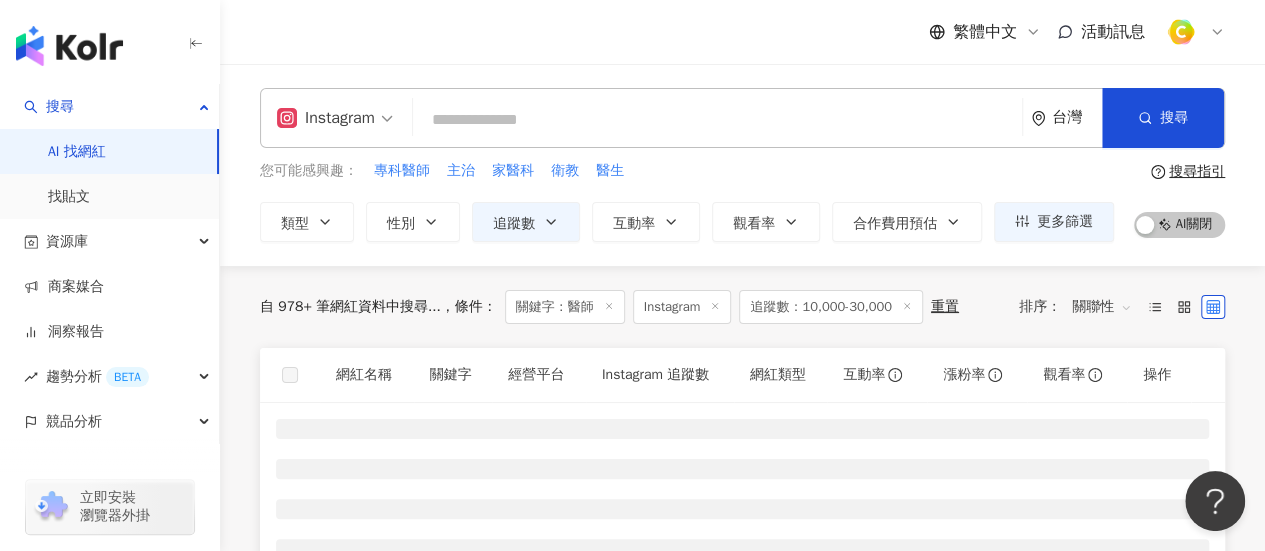 click at bounding box center (717, 120) 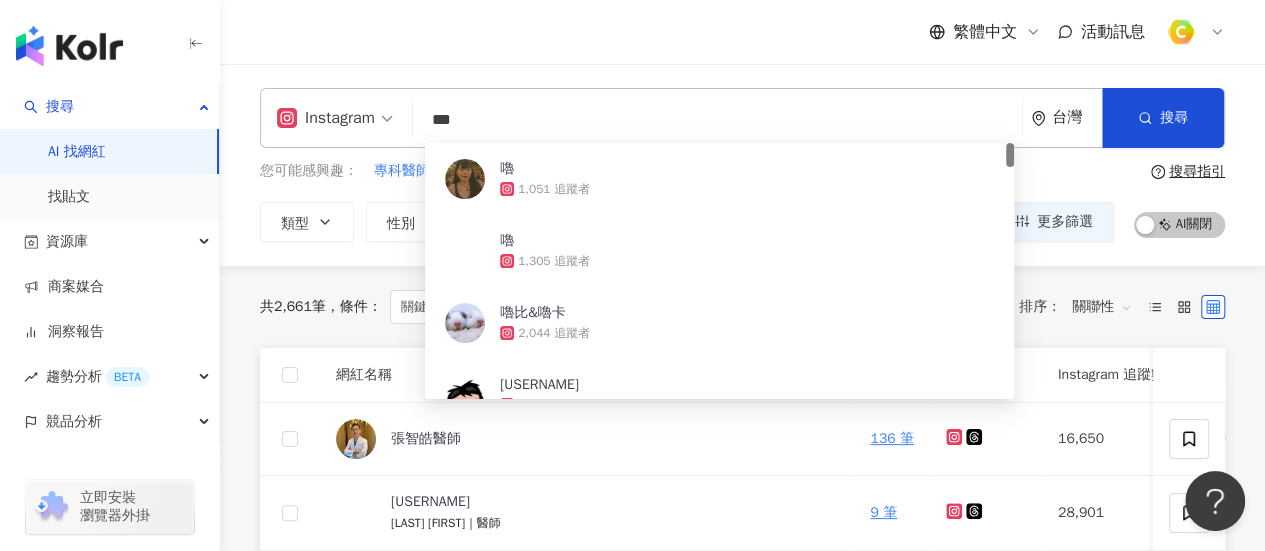 type on "***" 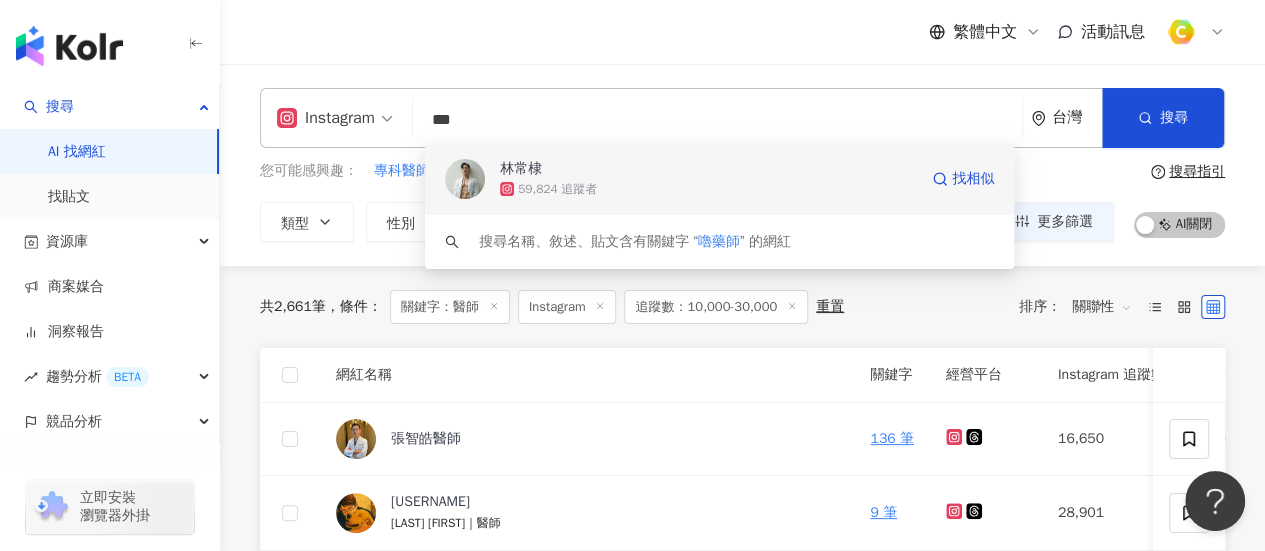 click on "林常棣" at bounding box center (708, 169) 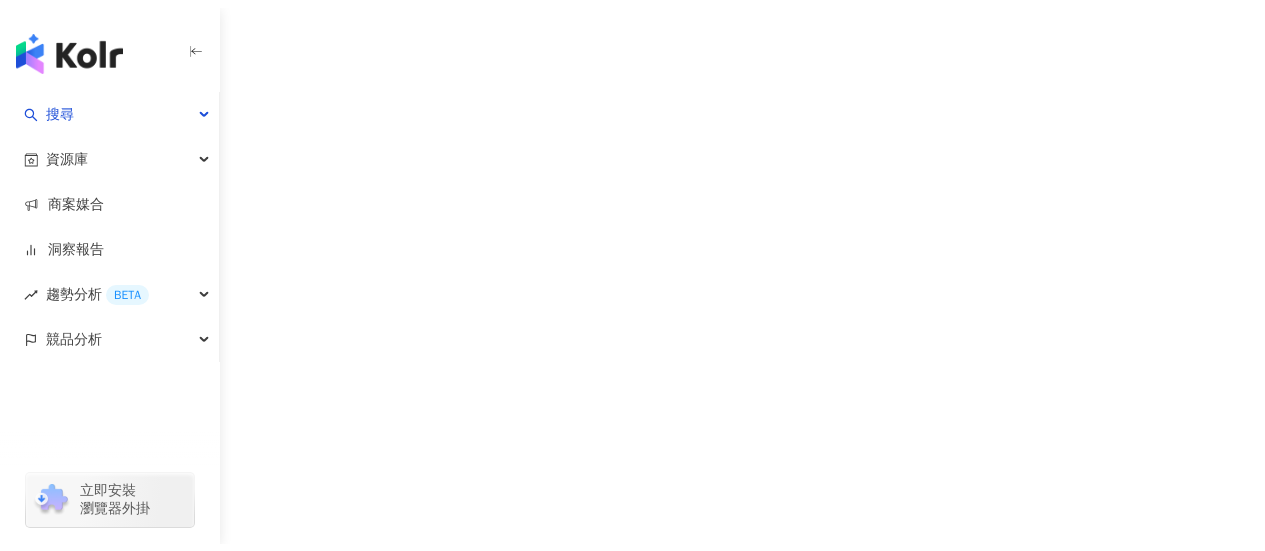 scroll, scrollTop: 0, scrollLeft: 0, axis: both 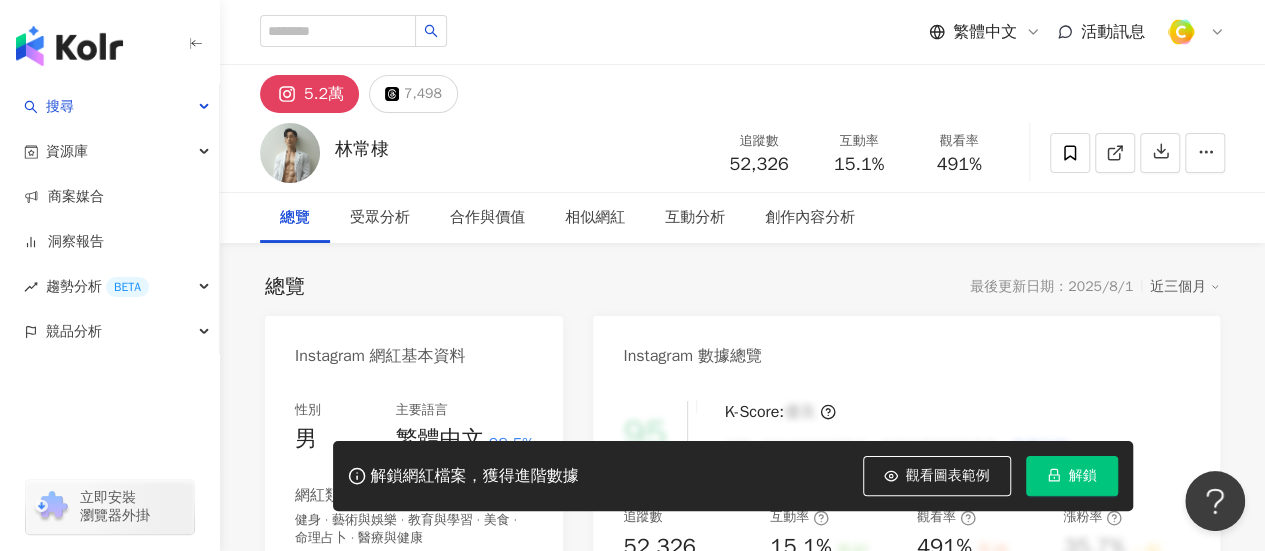click on "5.2萬" at bounding box center [324, 94] 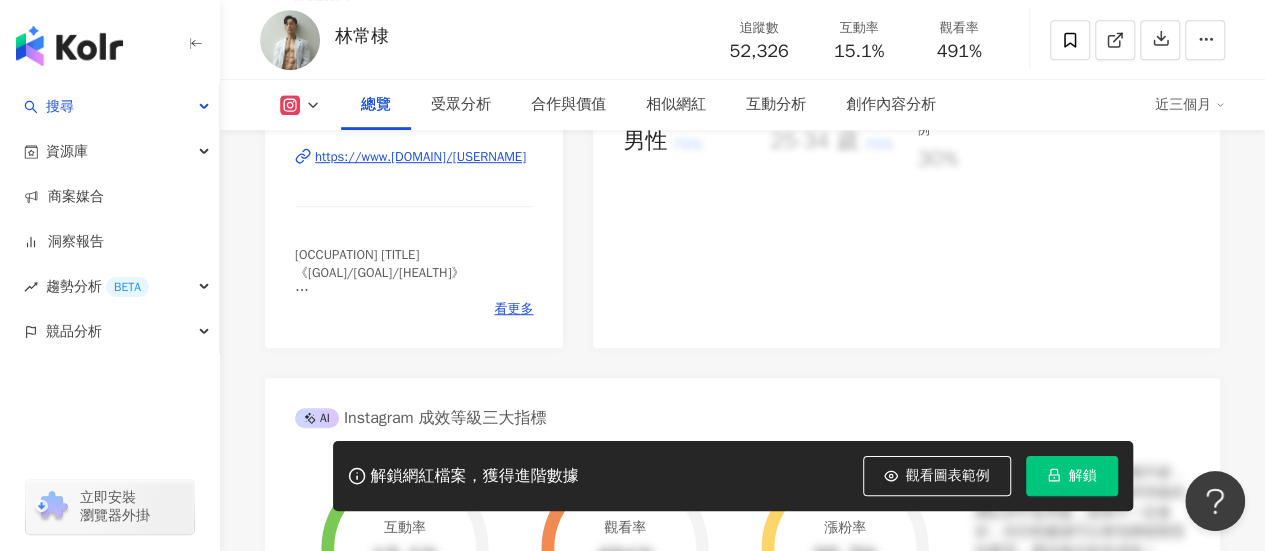scroll, scrollTop: 0, scrollLeft: 0, axis: both 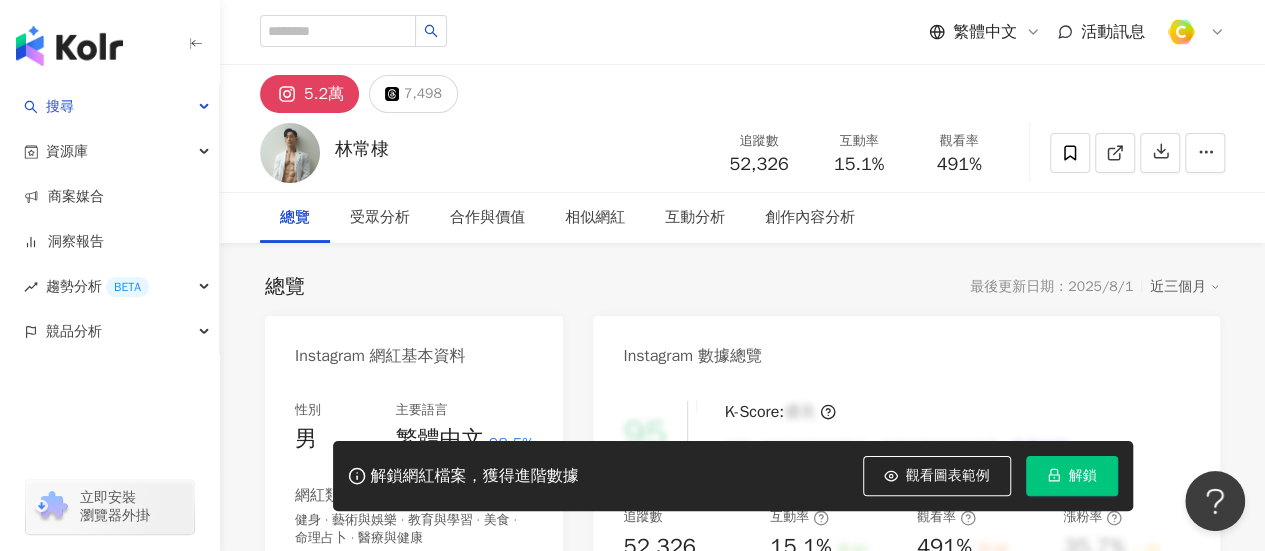 click on "5.2萬" at bounding box center (309, 94) 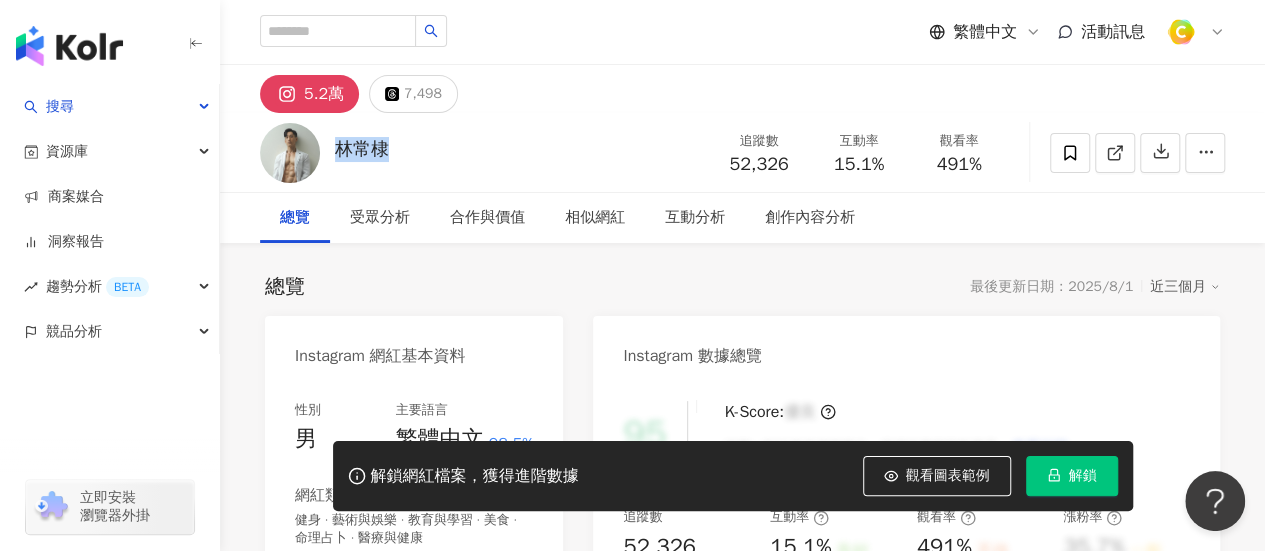 drag, startPoint x: 411, startPoint y: 161, endPoint x: 340, endPoint y: 151, distance: 71.70077 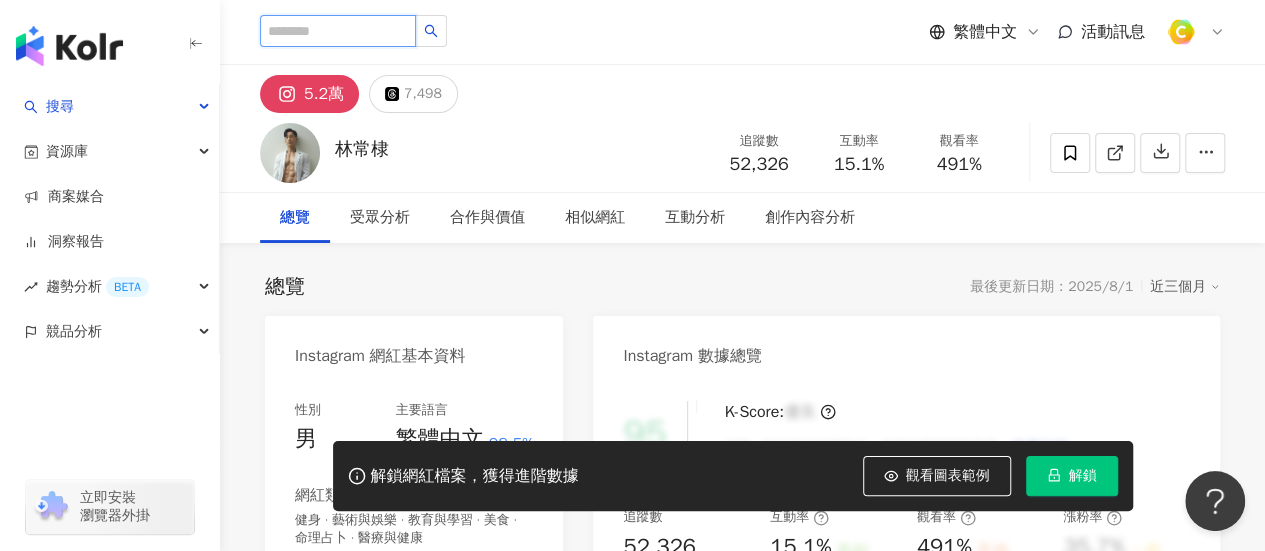 click at bounding box center (338, 31) 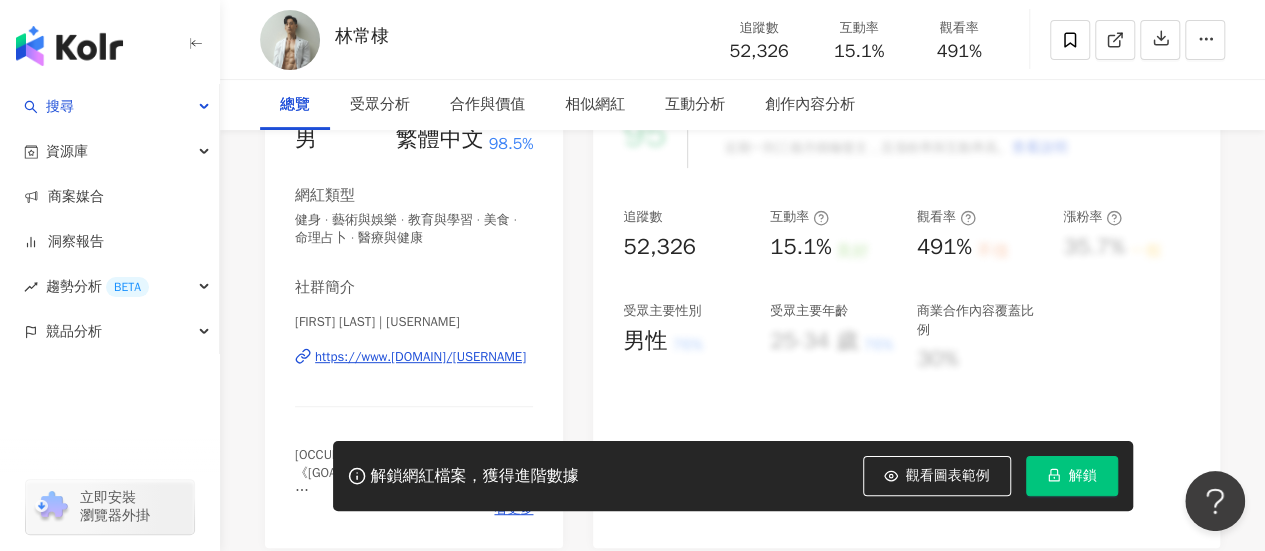 scroll, scrollTop: 0, scrollLeft: 0, axis: both 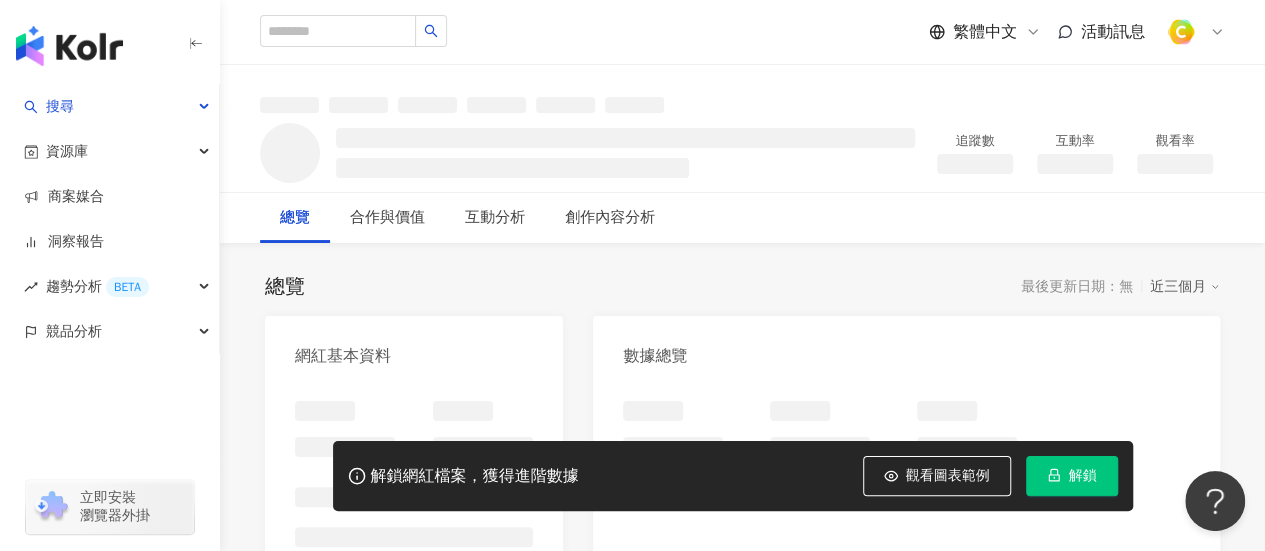 click at bounding box center (69, 46) 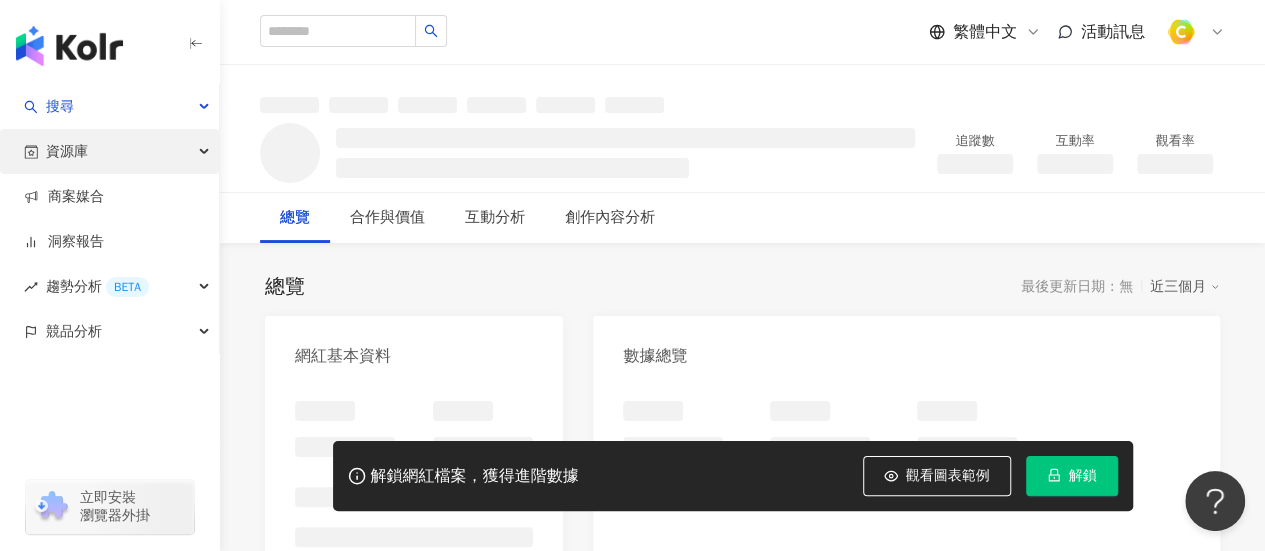 click on "資源庫" at bounding box center [67, 151] 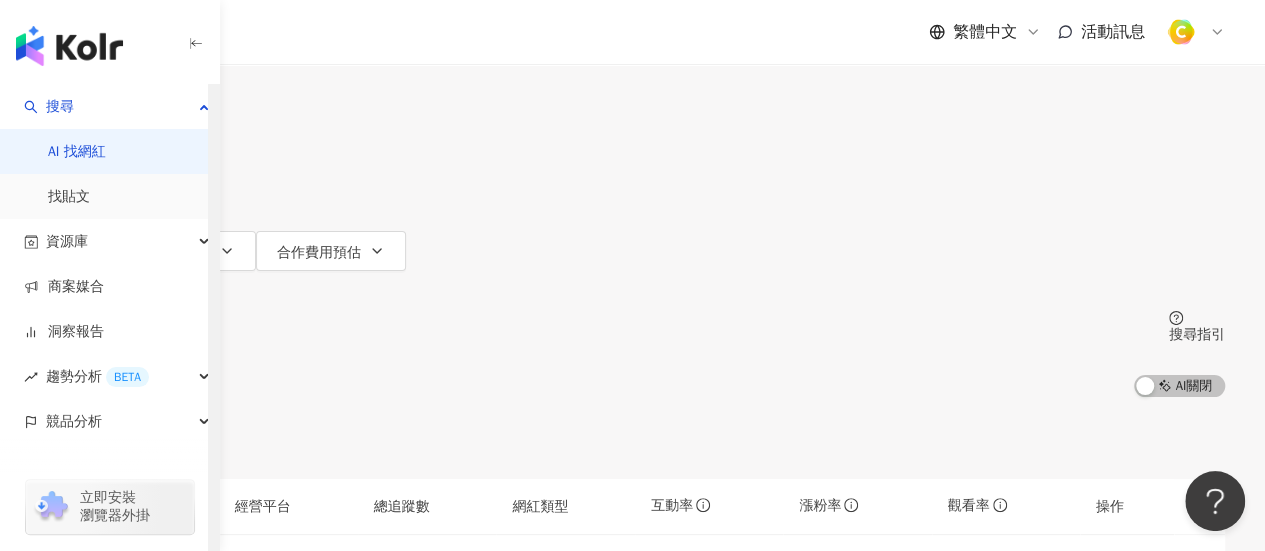 click on "AI 找網紅" at bounding box center (77, 152) 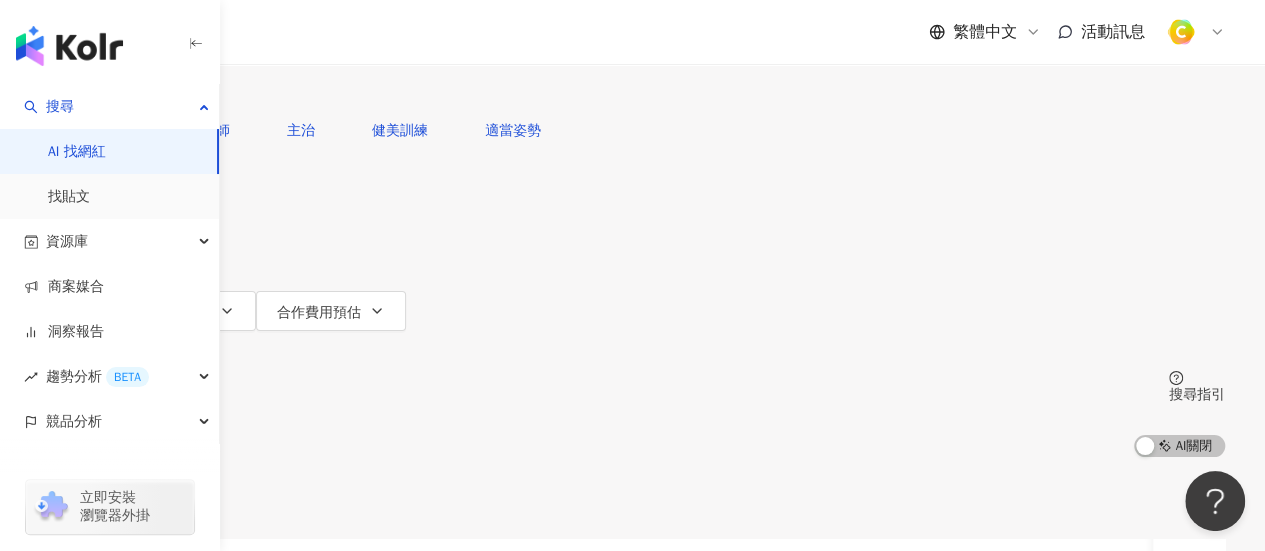 click on "不分平台" at bounding box center [87, 19] 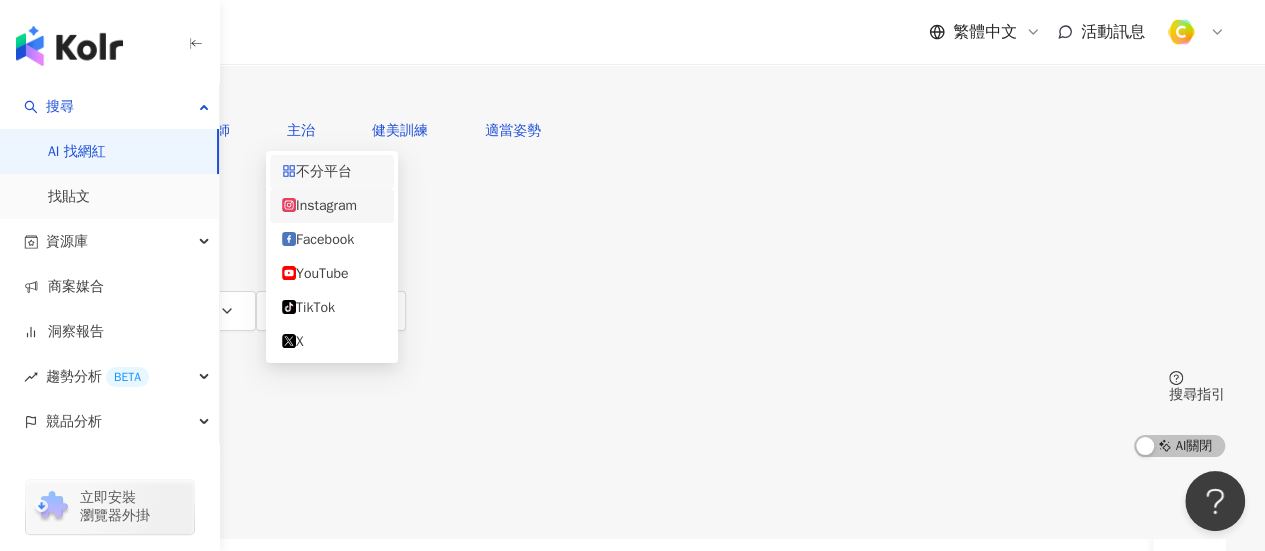 click on "Instagram" at bounding box center [332, 206] 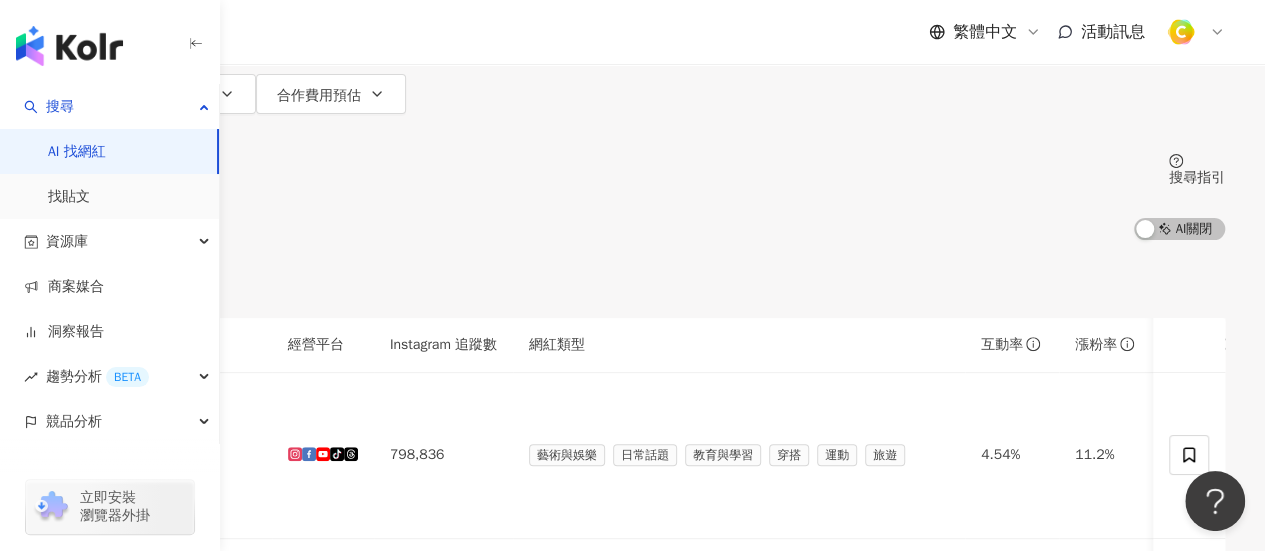 scroll, scrollTop: 200, scrollLeft: 0, axis: vertical 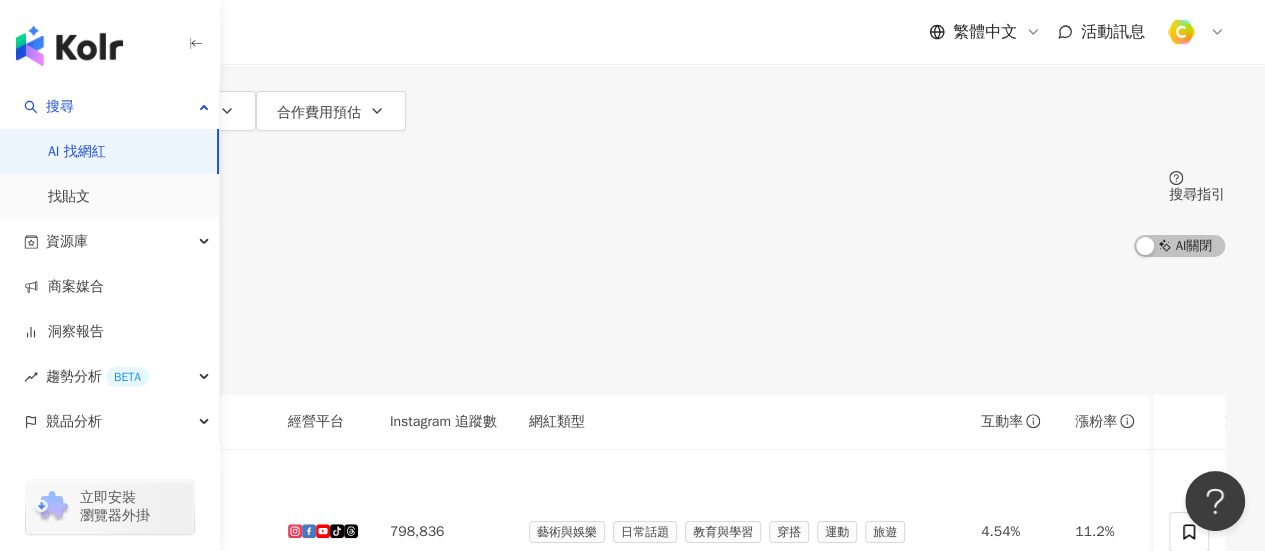 click on "共  10,000+  筆 條件 ： Instagram 重置 排序： 關聯性" at bounding box center (632, 325) 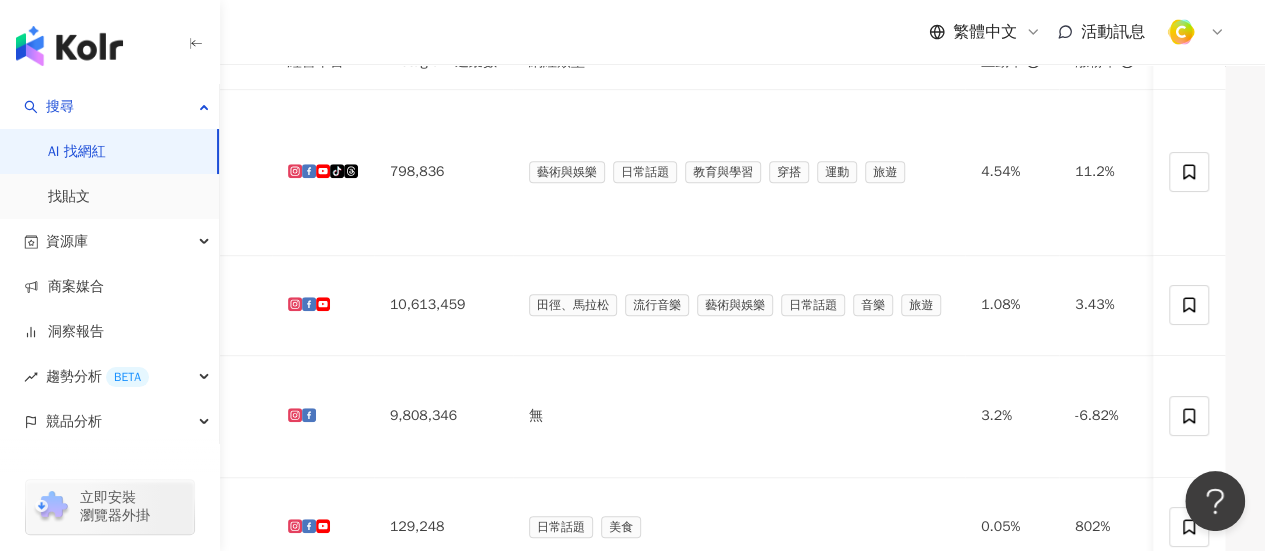 scroll, scrollTop: 900, scrollLeft: 0, axis: vertical 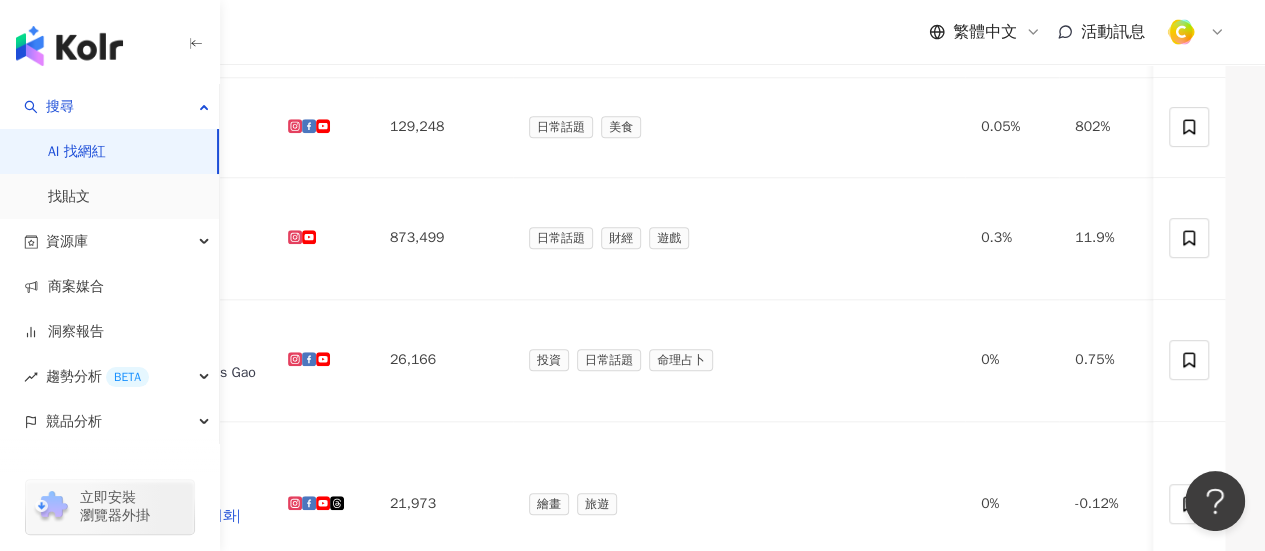 click on "下一頁" at bounding box center [254, 1394] 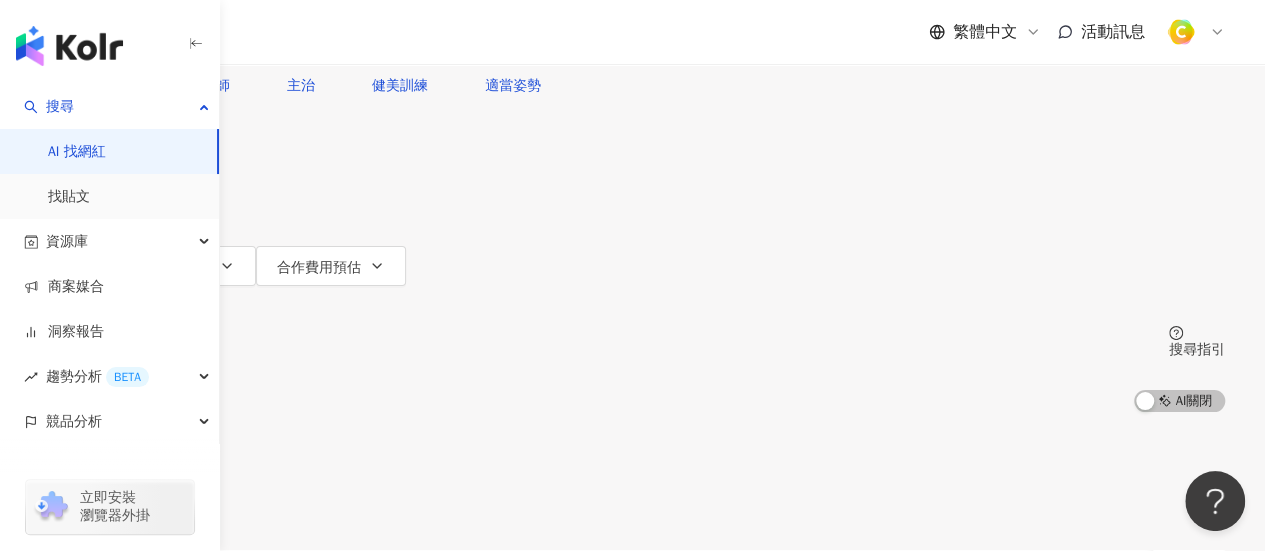 scroll, scrollTop: 0, scrollLeft: 0, axis: both 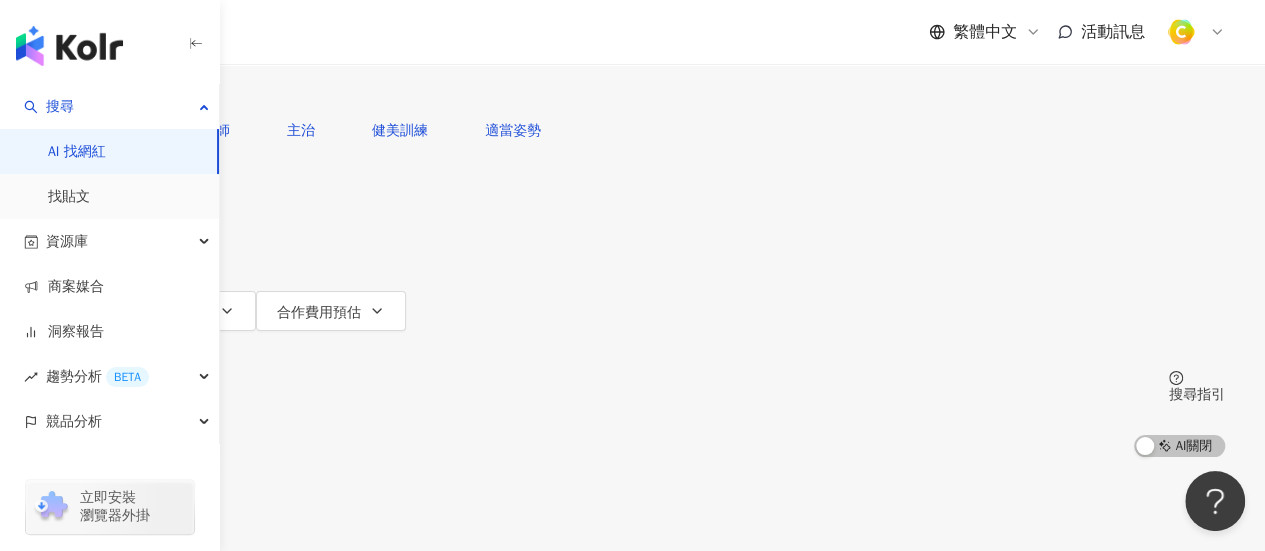 click at bounding box center [255, 19] 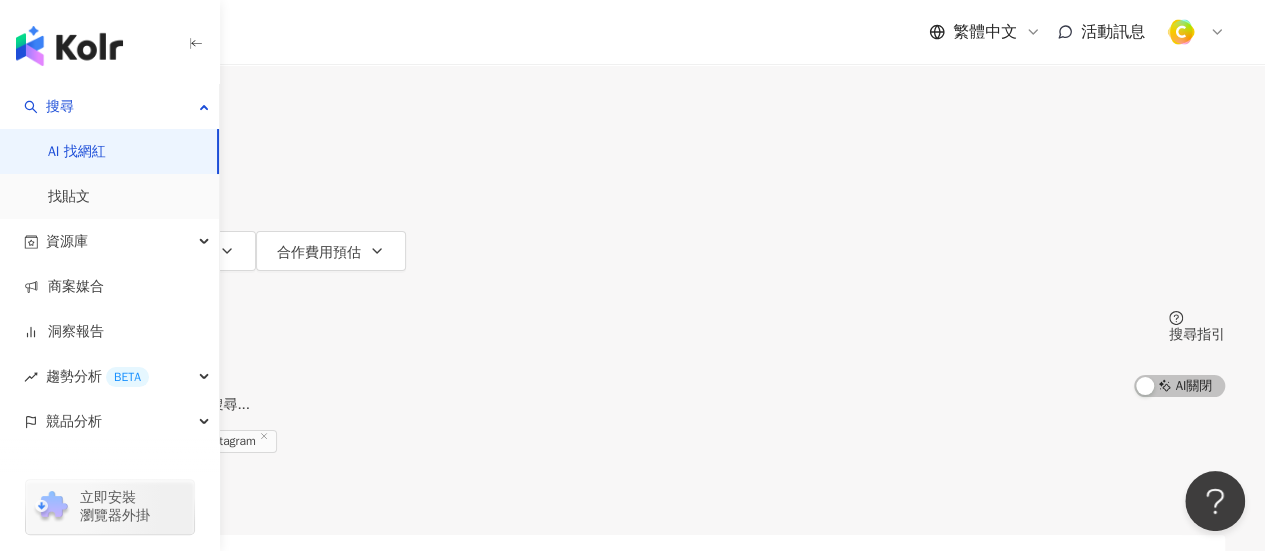 type on "*" 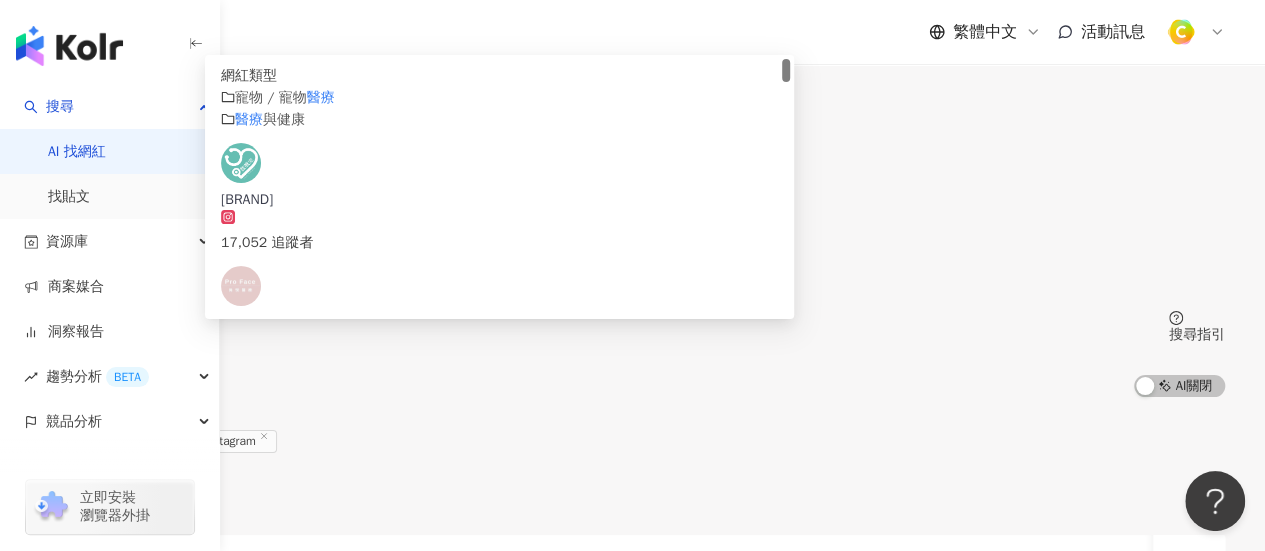 click on "**" at bounding box center (255, 19) 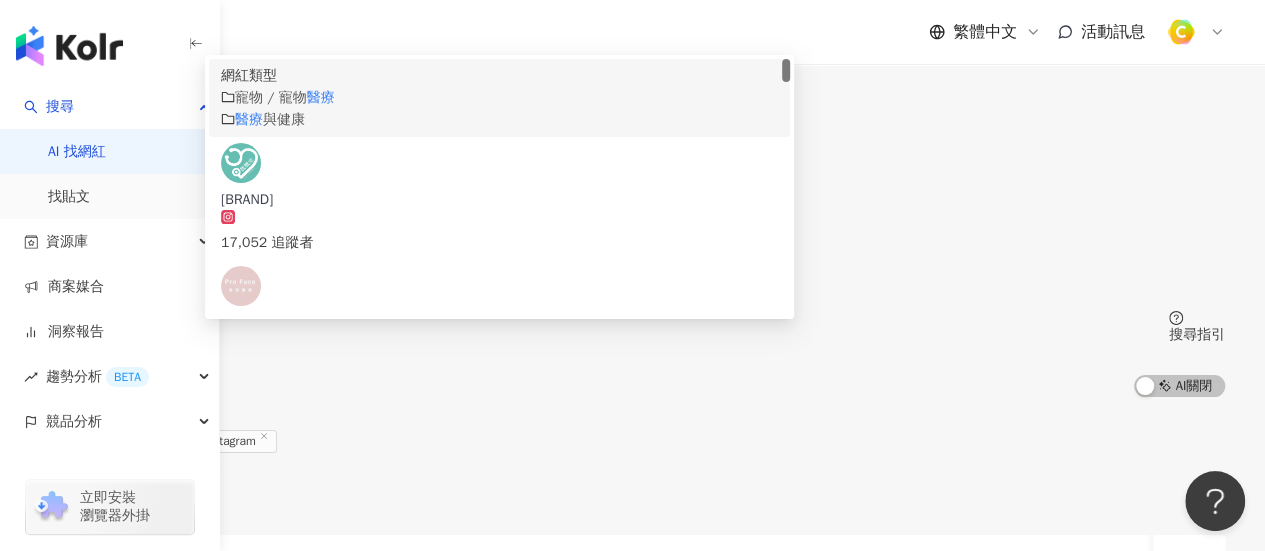 type on "**" 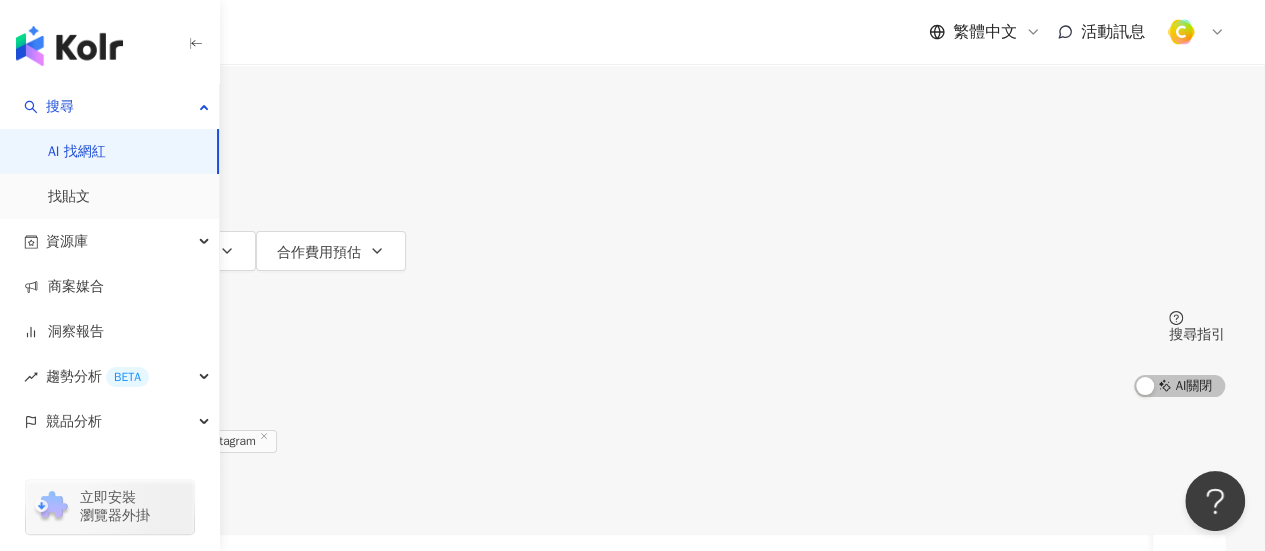 click 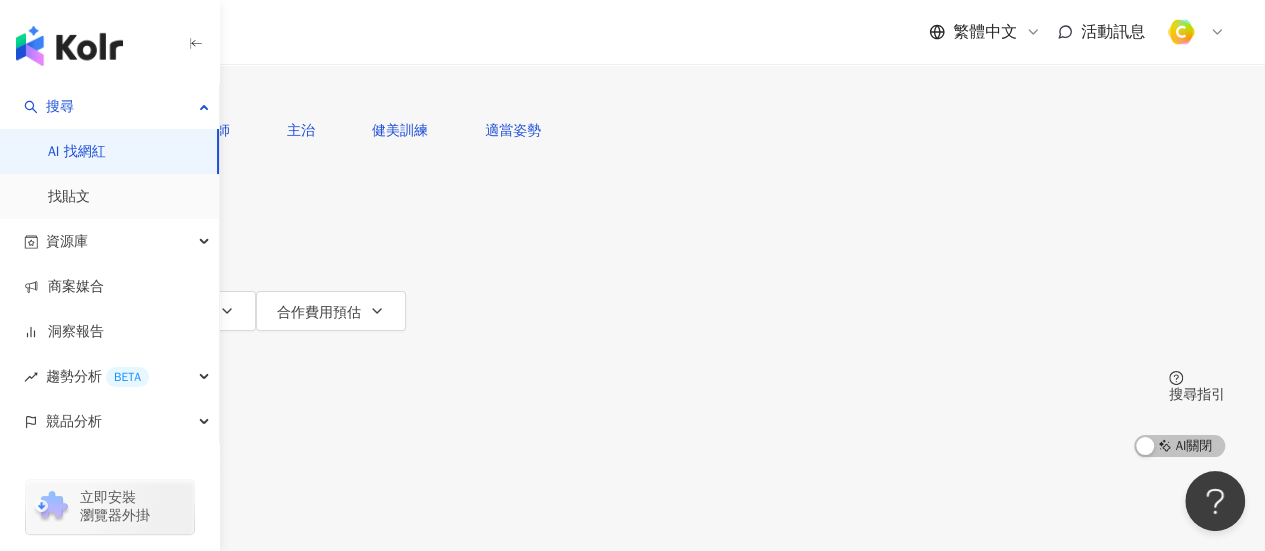click at bounding box center [255, 19] 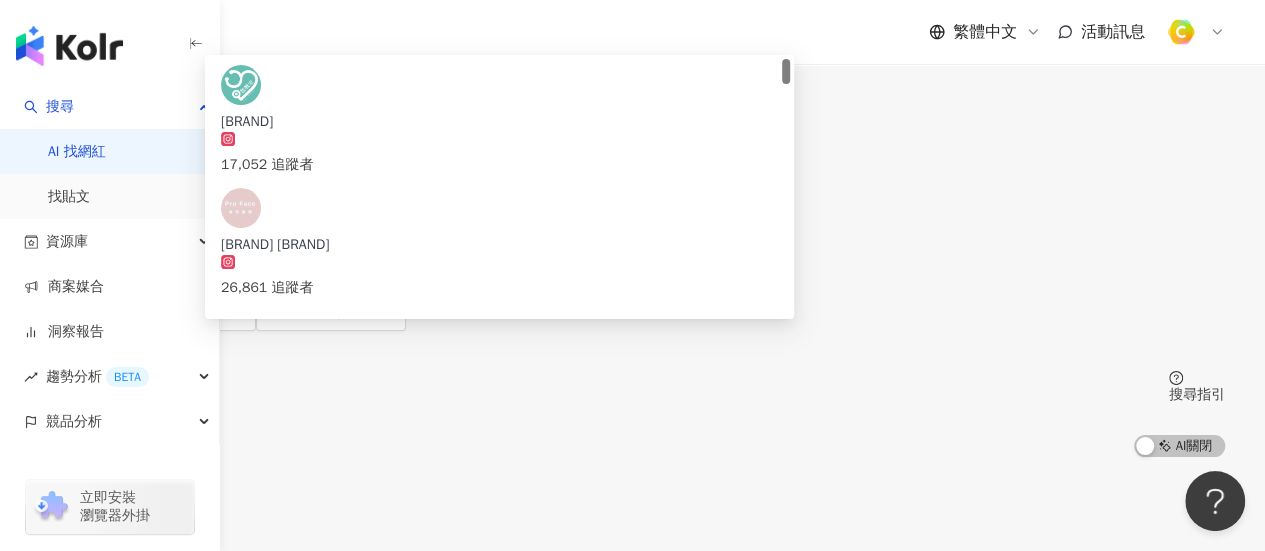 type on "*" 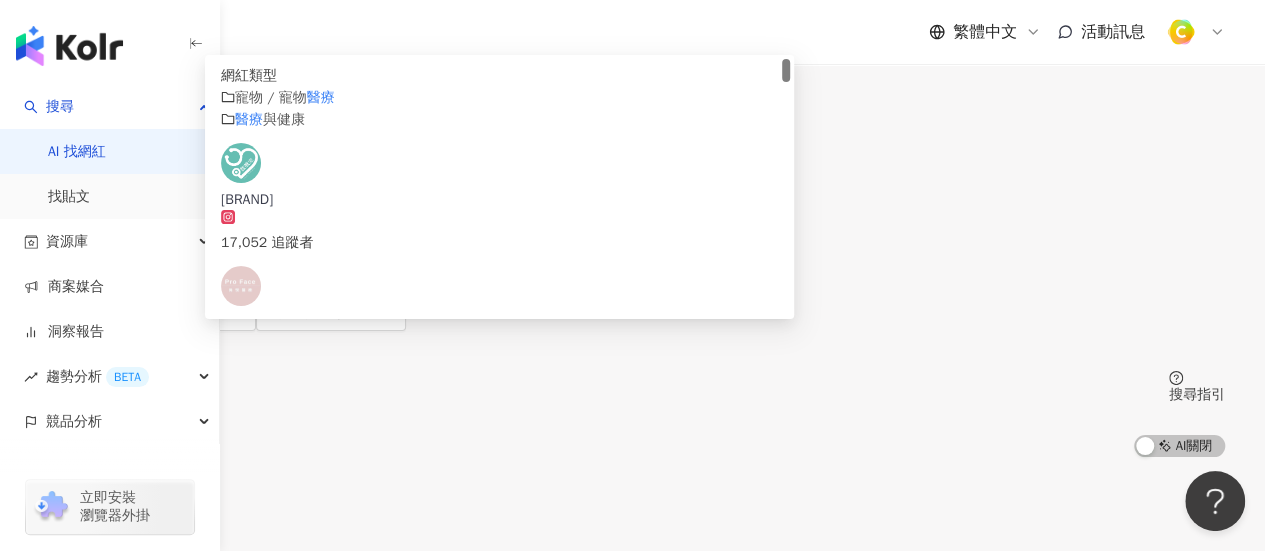 click on "**" at bounding box center (255, 19) 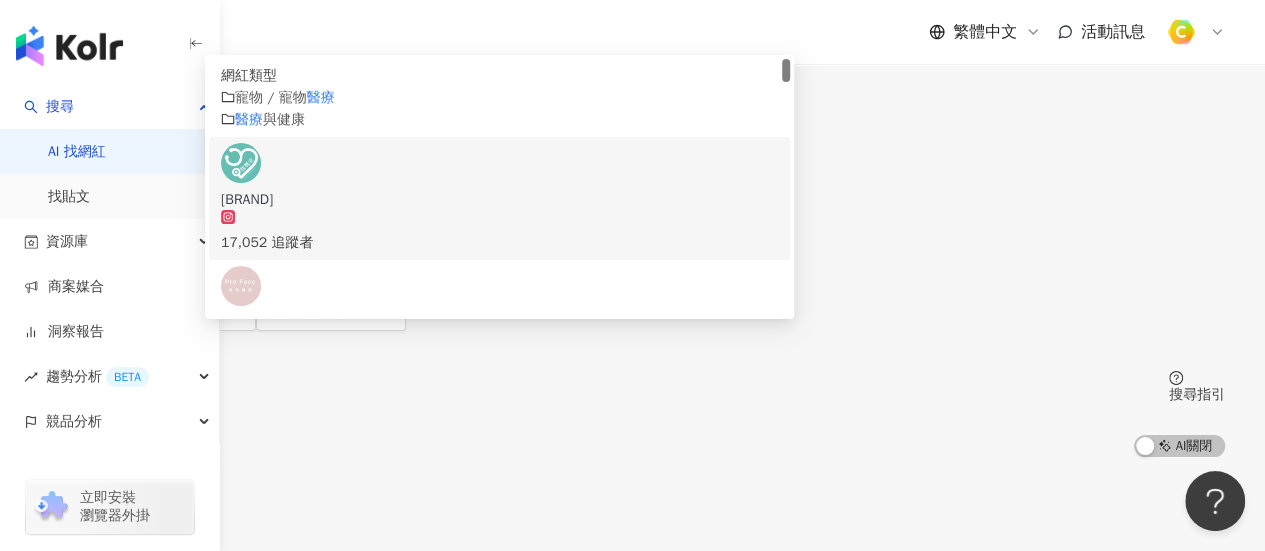 type on "**" 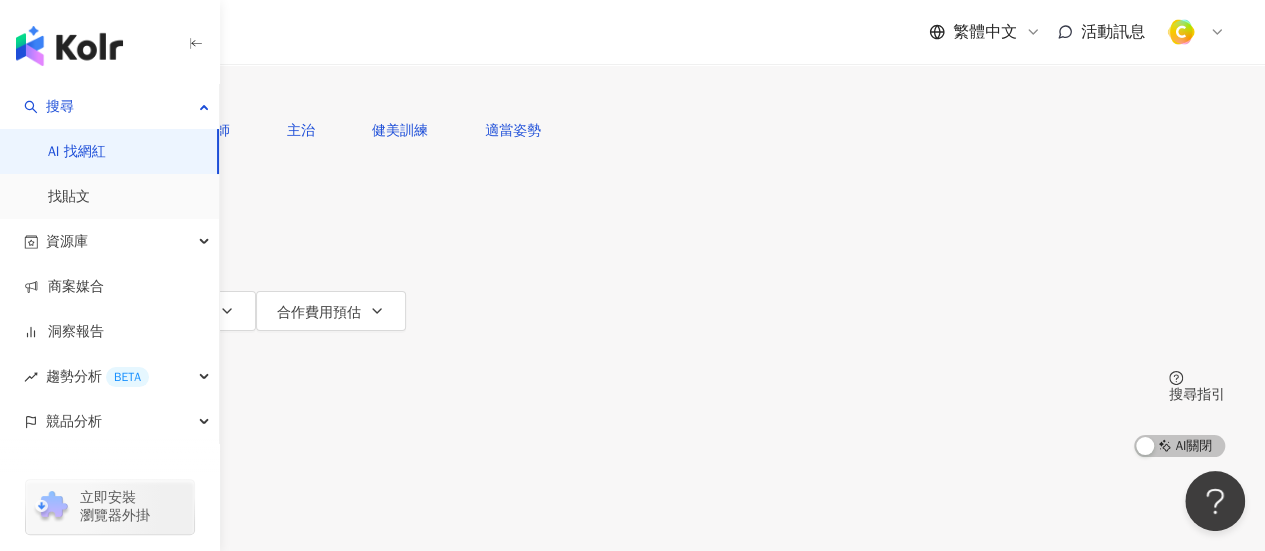 click on "重置" at bounding box center [632, 521] 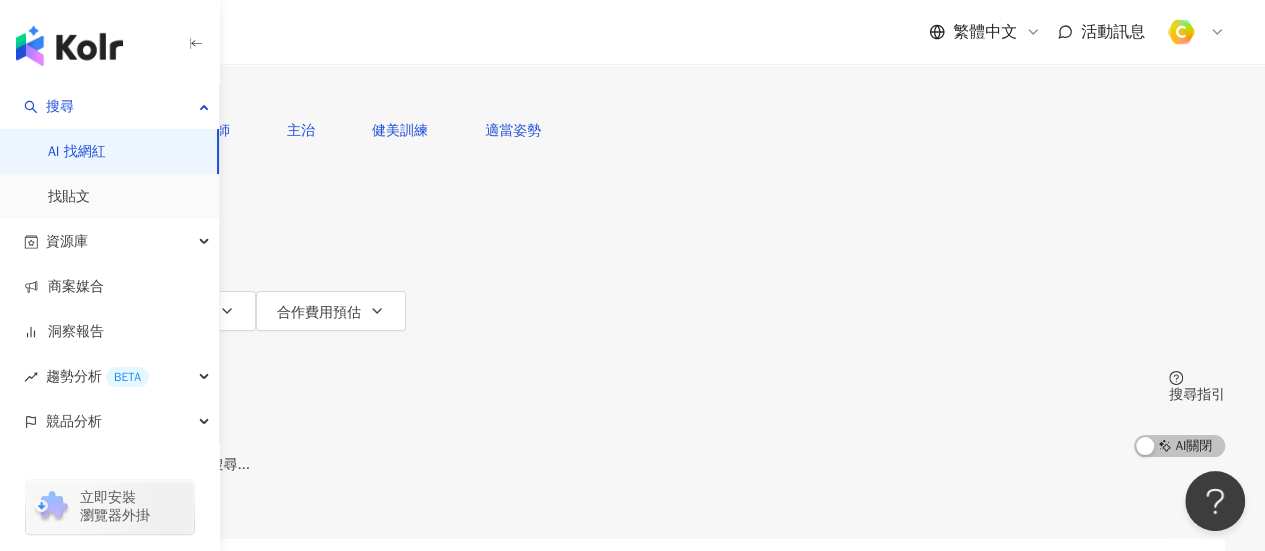 click on "關聯性" at bounding box center (123, 490) 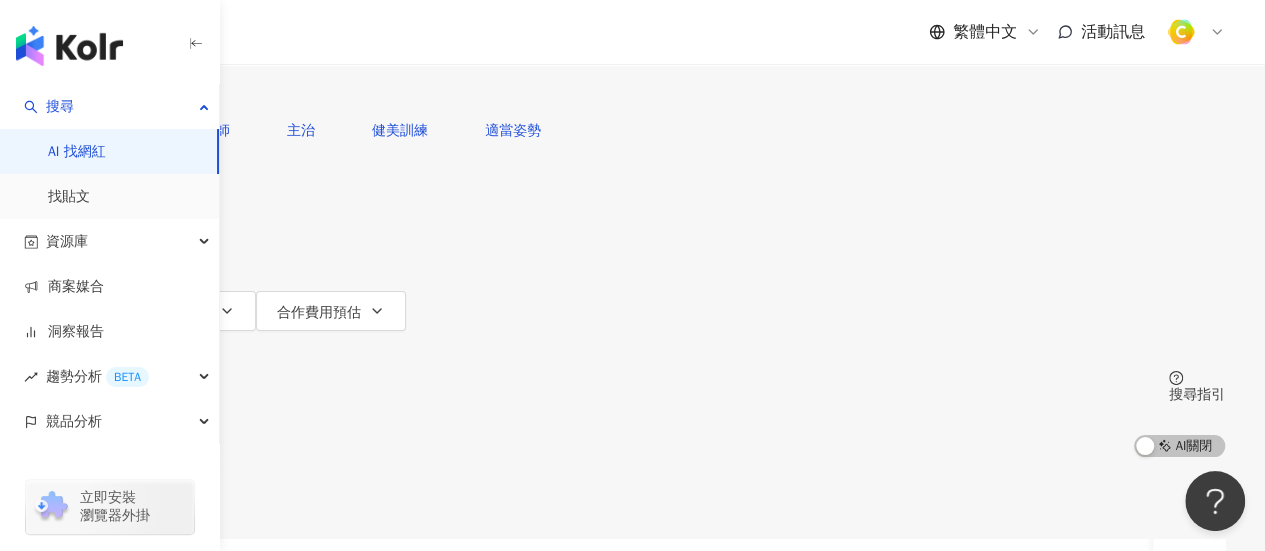 click on "更多篩選" at bounding box center [111, 351] 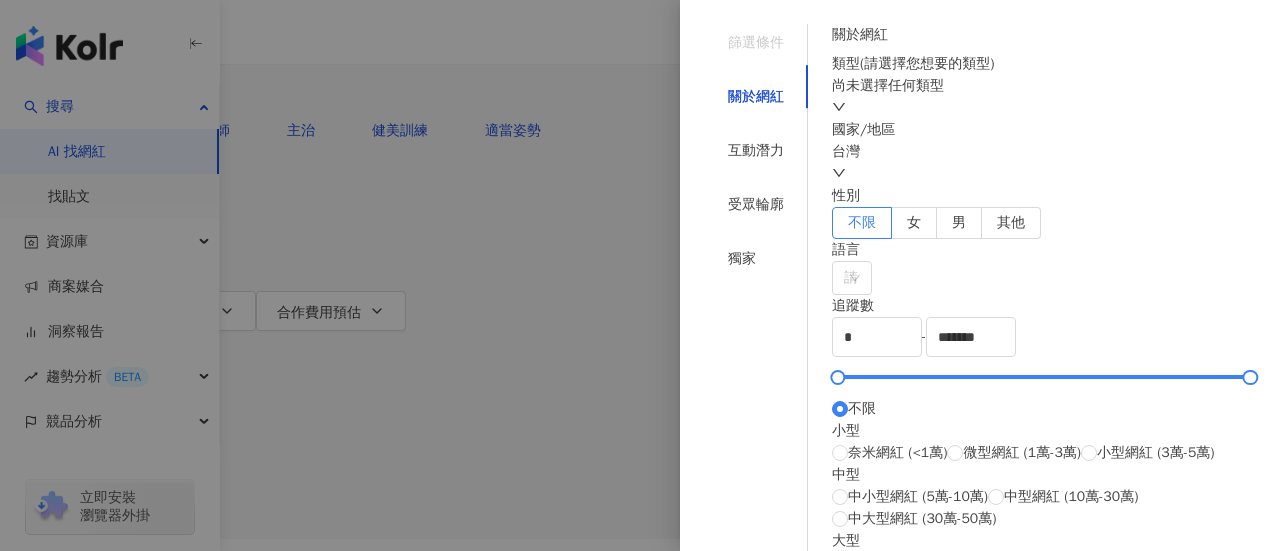 click at bounding box center [640, 275] 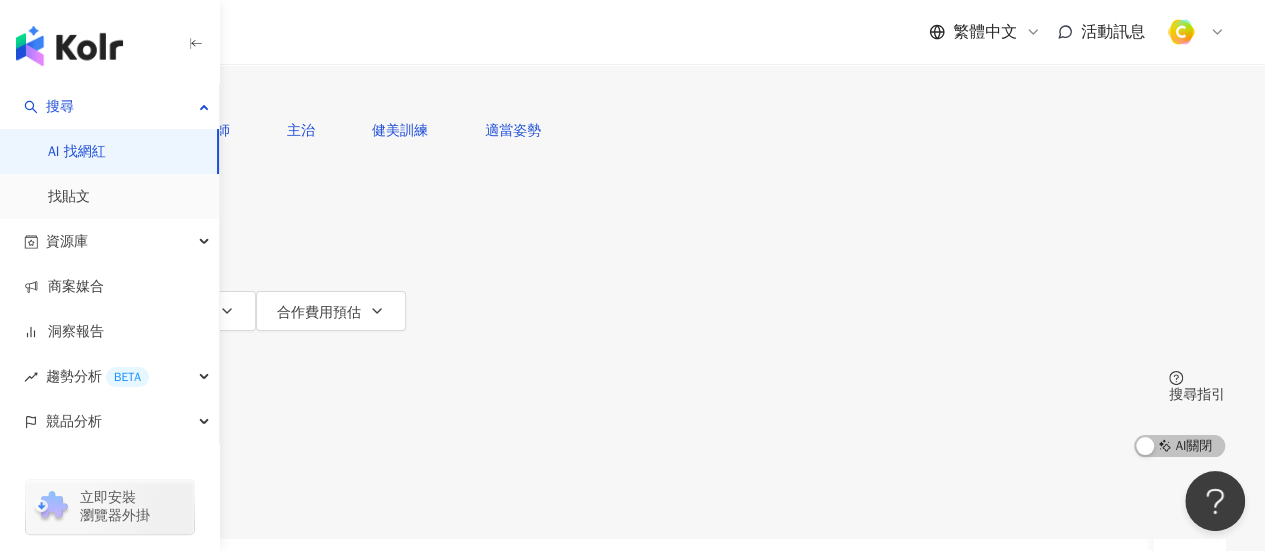 click on "類型" at bounding box center (87, 191) 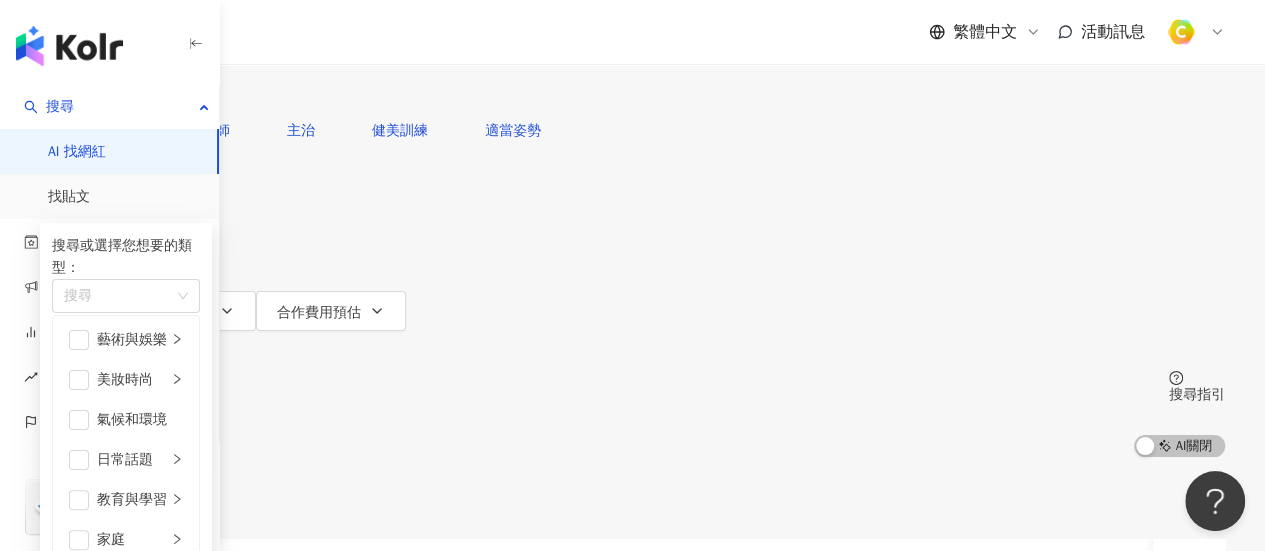 click on "您可能感興趣： 專科醫師  主治  健美訓練  適當姿勢  類型 搜尋或選擇您想要的類型：   搜尋 藝術與娛樂 美妝時尚 氣候和環境 日常話題 教育與學習 家庭 財經 美食 命理占卜 遊戲 法政社會 生活風格 影視娛樂 醫療與健康 寵物 攝影 感情 宗教 促購導購 運動 科技 交通工具 旅遊 成人 性別 追蹤數 互動率 觀看率 合作費用預估  更多篩選 篩選條件 關於網紅 互動潛力 受眾輪廓 獨家 關於網紅 類型  ( 請選擇您想要的類型 ) 尚未選擇任何類型 國家/地區 台灣 性別 不限 女 男 其他 語言     請選擇或搜尋 追蹤數 *  -  ******* 不限 小型 奈米網紅 (<1萬) 微型網紅 (1萬-3萬) 小型網紅 (3萬-5萬) 中型 中小型網紅 (5萬-10萬) 中型網紅 (10萬-30萬) 中大型網紅 (30萬-50萬) 大型 大型網紅 (50萬-100萬) 百萬網紅 (>100萬) 合作費用預估 不限 限制金額 $ *  -  $ ******* 幣別 : 新台幣 TWD 清除所有篩選" at bounding box center [632, 241] 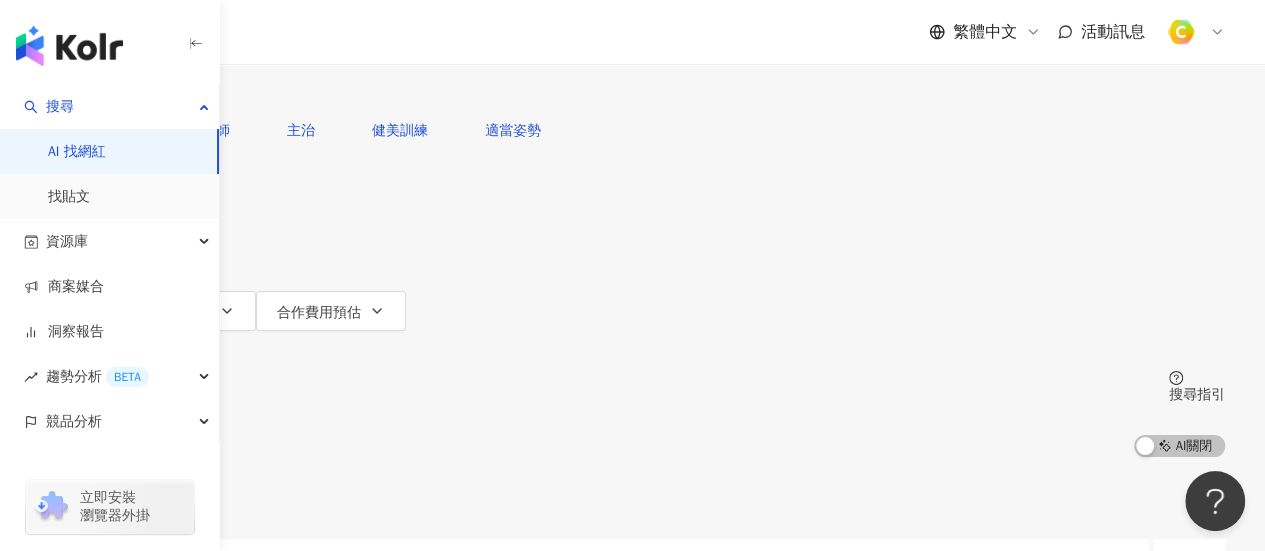 click on "追蹤數" at bounding box center (82, 273) 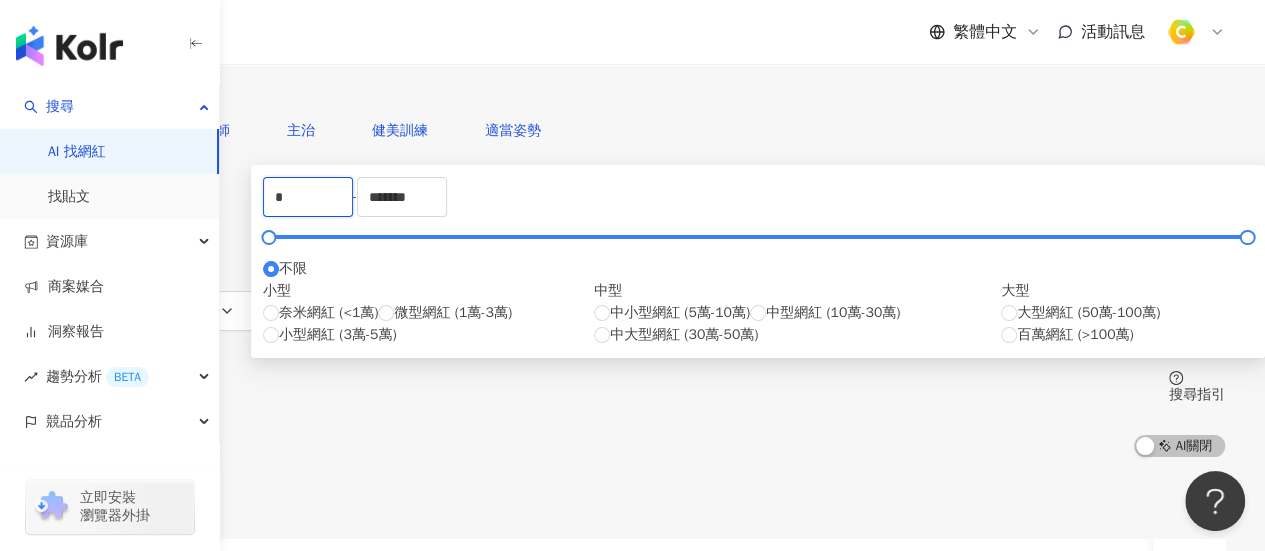 drag, startPoint x: 650, startPoint y: 299, endPoint x: 393, endPoint y: 297, distance: 257.00778 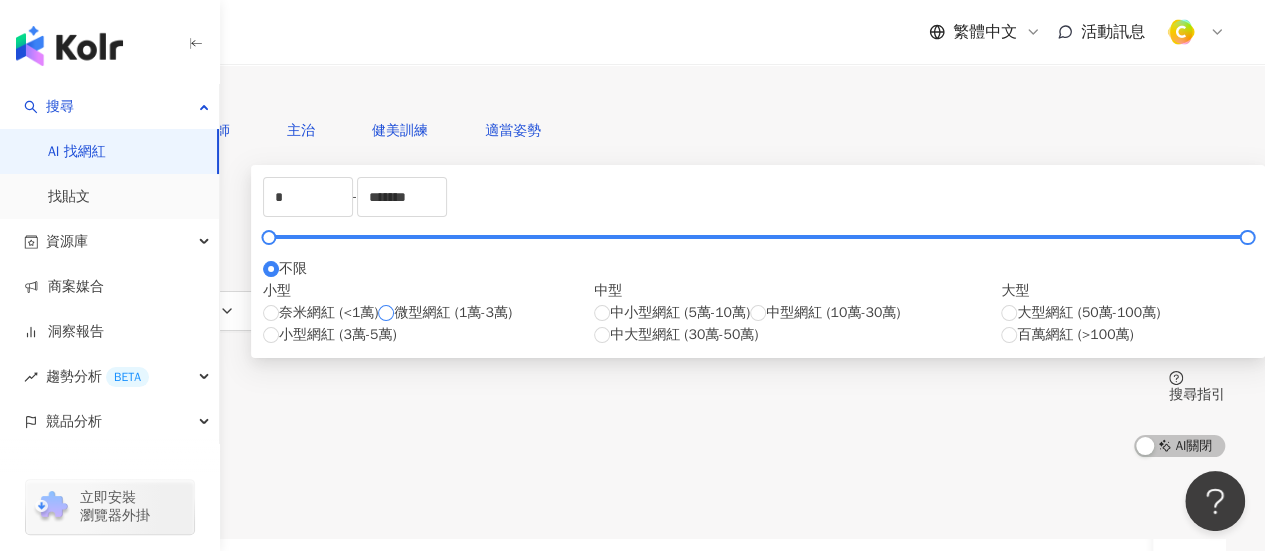 click on "微型網紅 (1萬-3萬)" at bounding box center (453, 313) 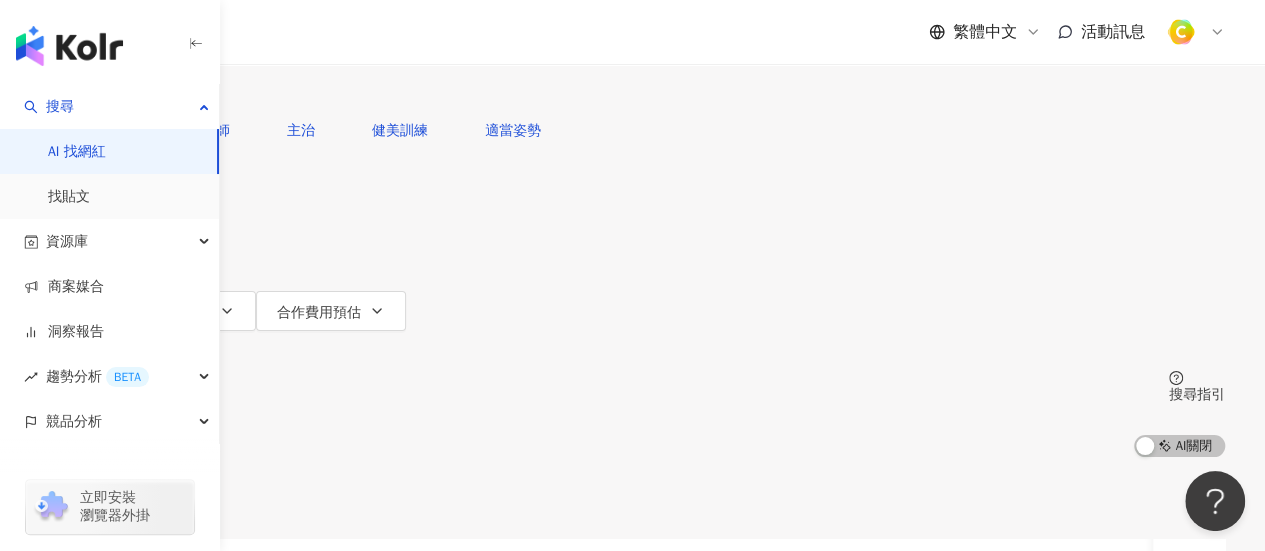 click on "共  10,000+  筆 排序： 關聯性" at bounding box center [632, 498] 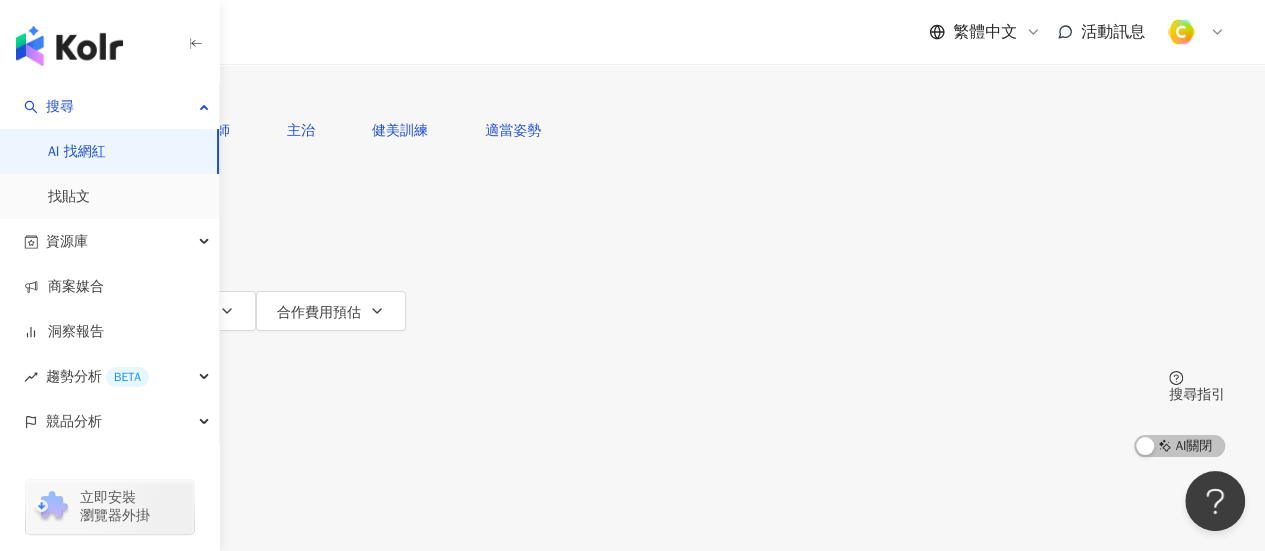 click 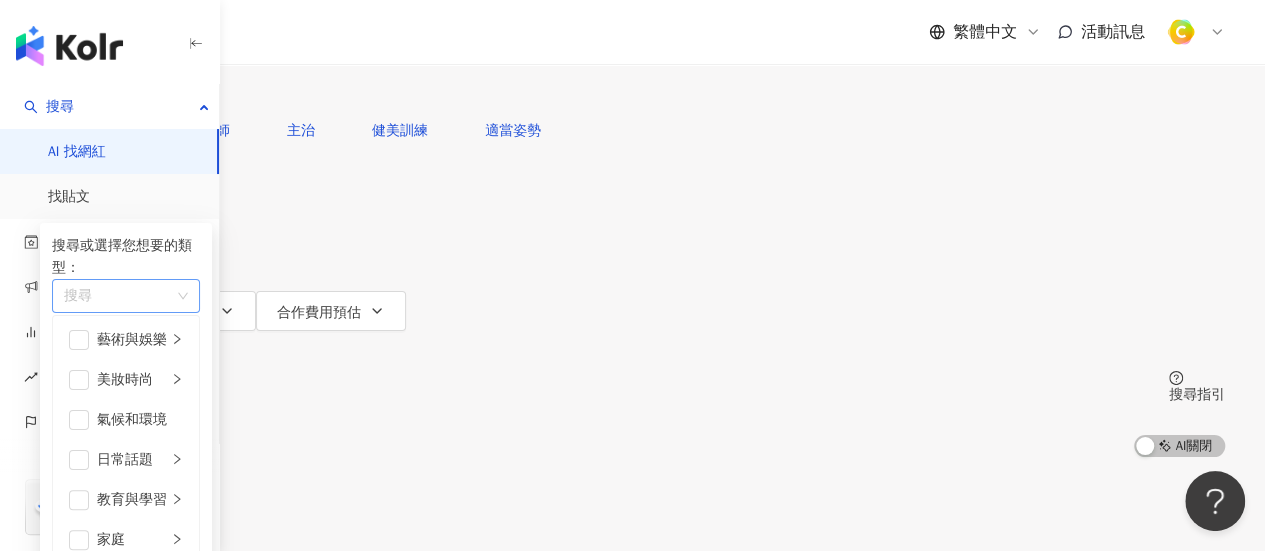 click at bounding box center [115, 295] 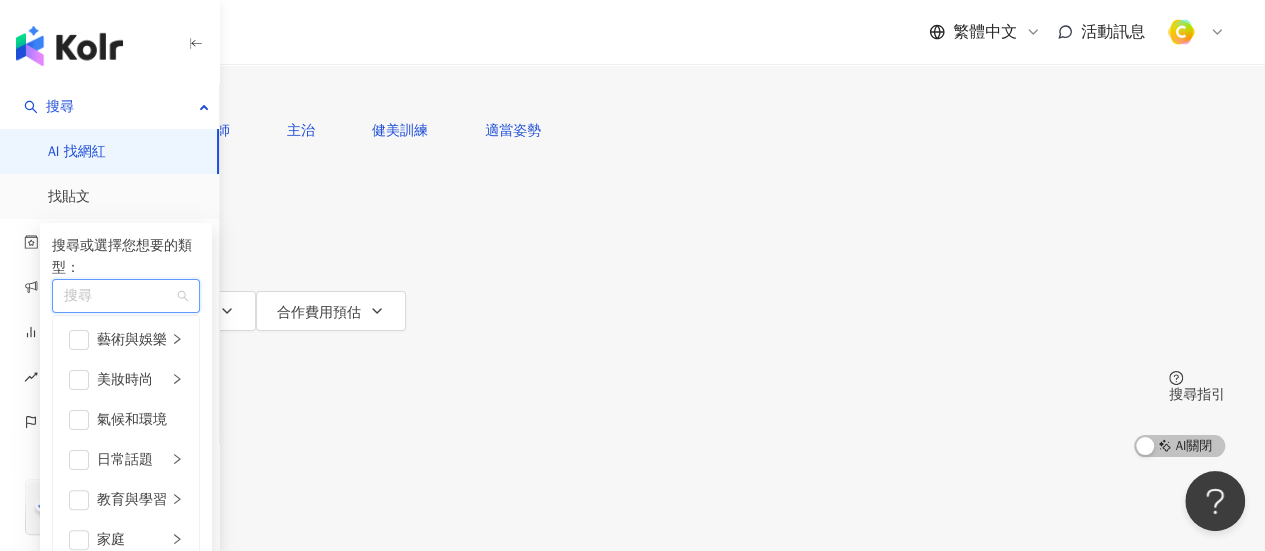type on "*" 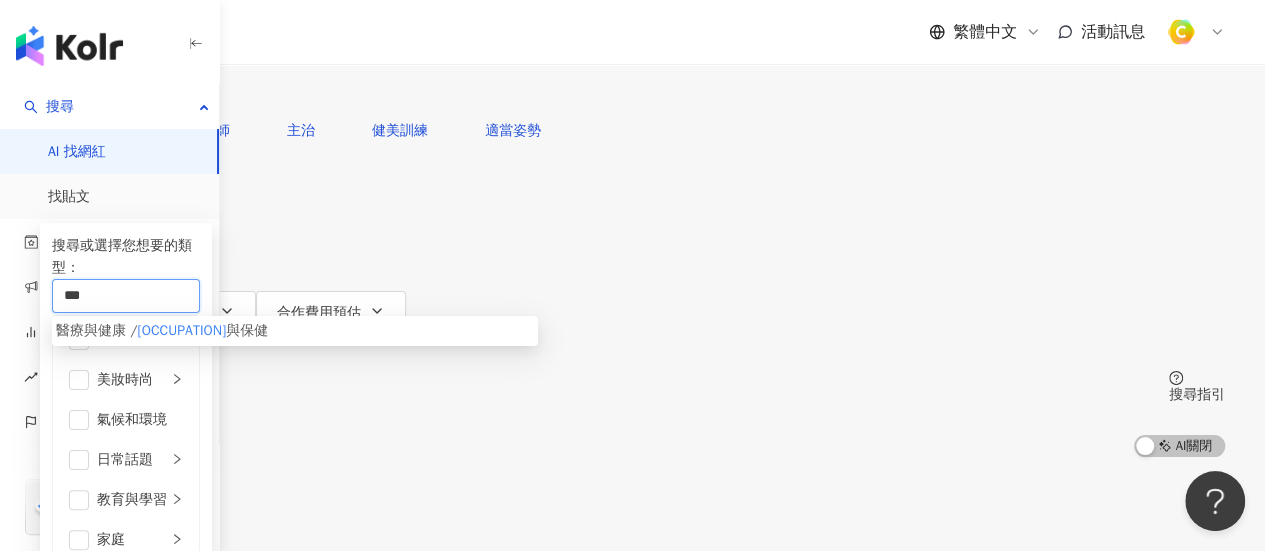 type on "***" 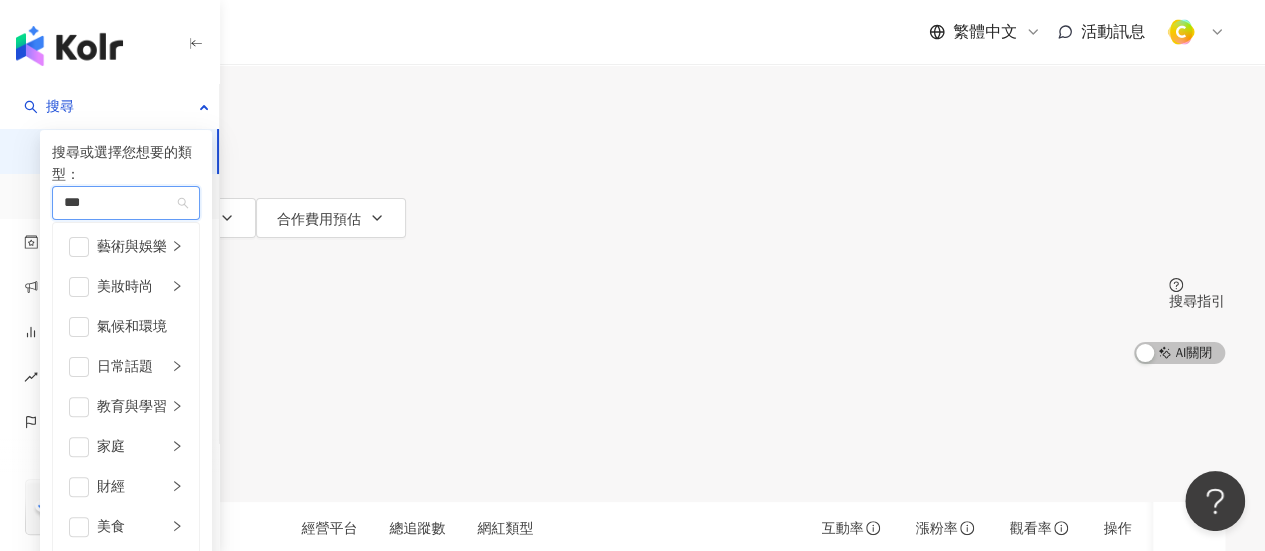 scroll, scrollTop: 200, scrollLeft: 0, axis: vertical 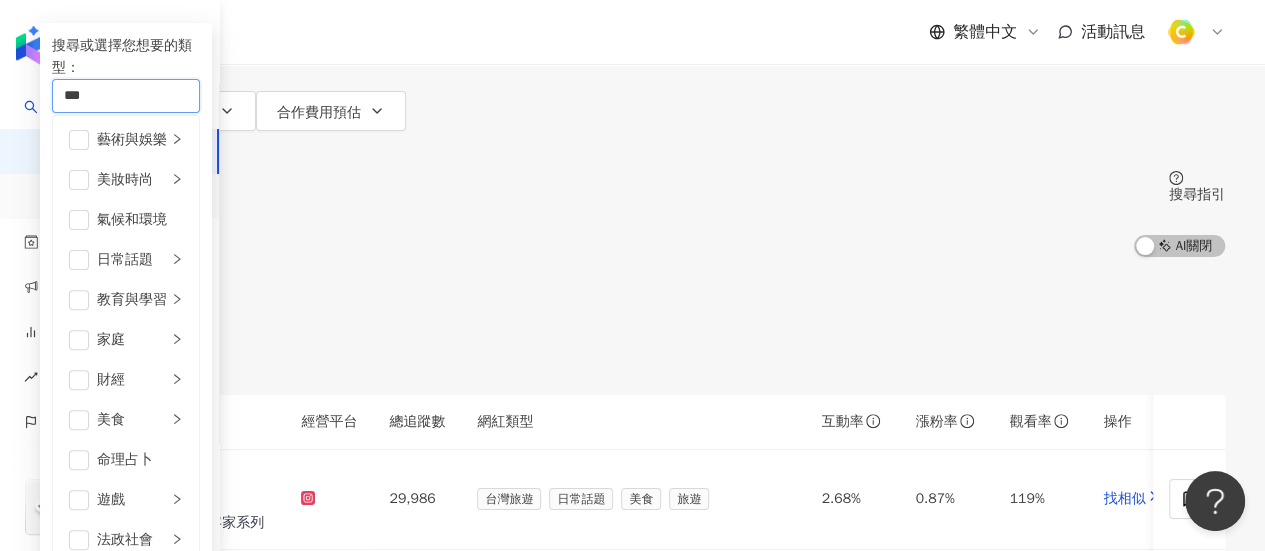 type 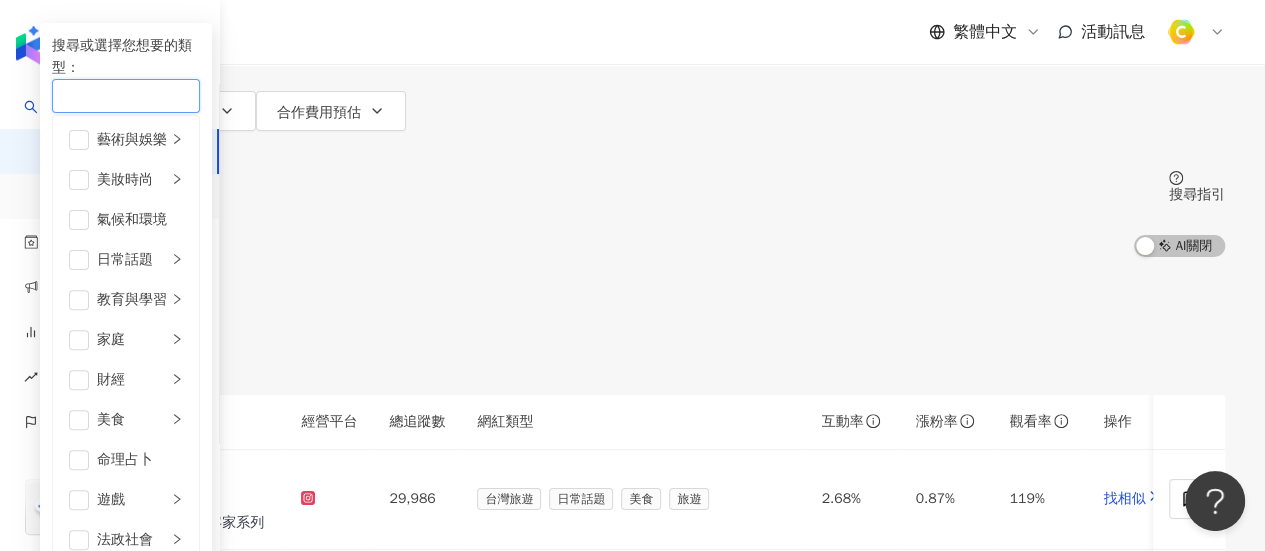 click on "營養師" at bounding box center [115, 95] 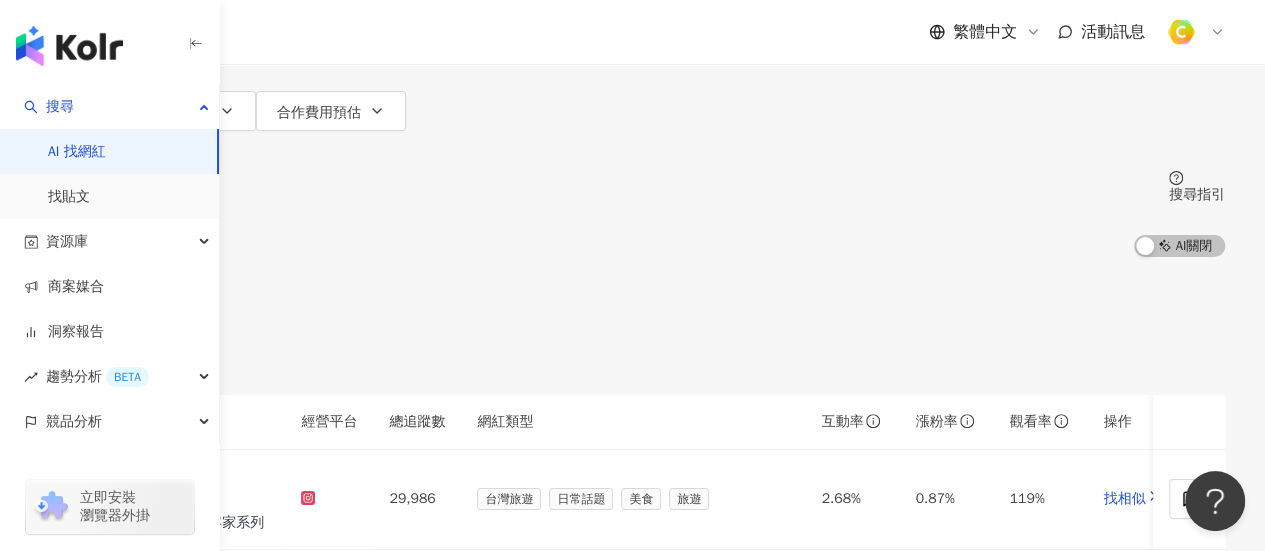 click on "共  10,000+  筆 條件 ： 追蹤數：10,000-29,999 重置 排序： 關聯性" at bounding box center [632, 325] 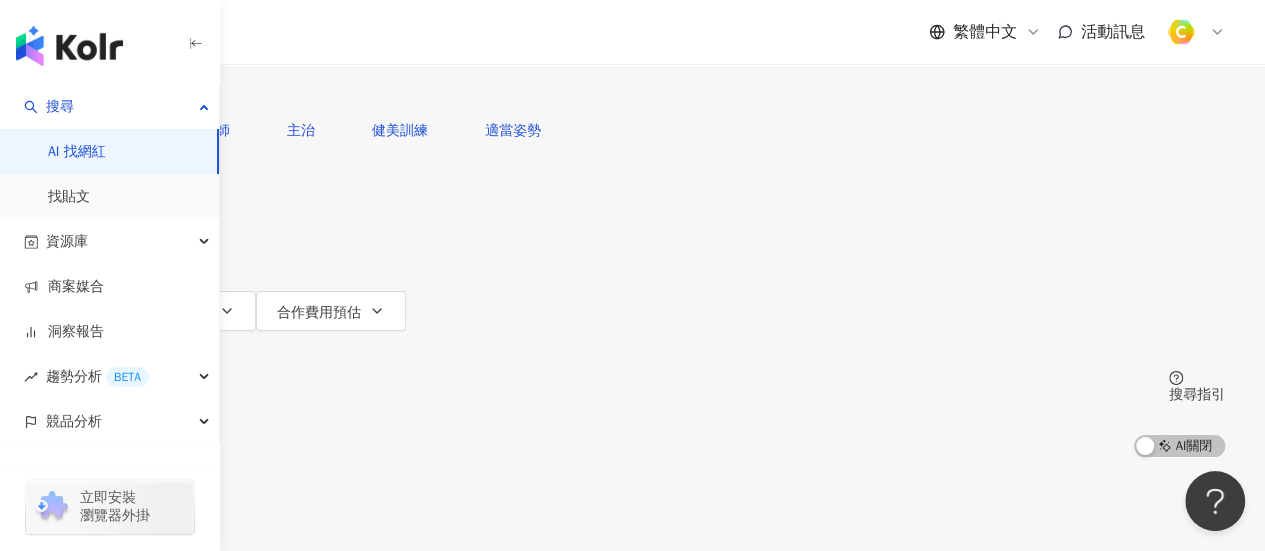 click on "更多篩選" at bounding box center (111, 351) 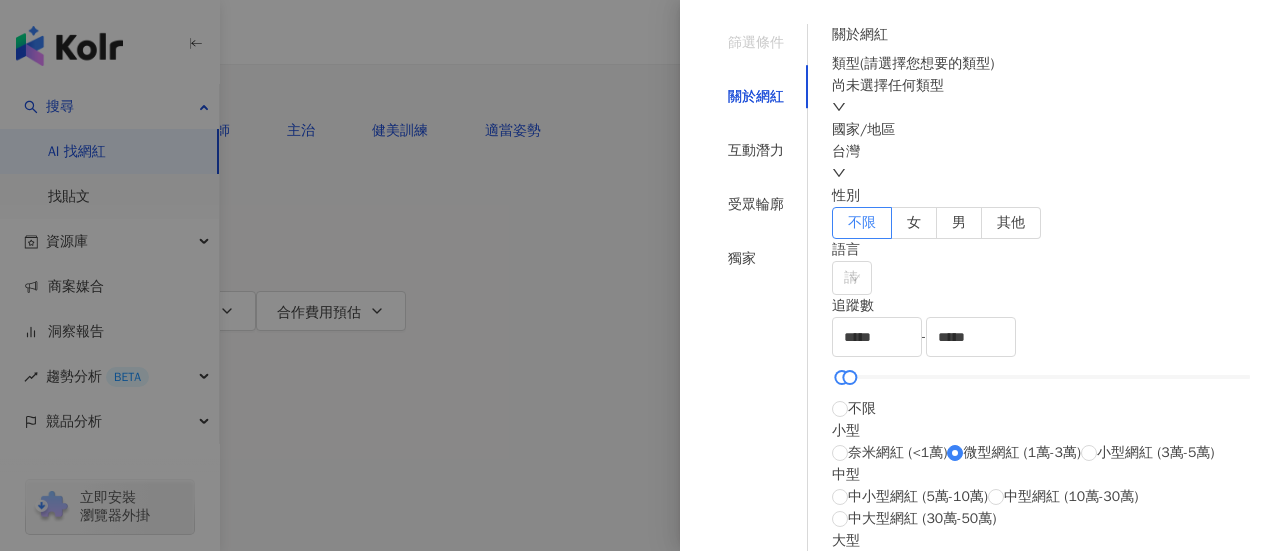 click at bounding box center [640, 275] 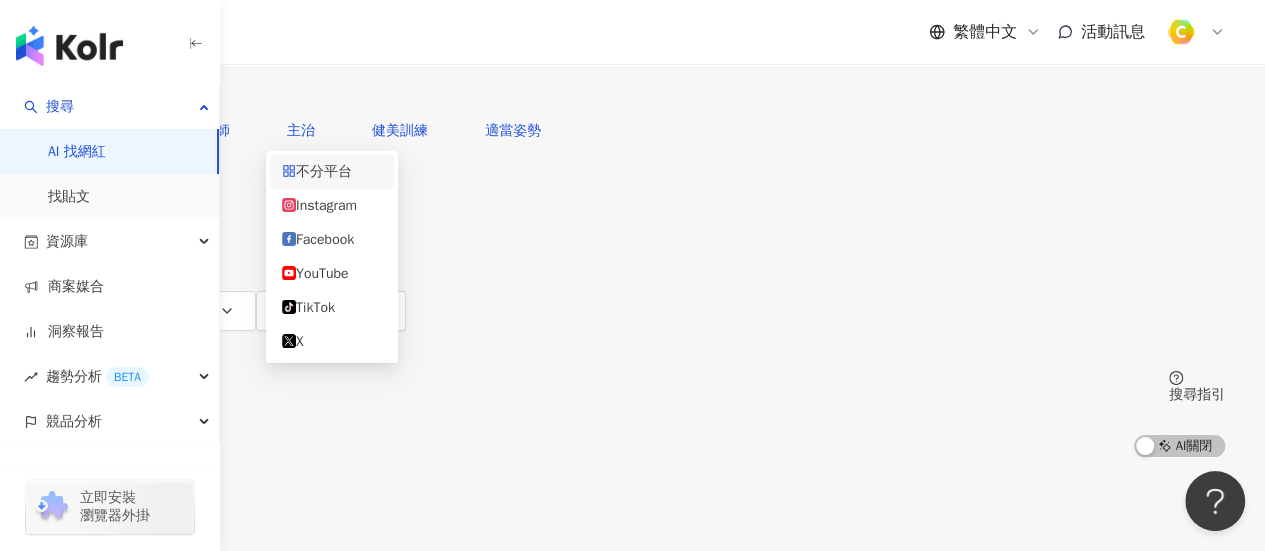 click on "不分平台" at bounding box center [96, 19] 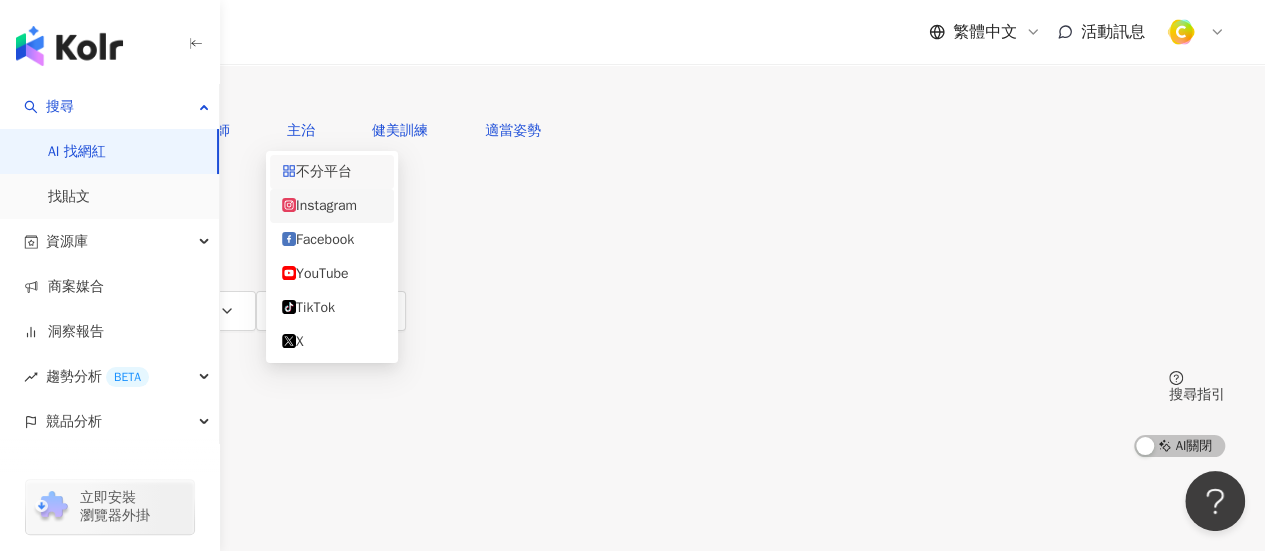 click on "Instagram" at bounding box center [332, 206] 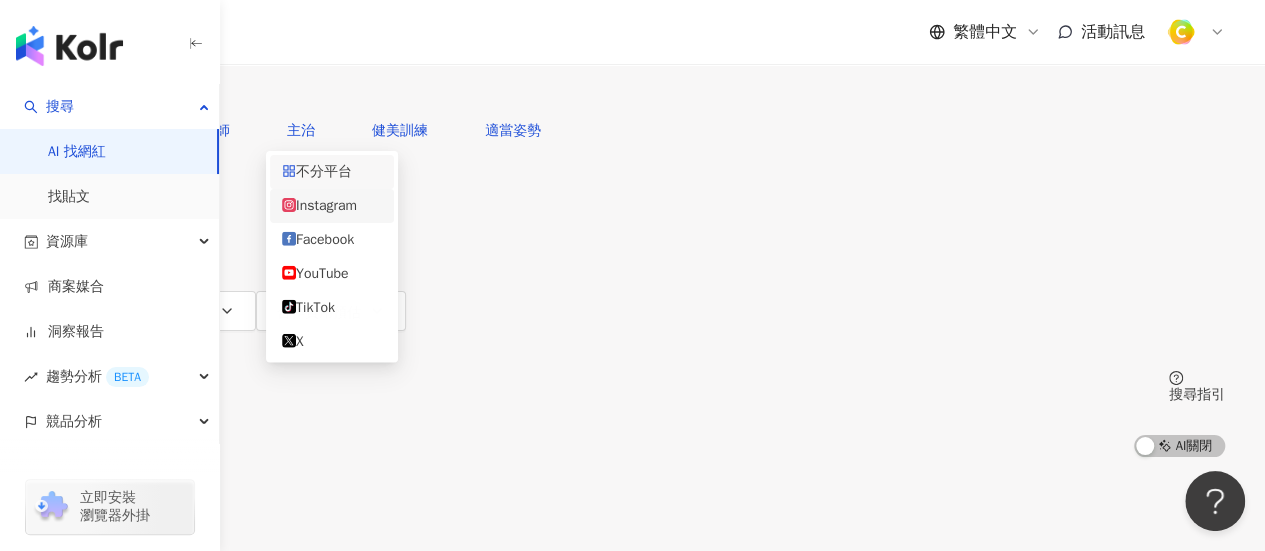 click on "**" at bounding box center (250, 19) 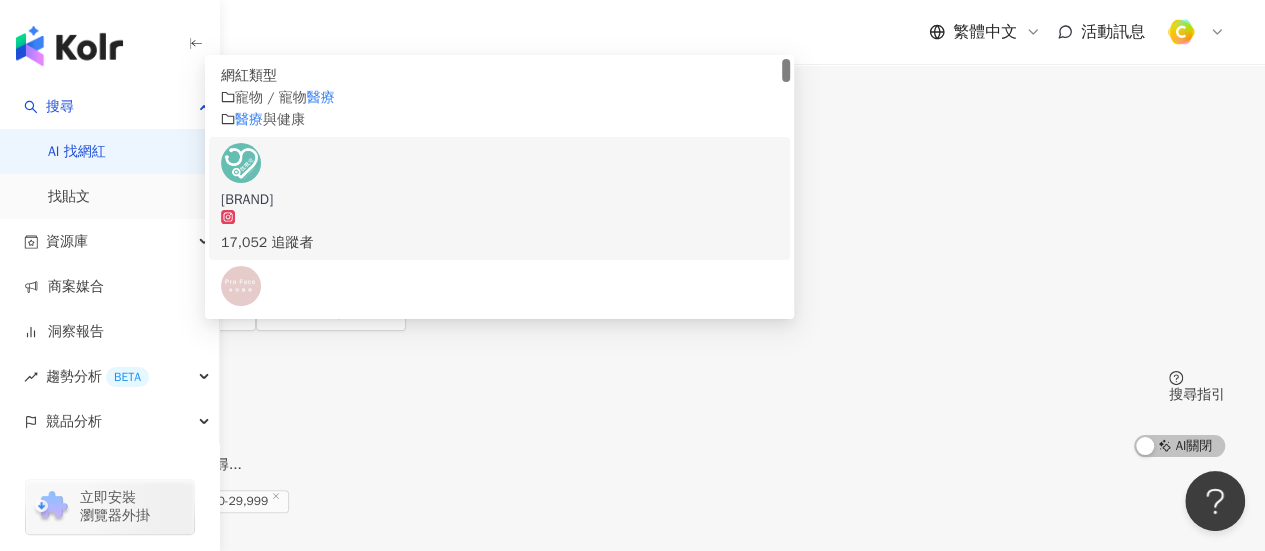 click on "**" at bounding box center (255, 19) 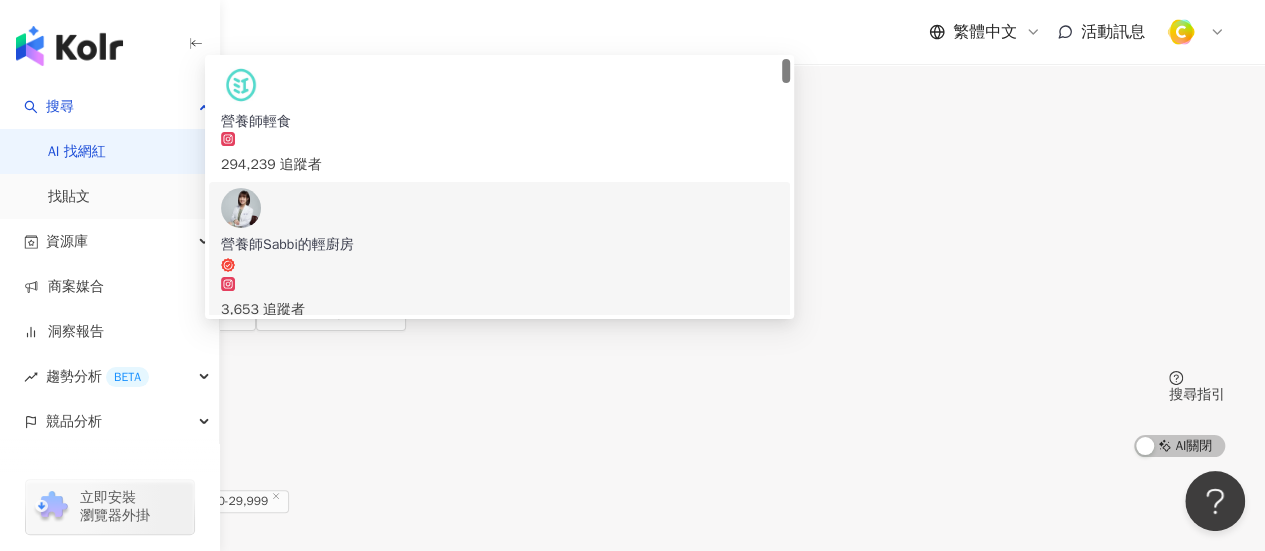 type on "***" 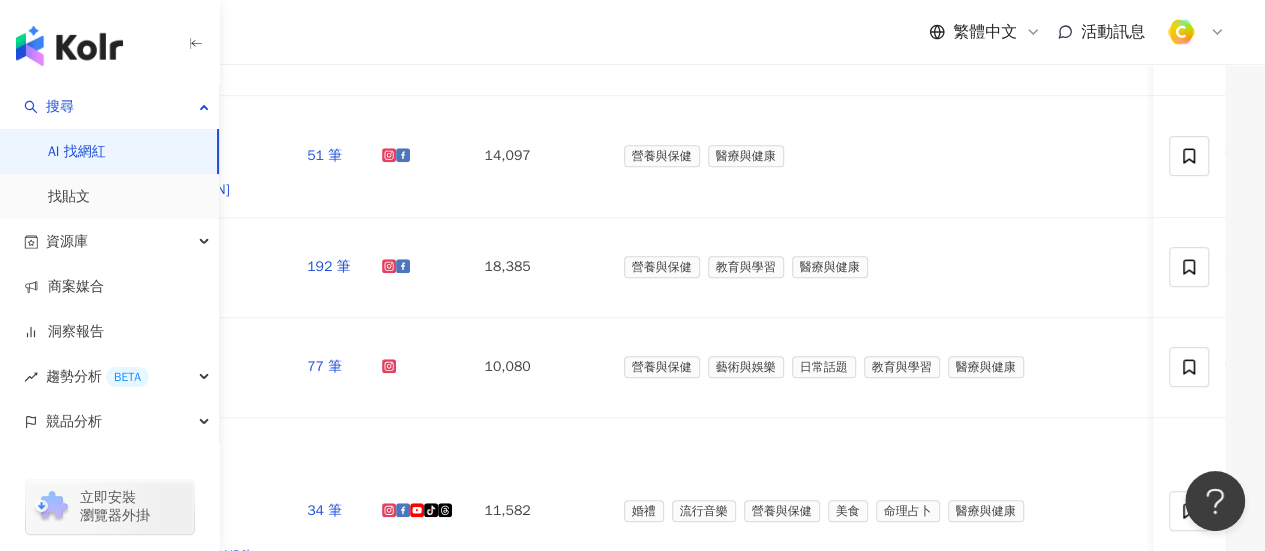 scroll, scrollTop: 700, scrollLeft: 0, axis: vertical 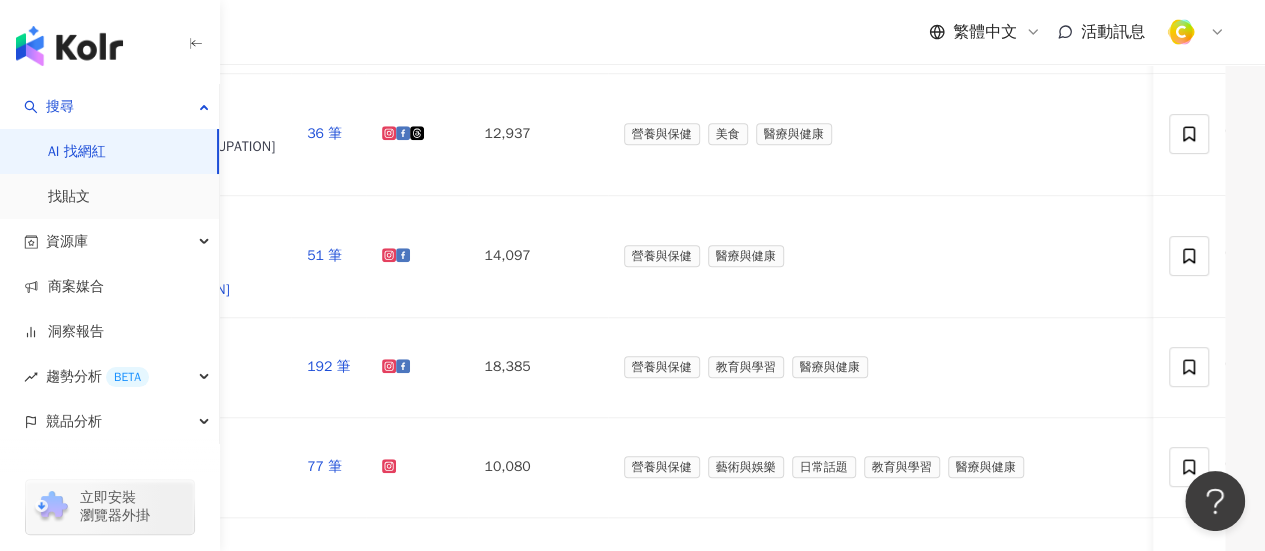 click 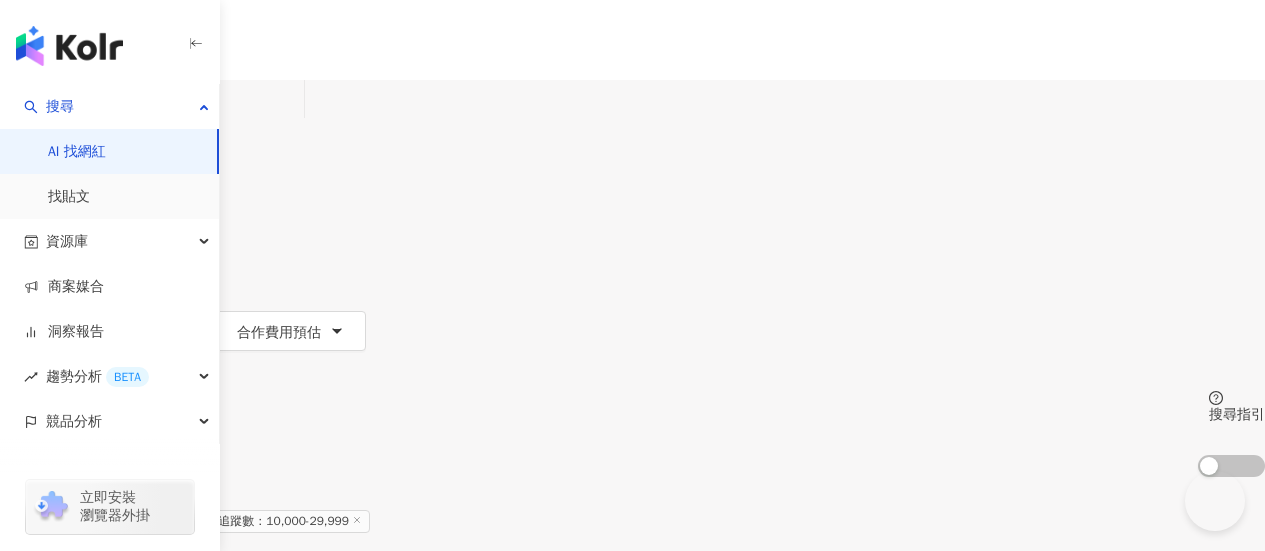 scroll, scrollTop: 0, scrollLeft: 0, axis: both 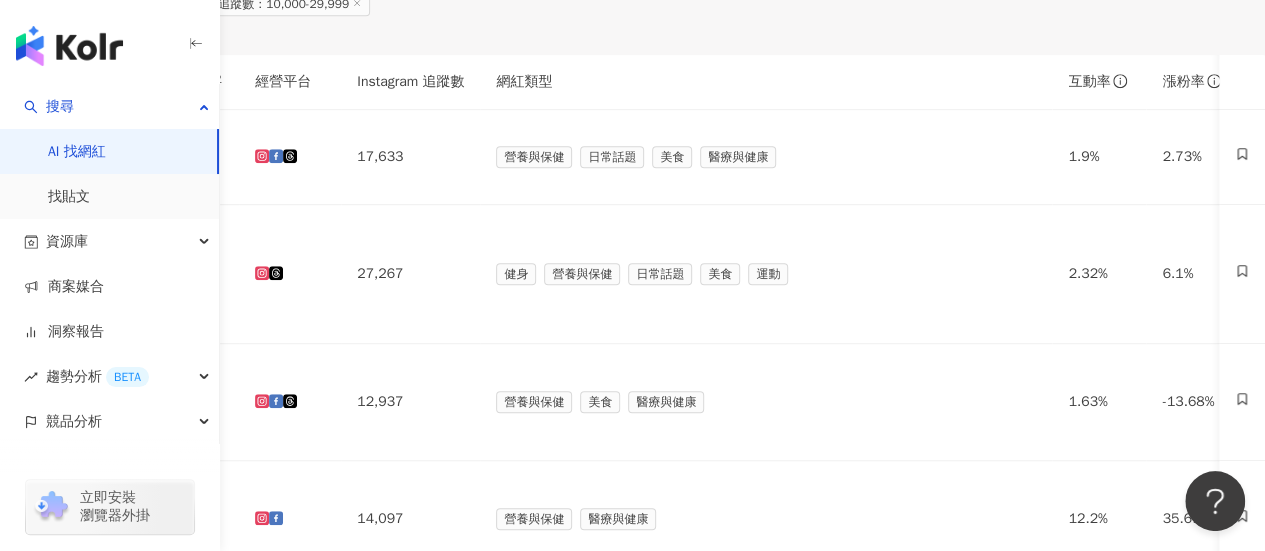 click at bounding box center [20, 1020] 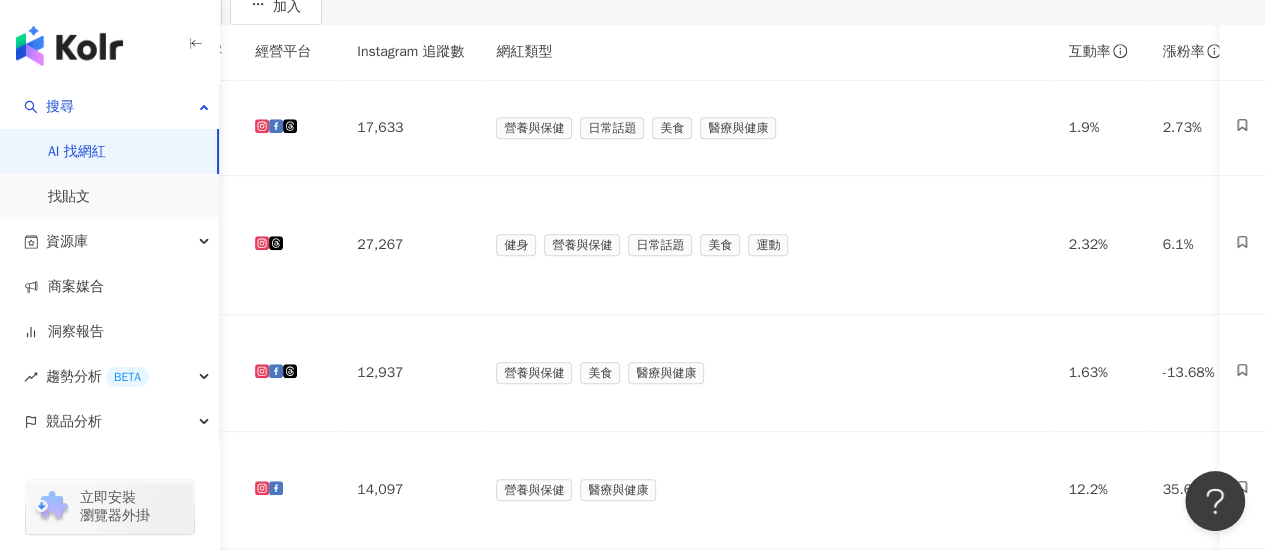 scroll, scrollTop: 632, scrollLeft: 0, axis: vertical 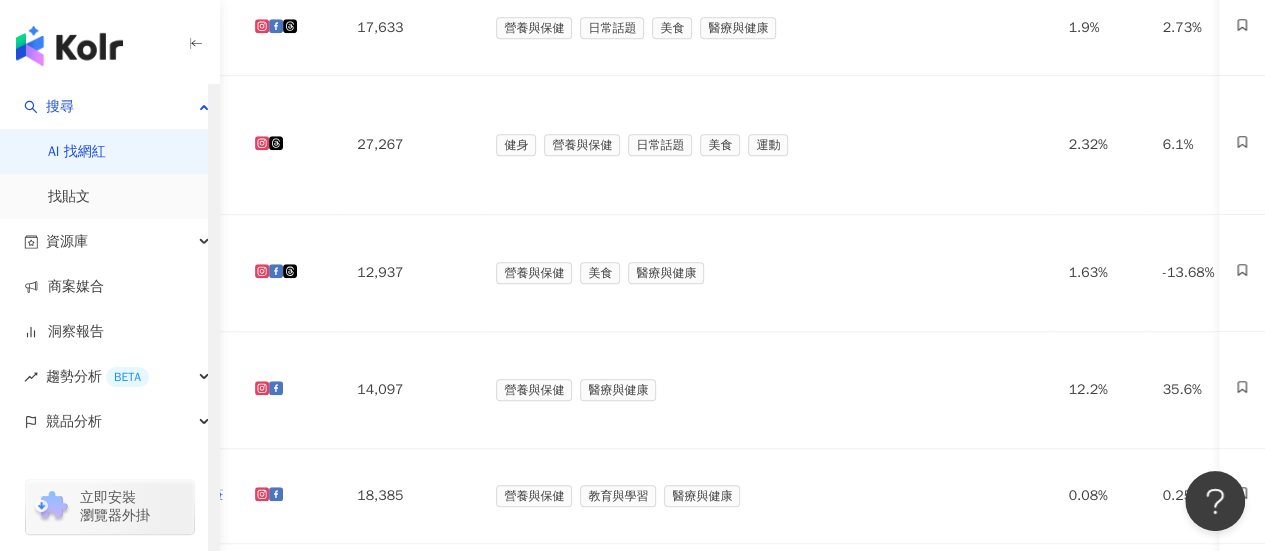 drag, startPoint x: 230, startPoint y: 267, endPoint x: 339, endPoint y: 181, distance: 138.84163 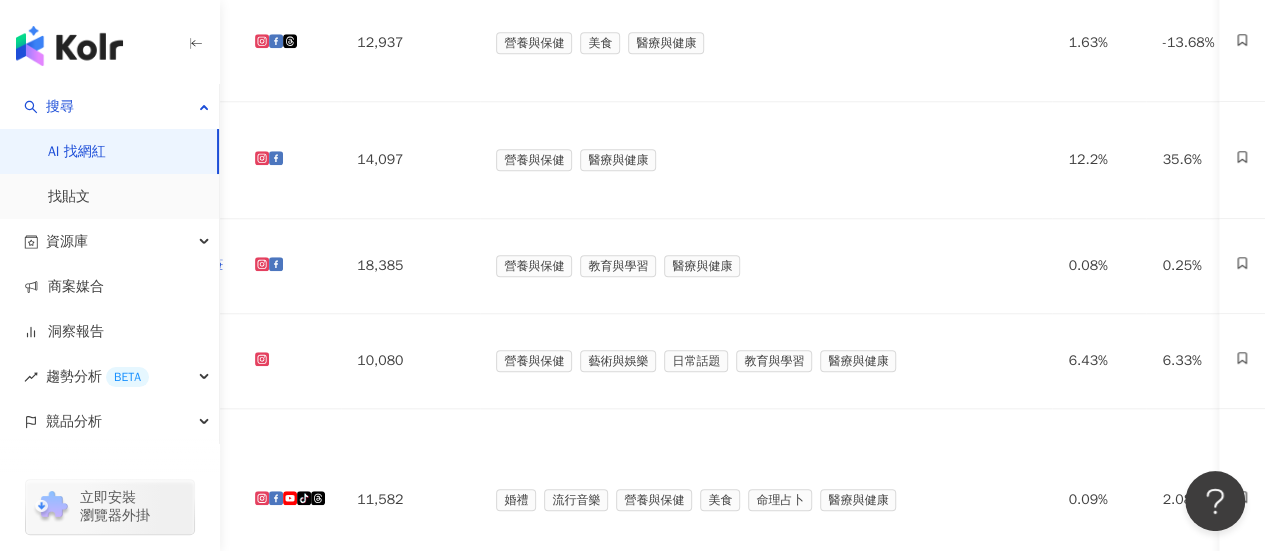 scroll, scrollTop: 832, scrollLeft: 0, axis: vertical 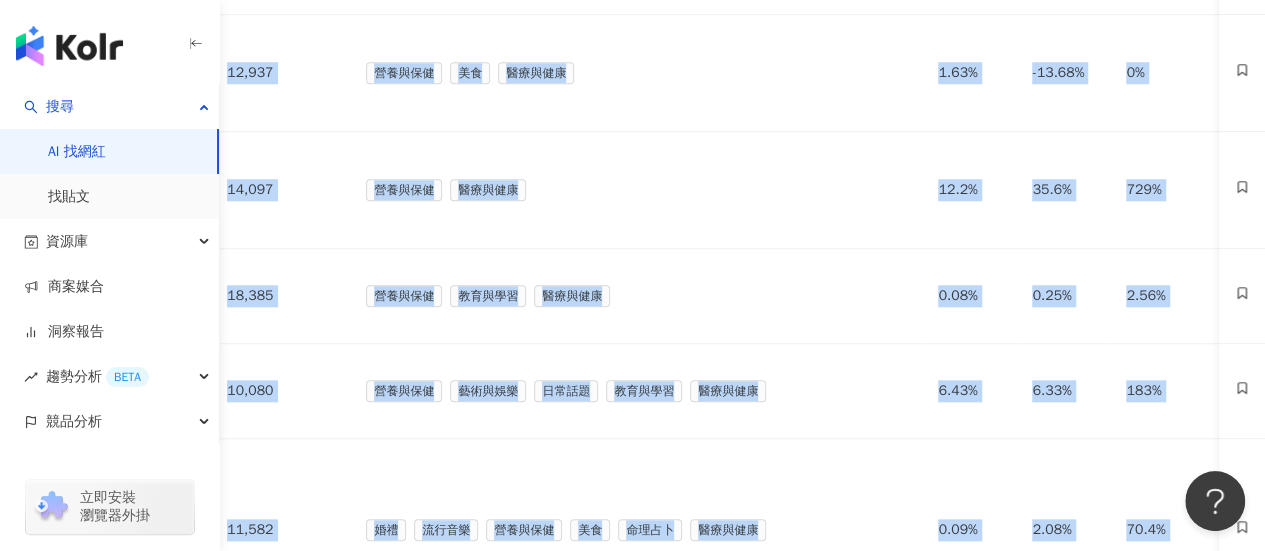 drag, startPoint x: 804, startPoint y: 477, endPoint x: 859, endPoint y: 483, distance: 55.326305 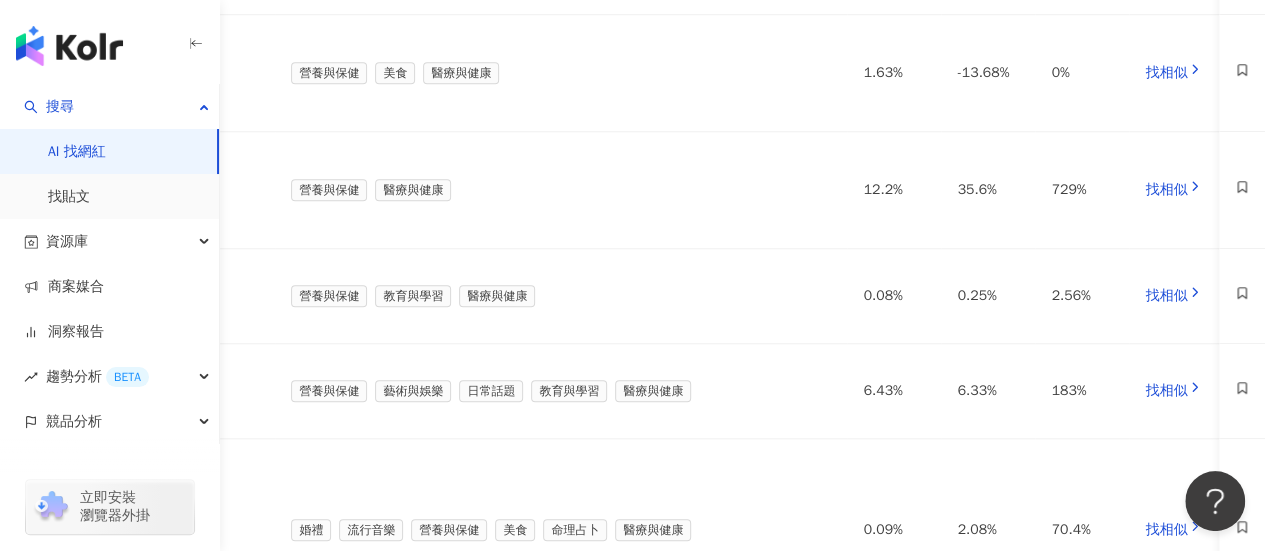 scroll, scrollTop: 0, scrollLeft: 810, axis: horizontal 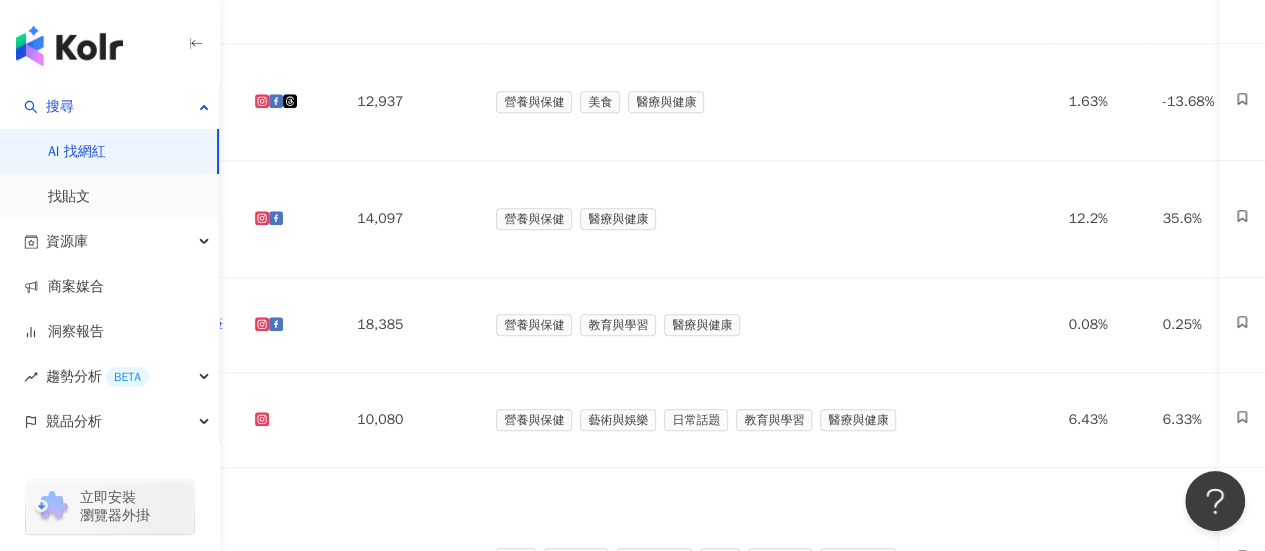 click 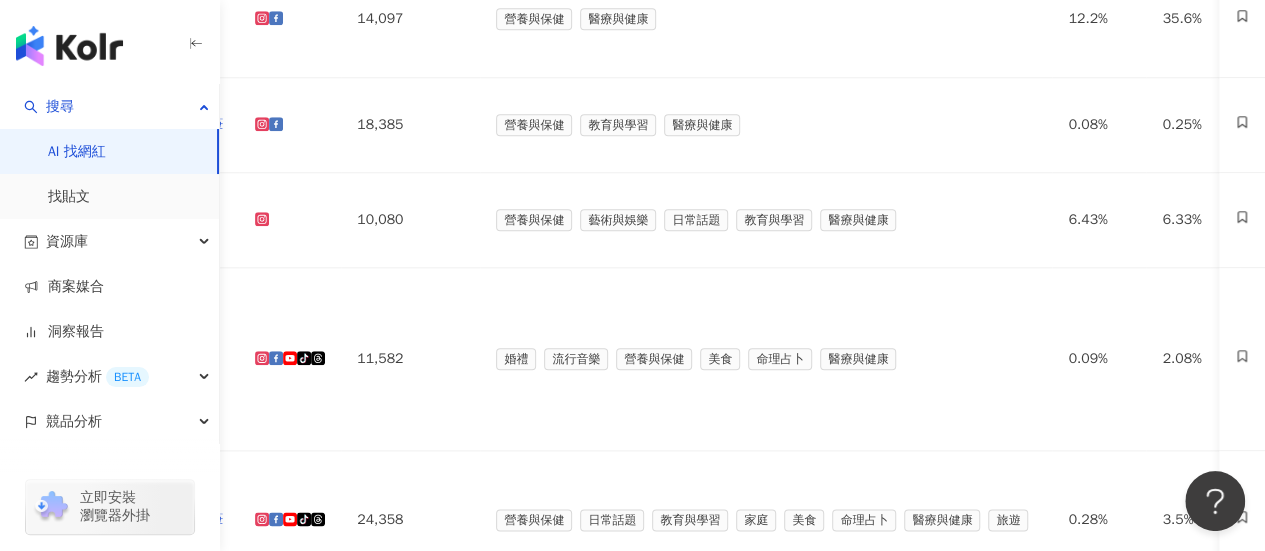 click on "下一頁" at bounding box center [185, 1034] 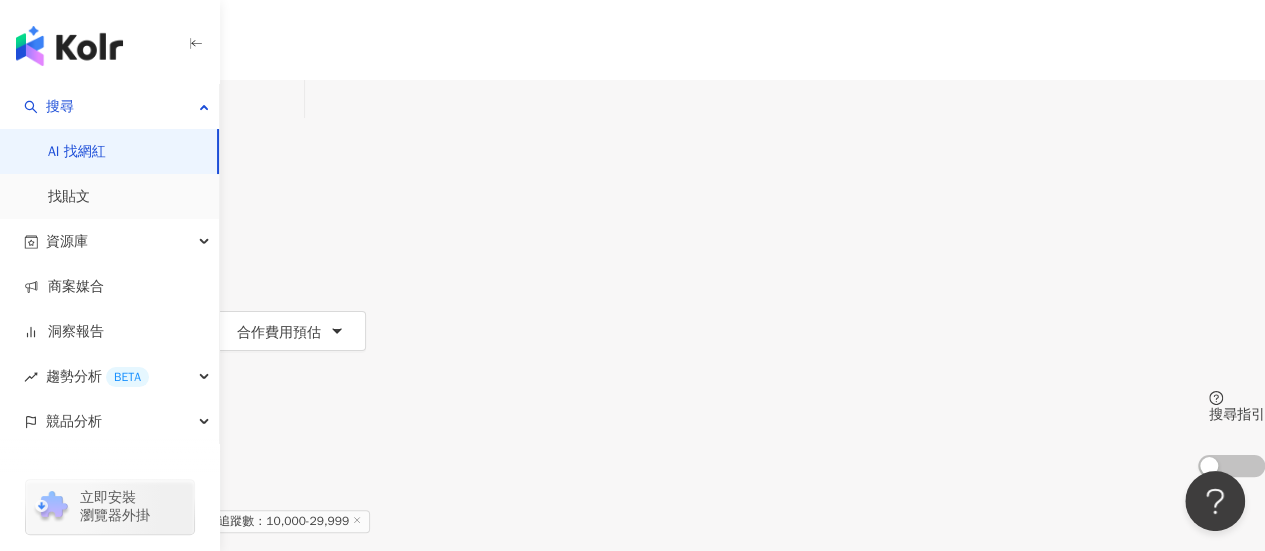 scroll, scrollTop: 100, scrollLeft: 0, axis: vertical 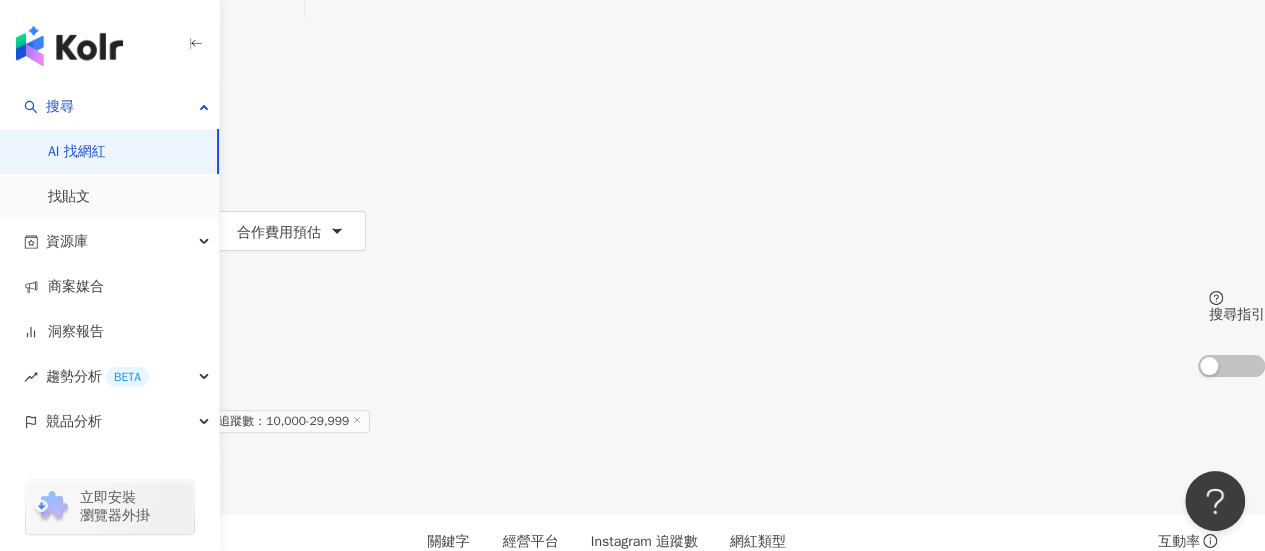 click 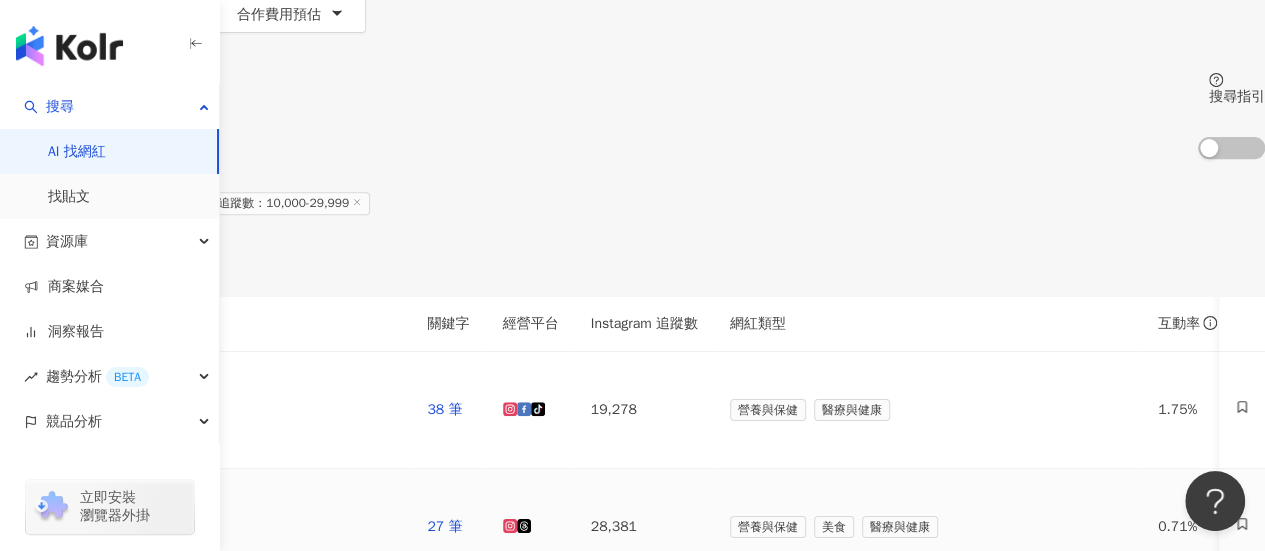 scroll, scrollTop: 400, scrollLeft: 0, axis: vertical 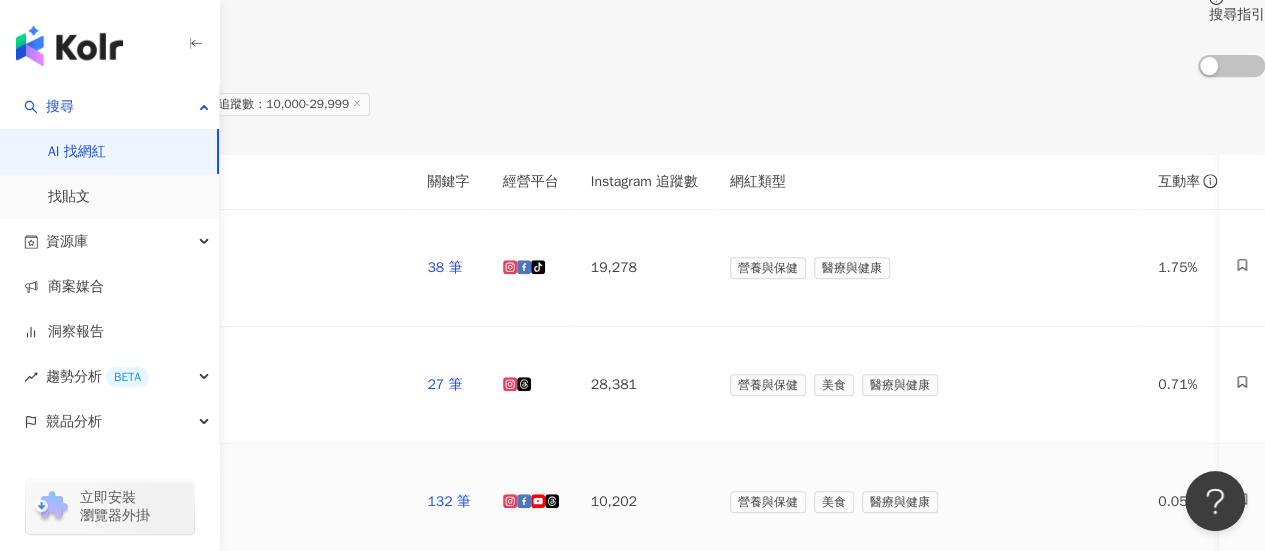 click 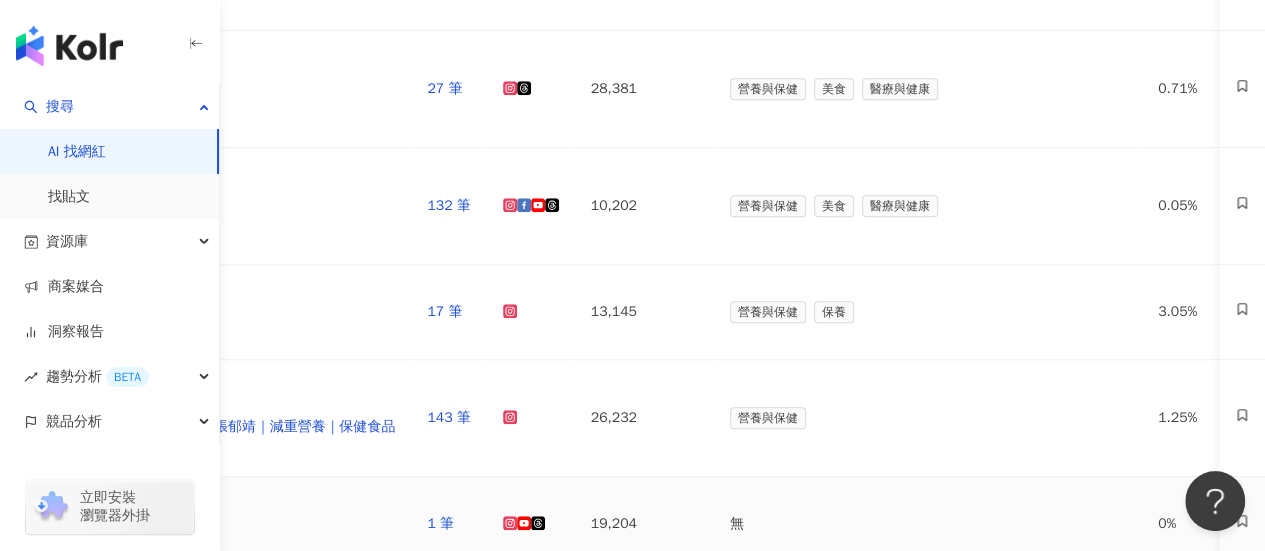 scroll, scrollTop: 700, scrollLeft: 0, axis: vertical 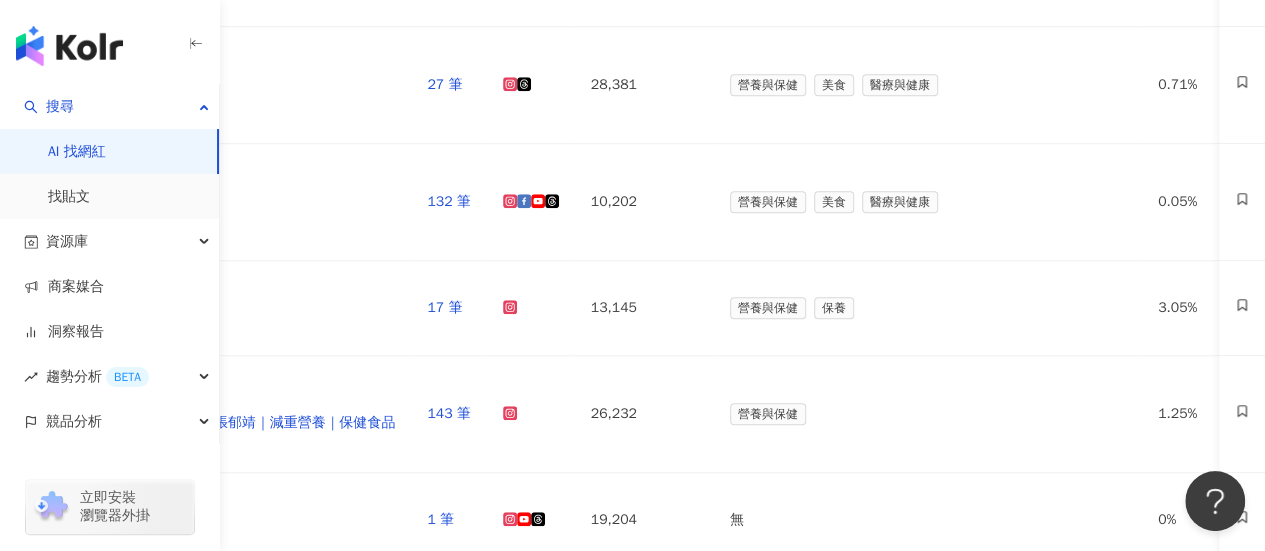 click 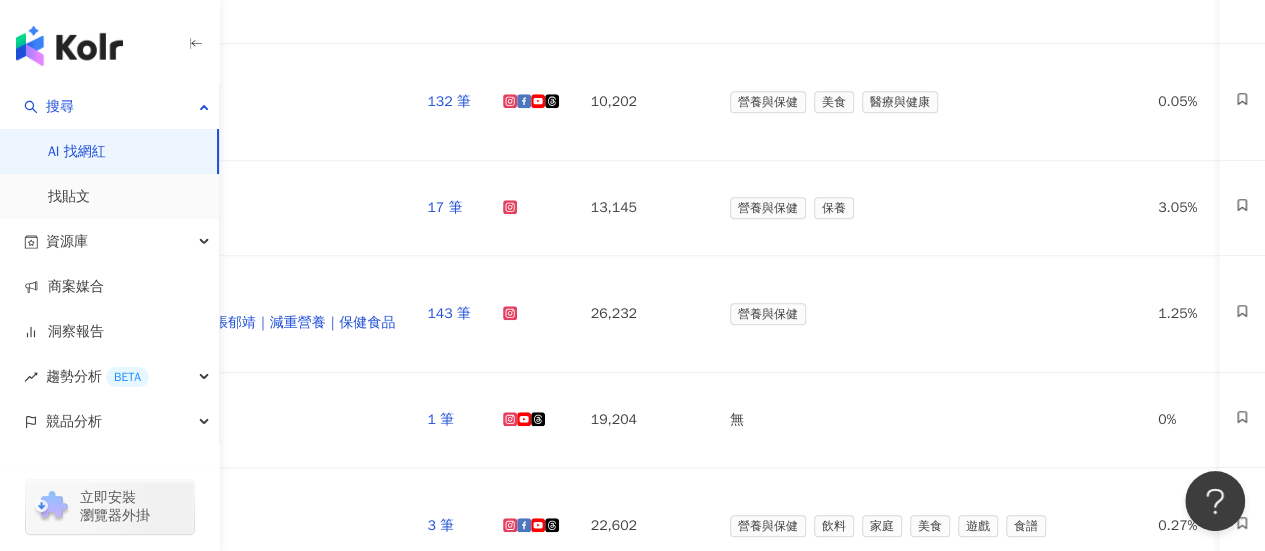 click 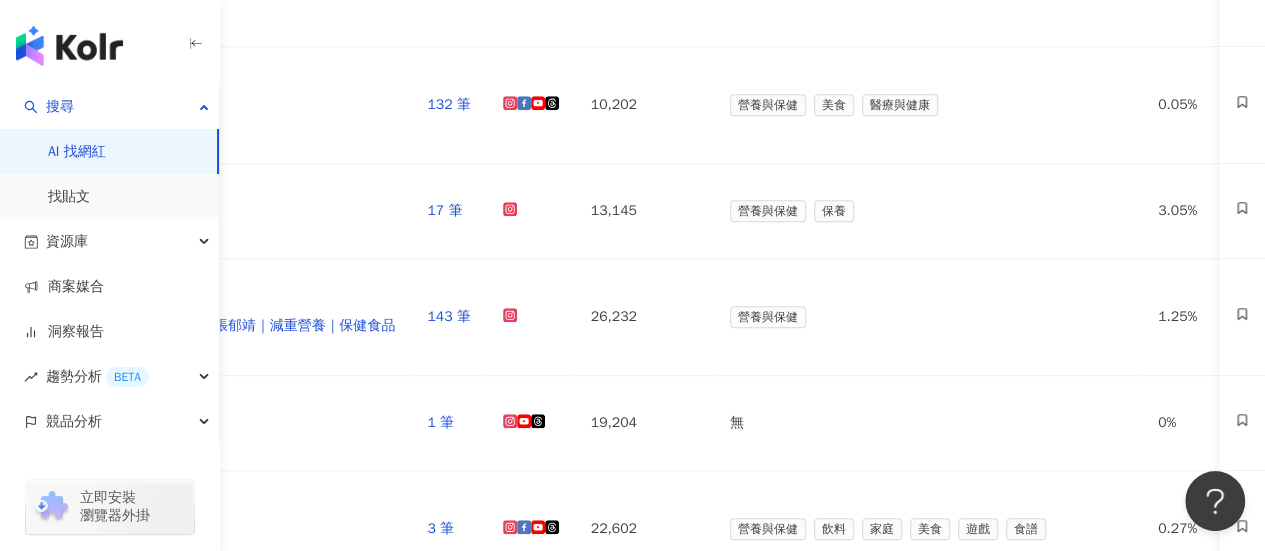 scroll, scrollTop: 832, scrollLeft: 0, axis: vertical 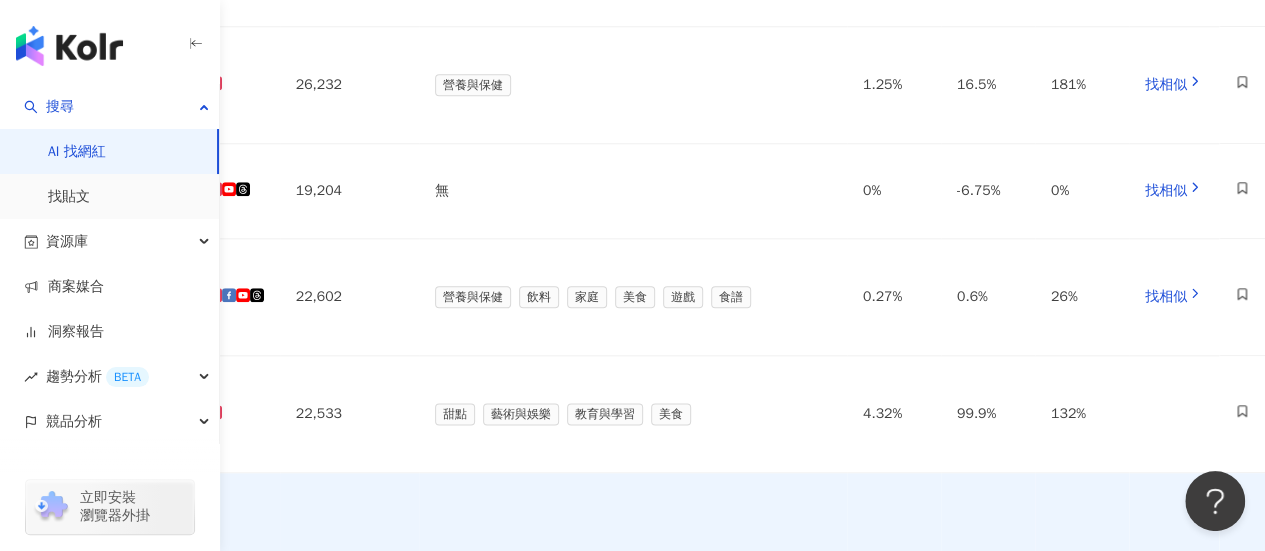 click on "下一頁" at bounding box center (185, 1027) 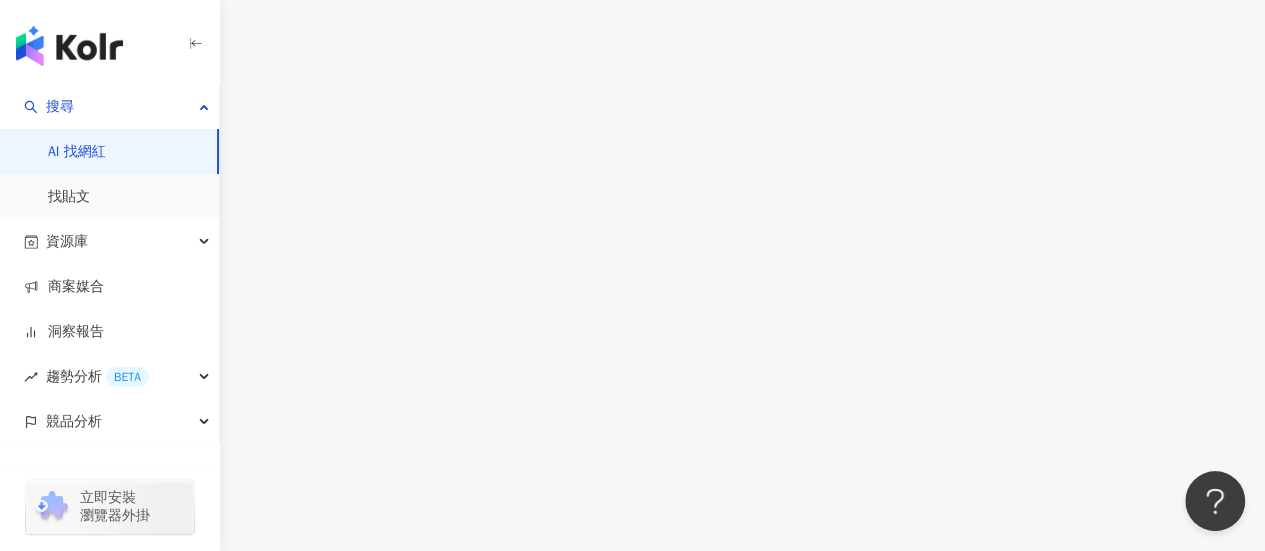 scroll, scrollTop: 0, scrollLeft: 0, axis: both 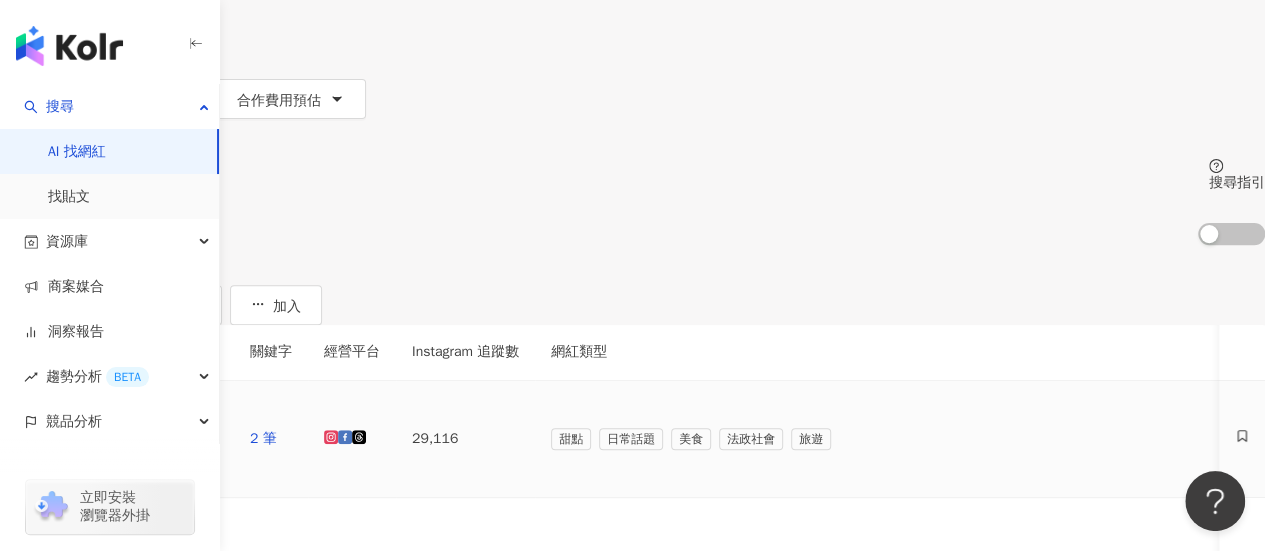 click 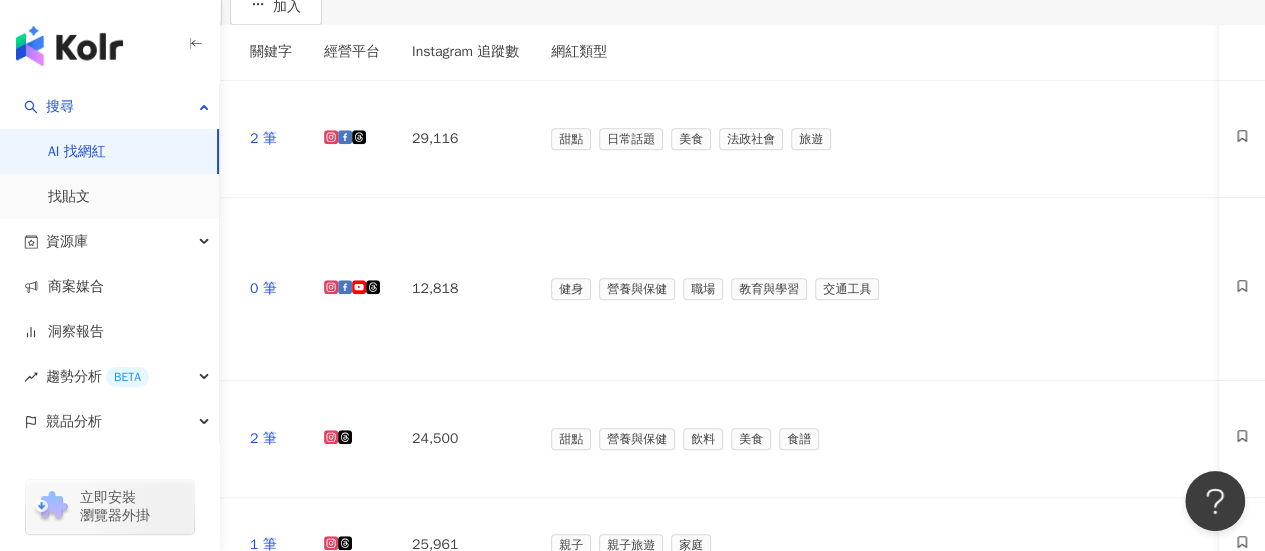 scroll, scrollTop: 1032, scrollLeft: 0, axis: vertical 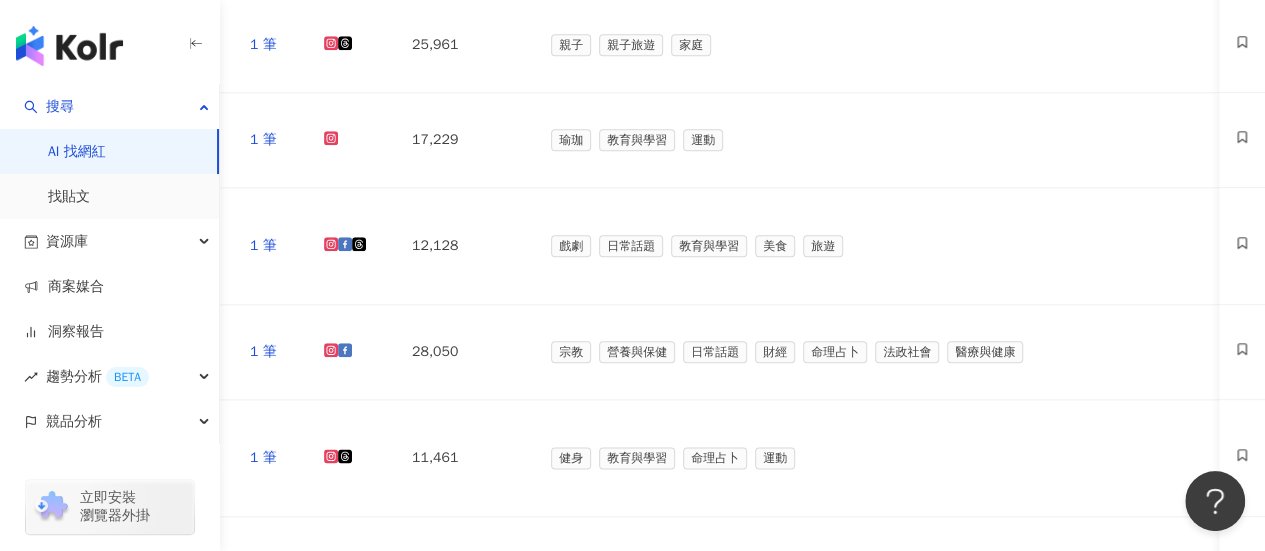 click on "上一頁" at bounding box center [42, 1071] 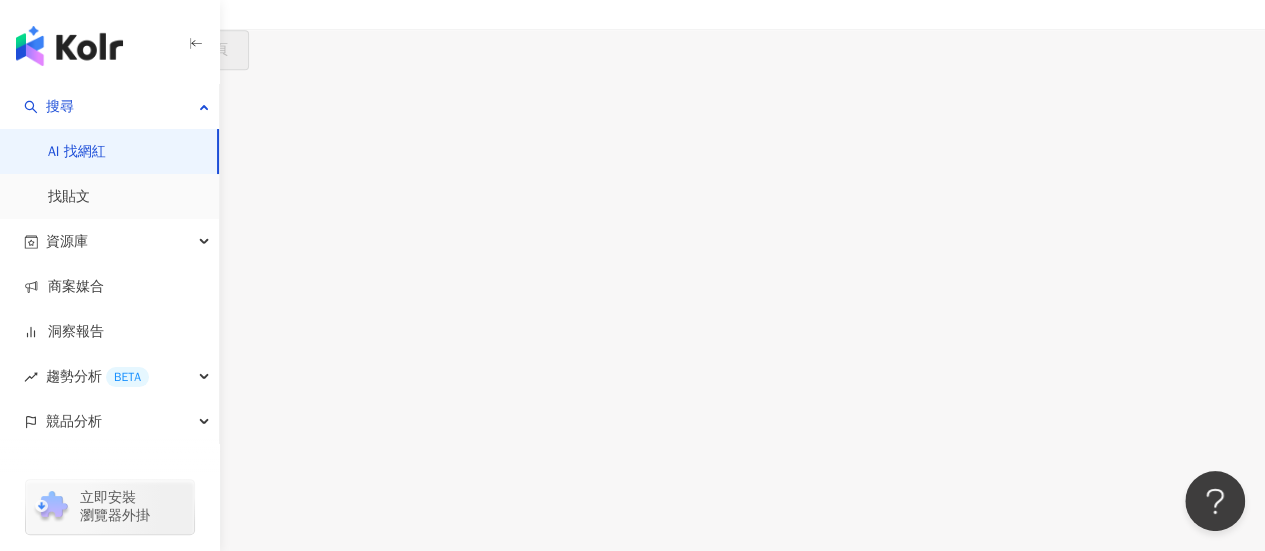 scroll, scrollTop: 370, scrollLeft: 0, axis: vertical 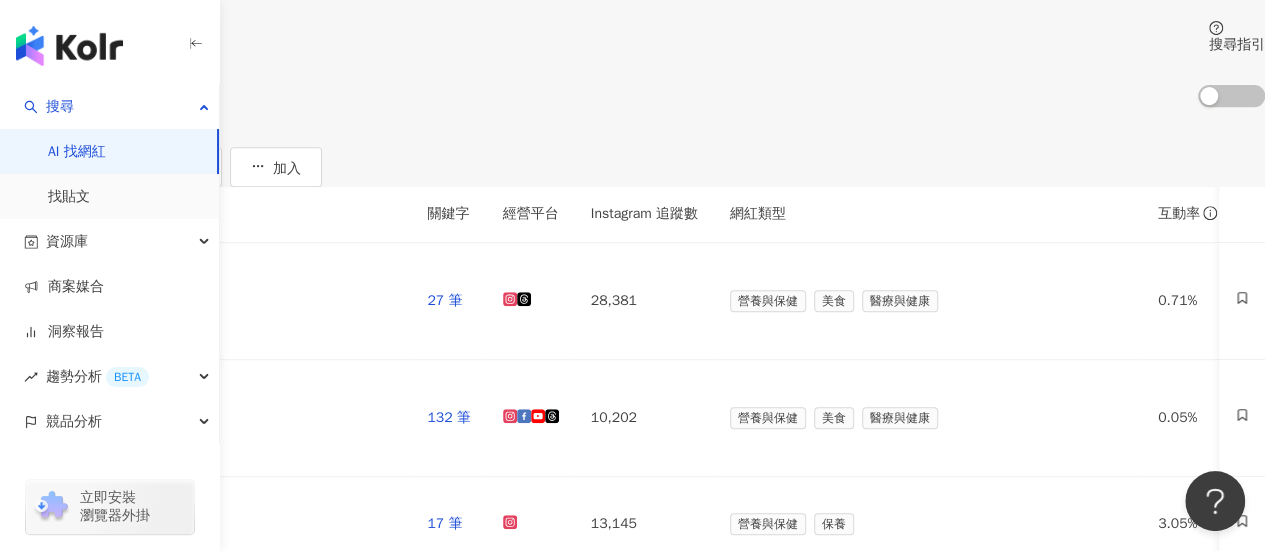 click at bounding box center [510, 629] 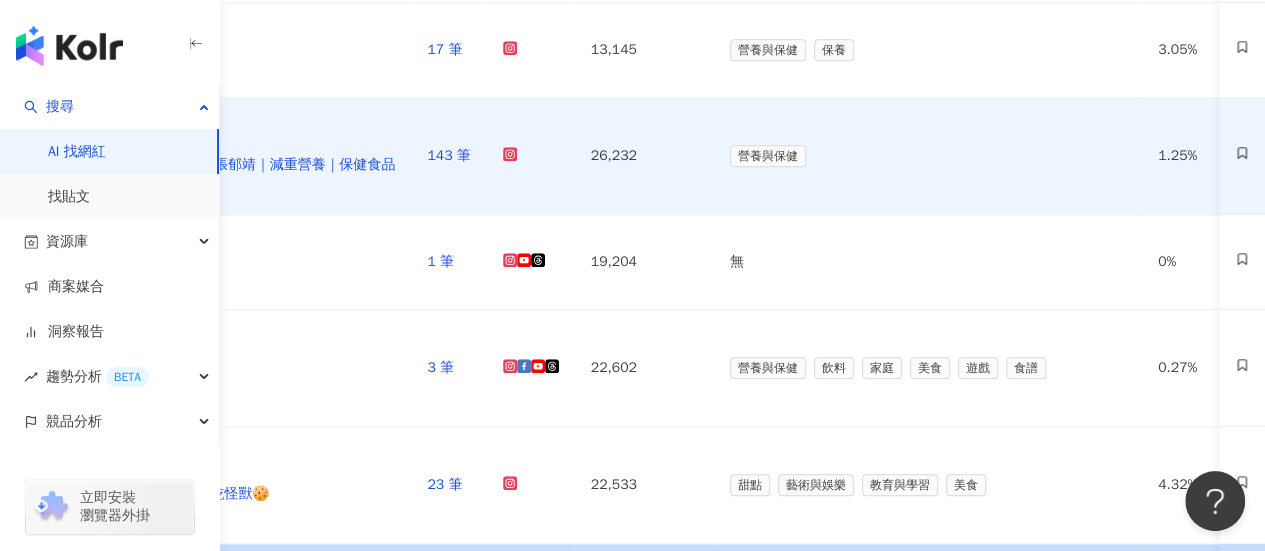 scroll, scrollTop: 870, scrollLeft: 0, axis: vertical 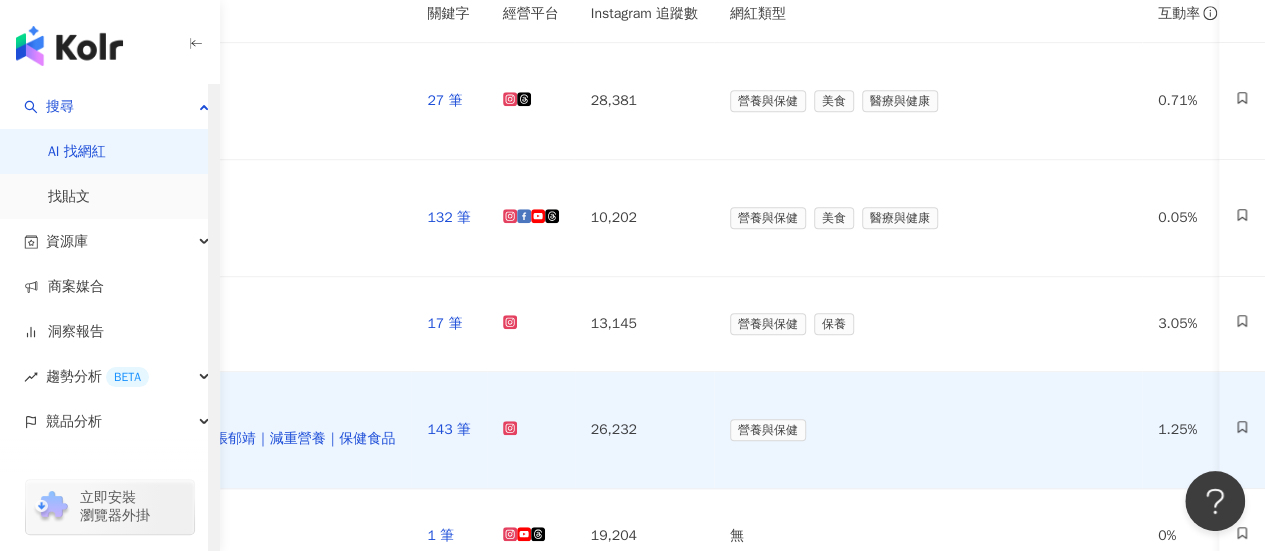 drag, startPoint x: 600, startPoint y: 327, endPoint x: 625, endPoint y: 353, distance: 36.069378 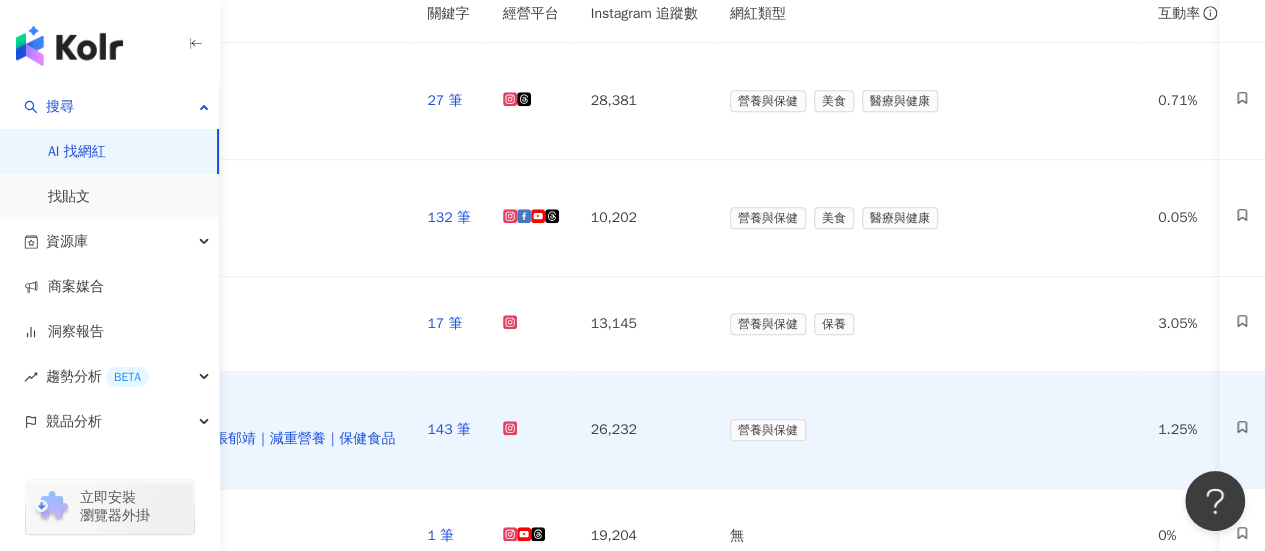 click on "若賢𝑴𝒆𝒍𝒐𝒅𝒚｜營養師｜餅乾怪獸🍪 melodyglaria" at bounding box center (225, 759) 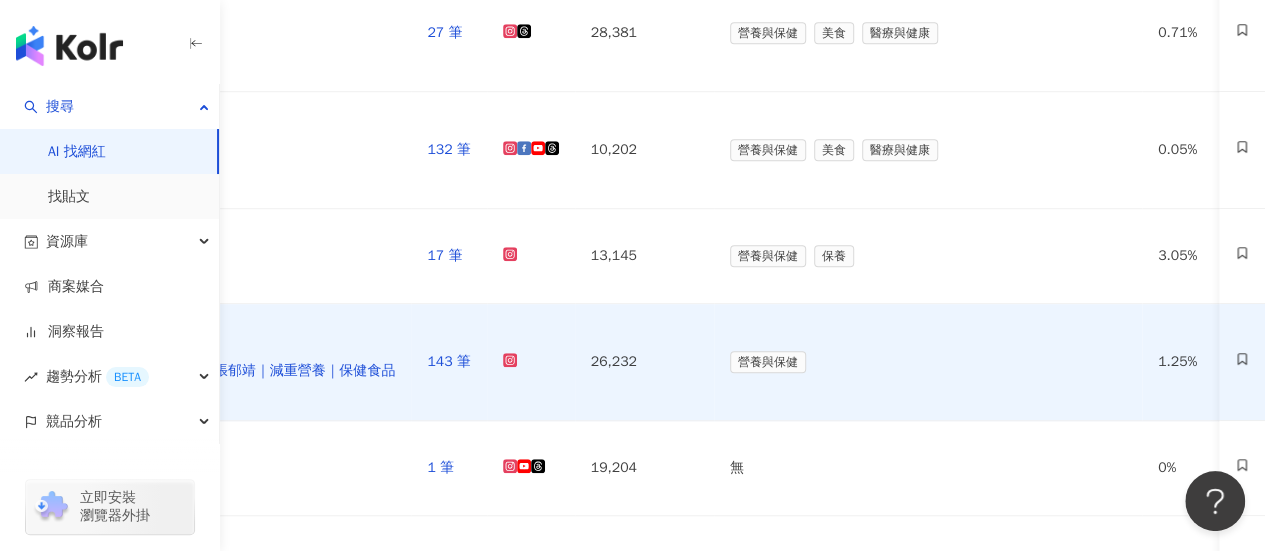 scroll, scrollTop: 670, scrollLeft: 0, axis: vertical 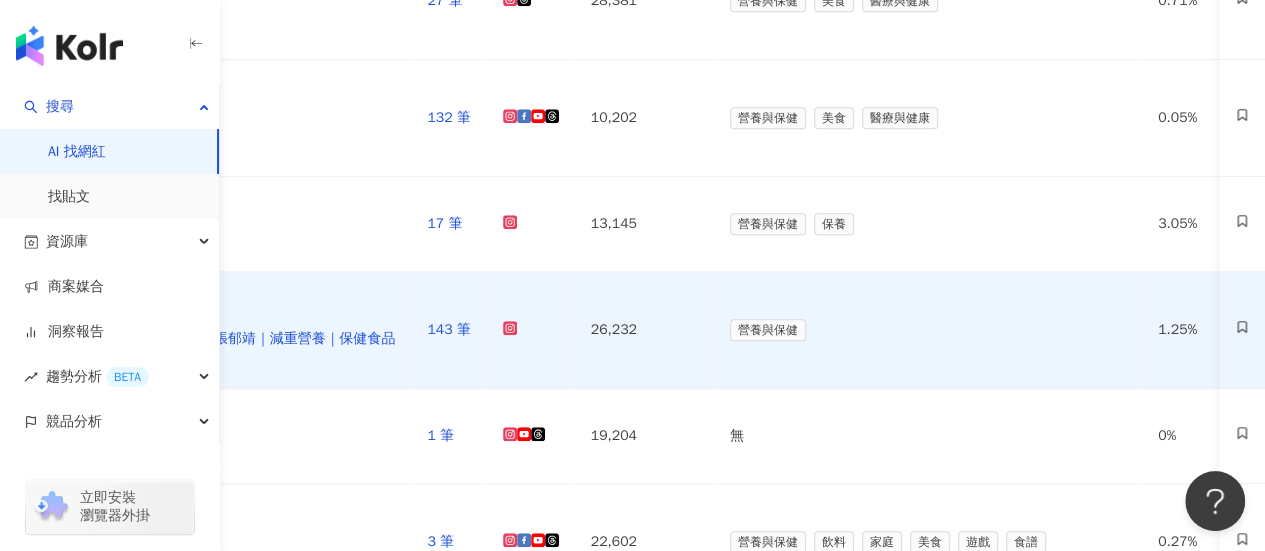 click 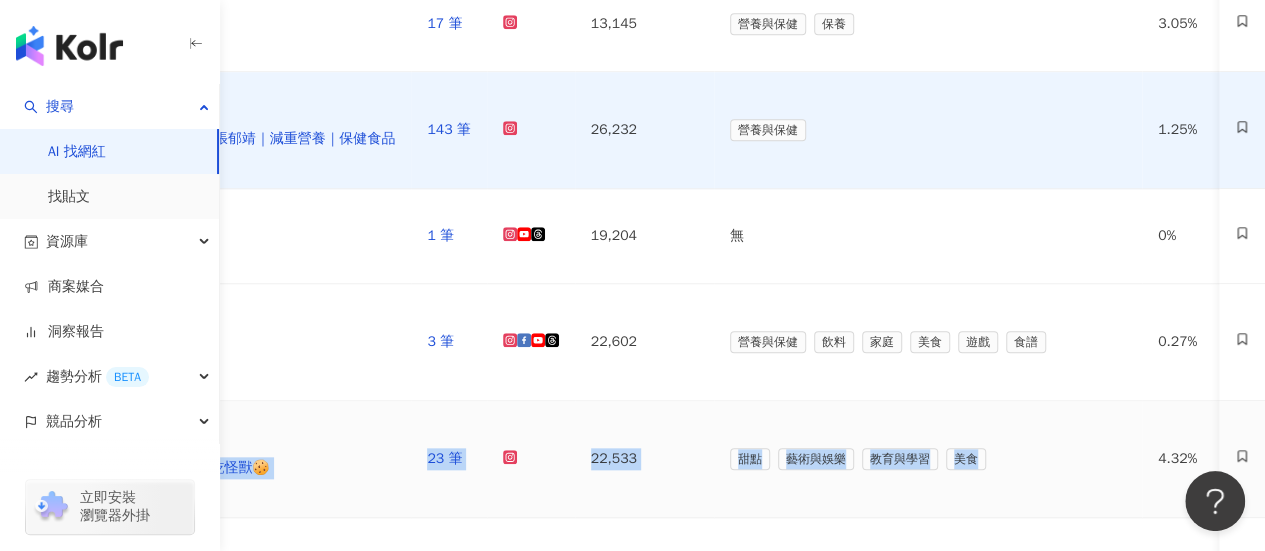 scroll, scrollTop: 170, scrollLeft: 0, axis: vertical 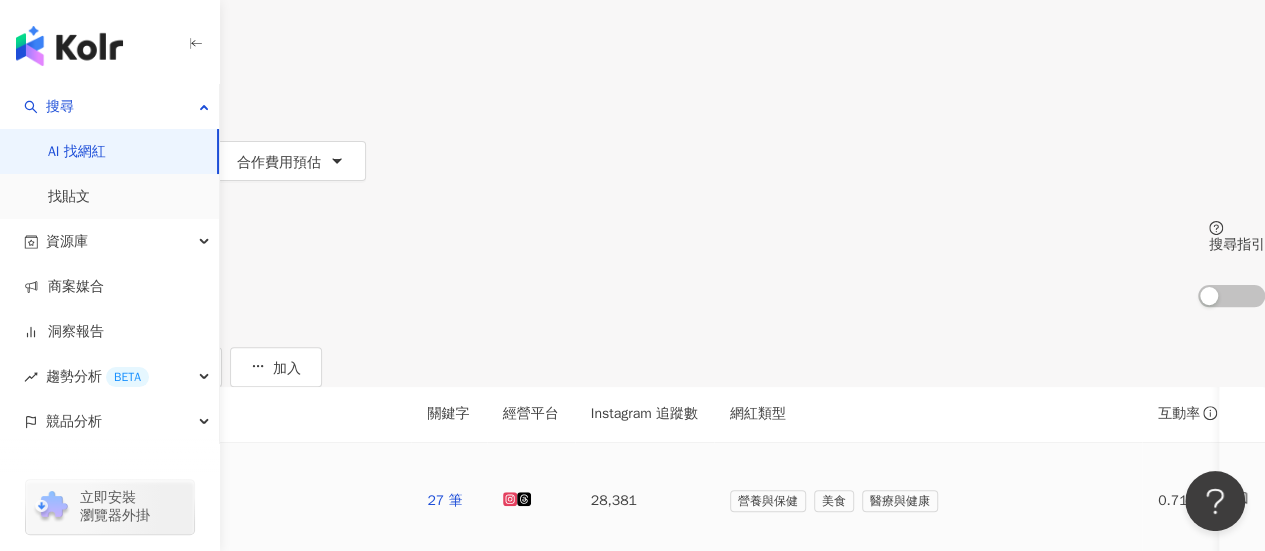 click 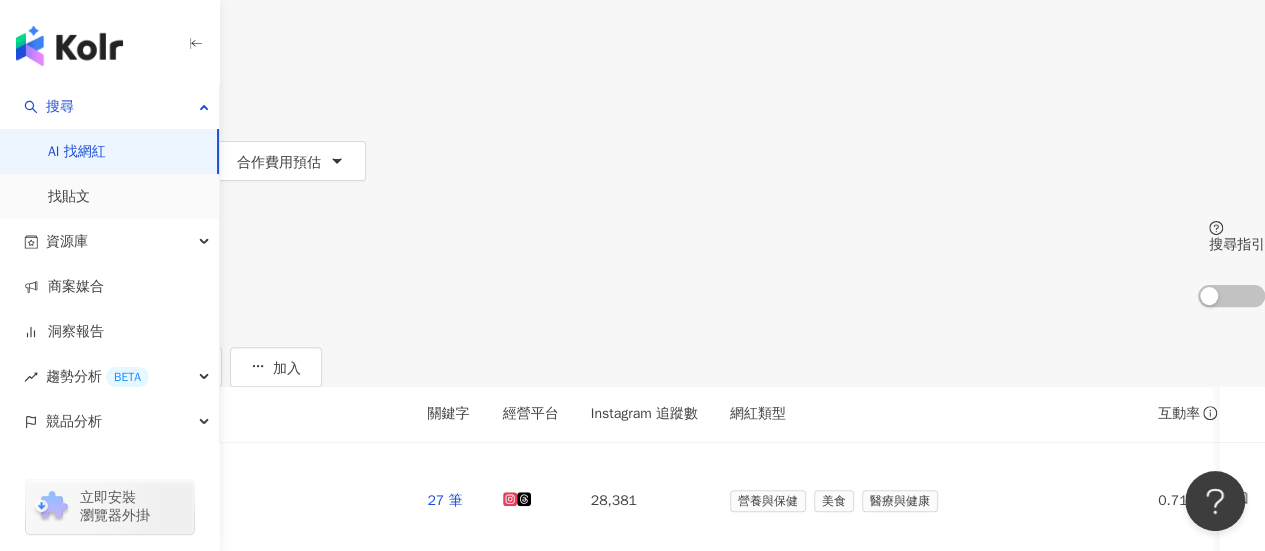 click 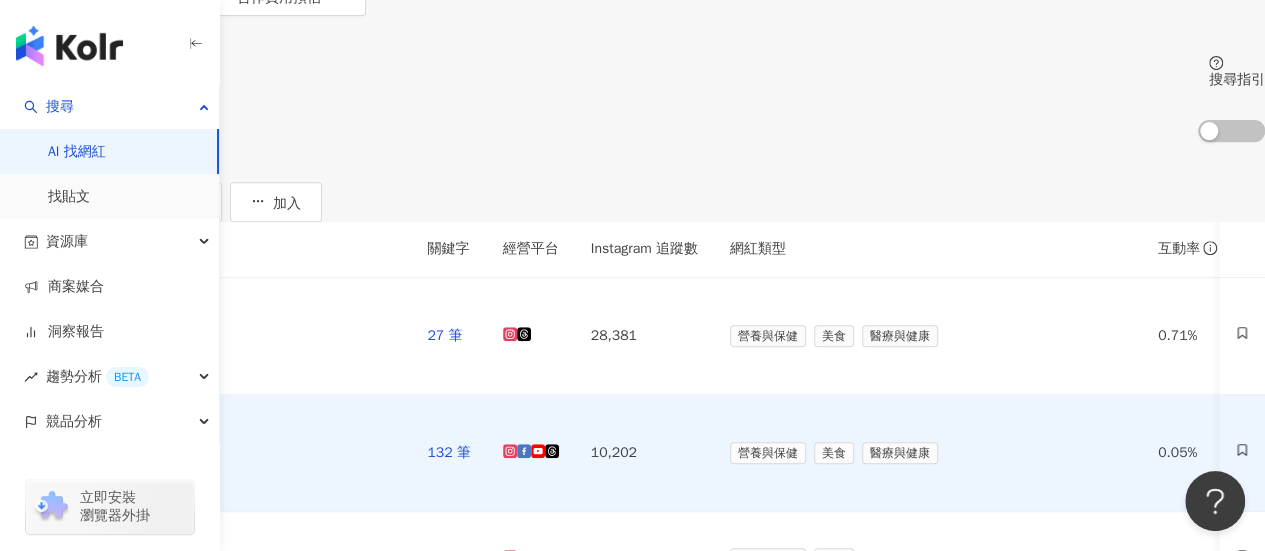 scroll, scrollTop: 370, scrollLeft: 0, axis: vertical 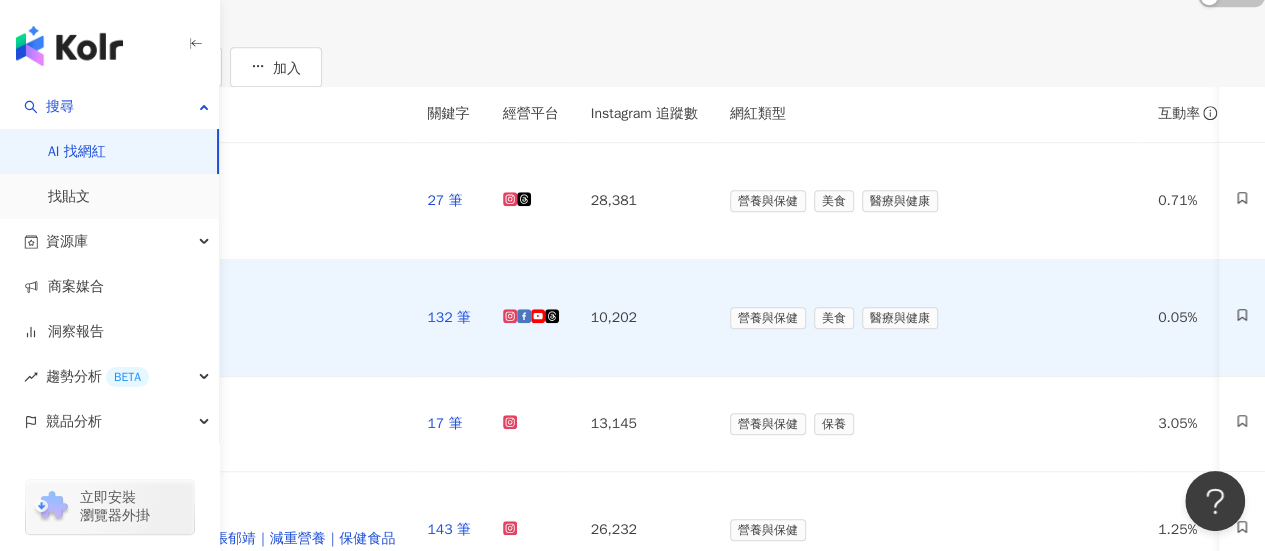 click 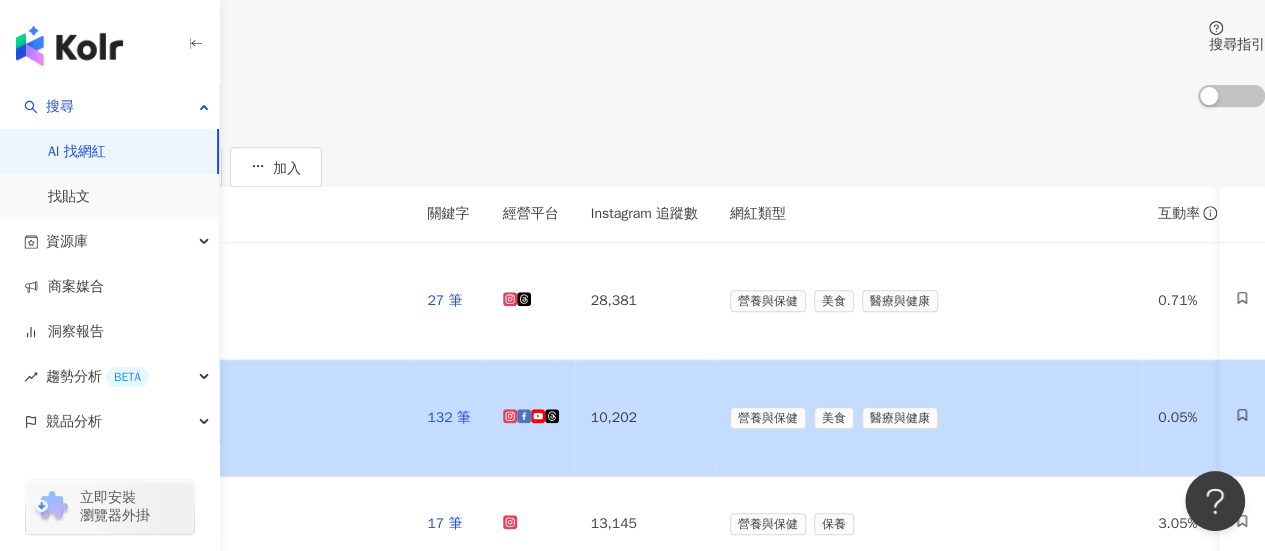 click at bounding box center (20, 418) 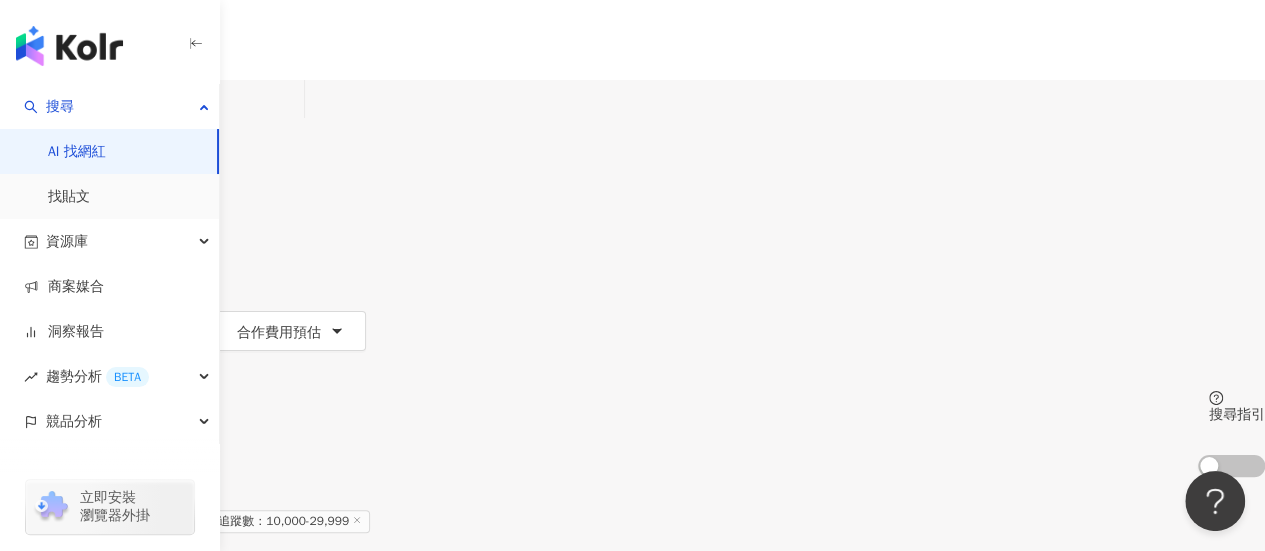scroll, scrollTop: 0, scrollLeft: 0, axis: both 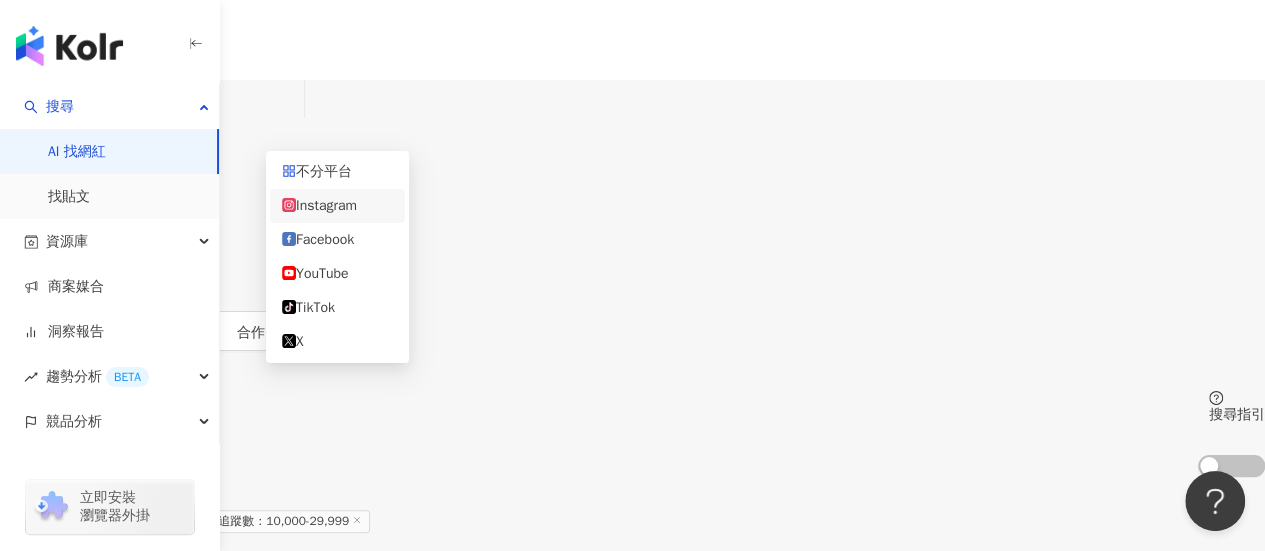click on "Instagram" at bounding box center (49, 99) 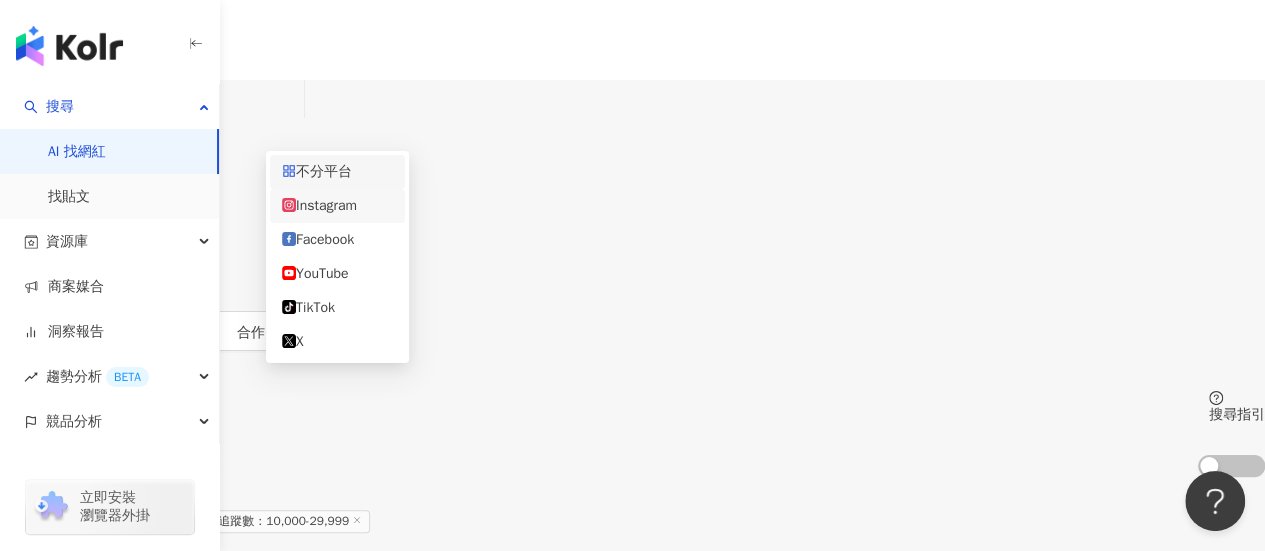 click on "不分平台" at bounding box center (337, 172) 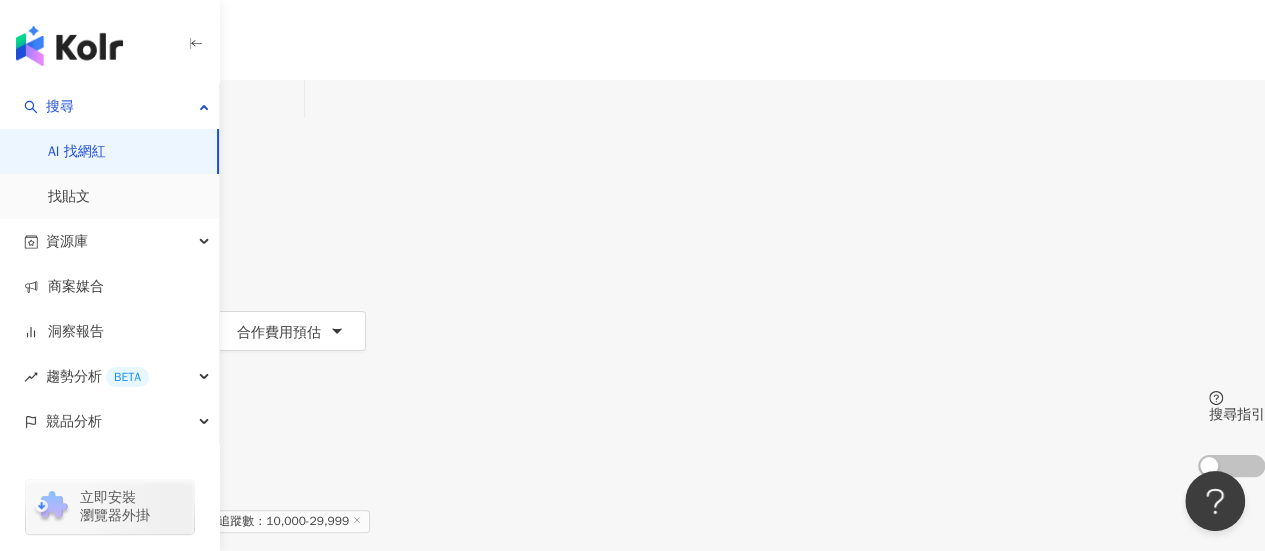 click on "***" at bounding box center [215, 99] 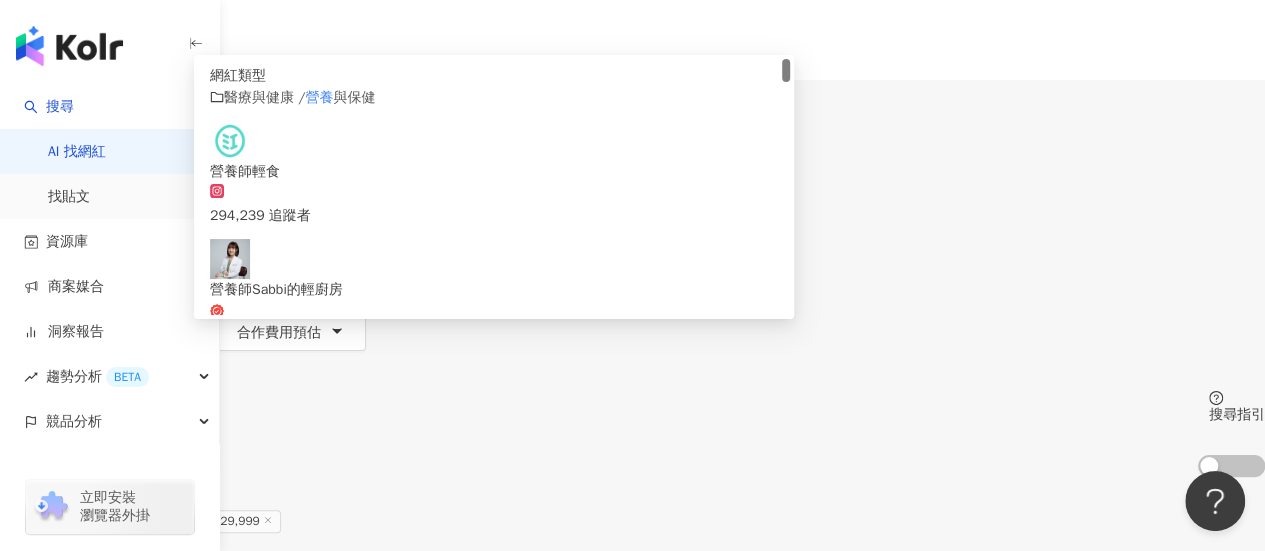 type on "*" 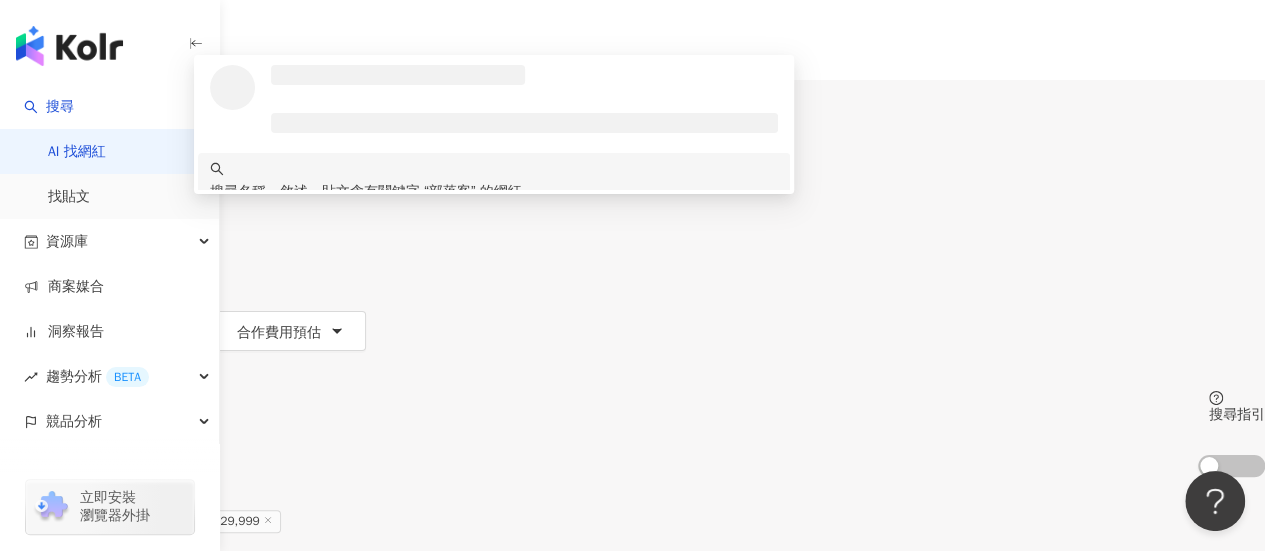 type on "***" 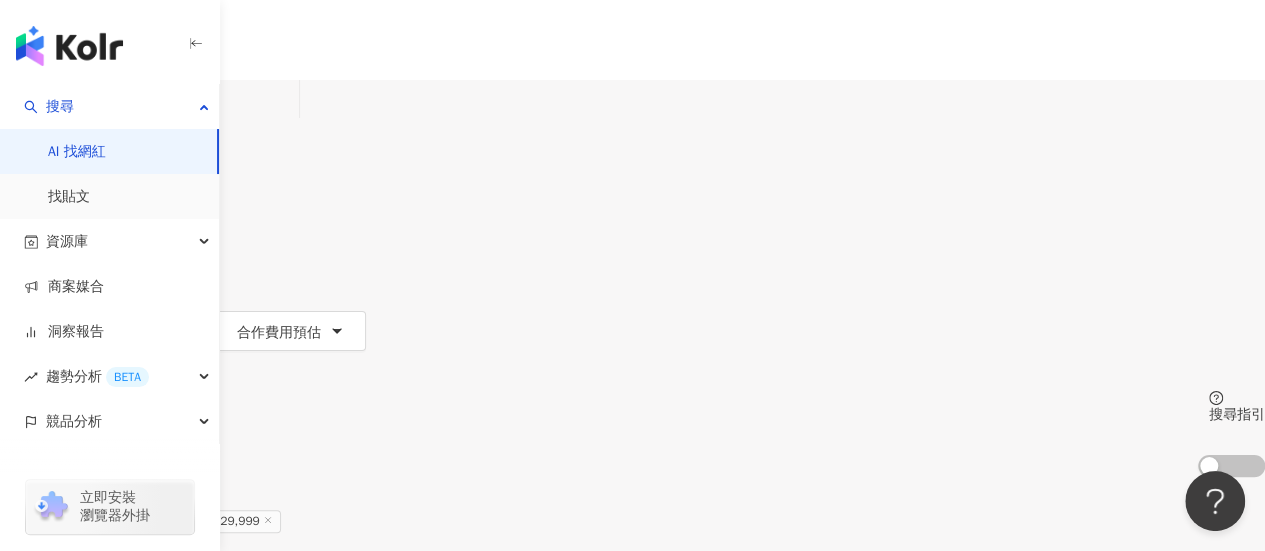 click on "重置" at bounding box center (632, 541) 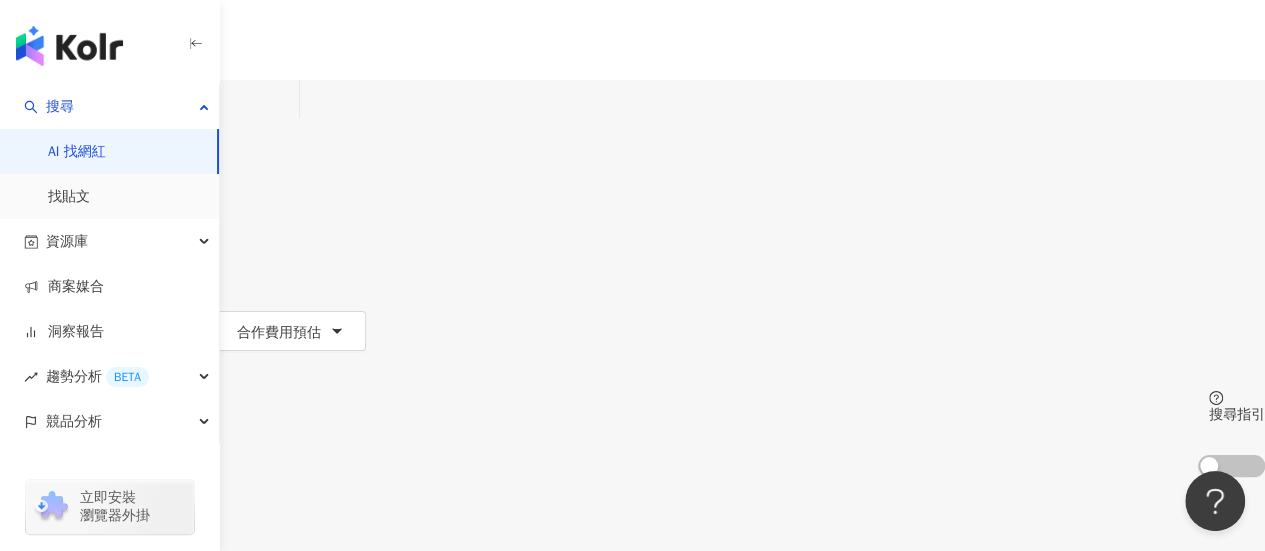 click at bounding box center [210, 99] 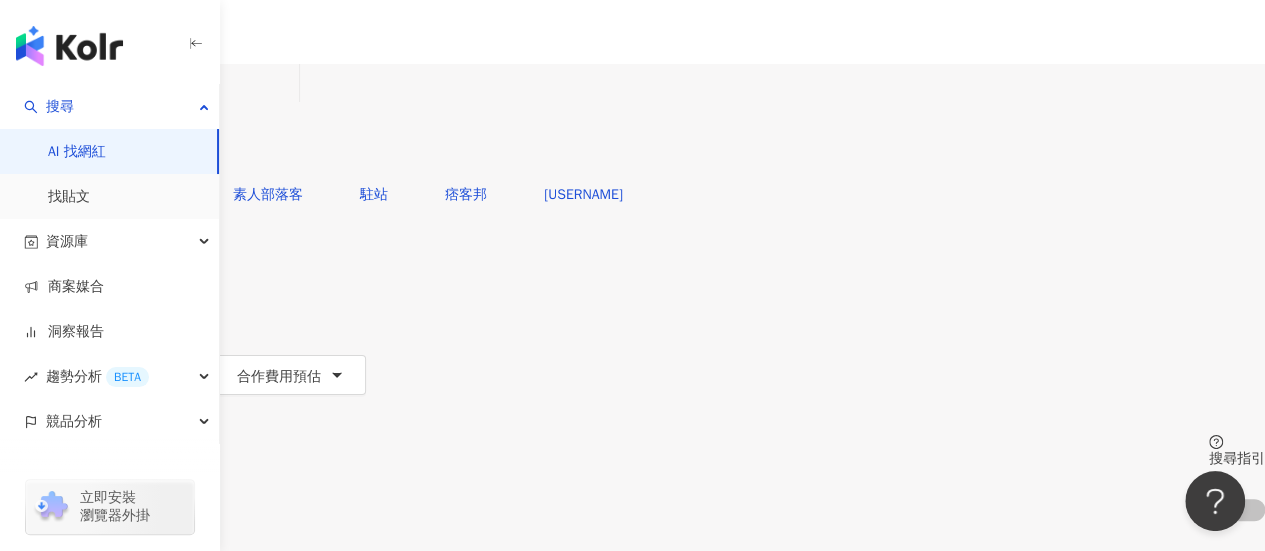scroll, scrollTop: 100, scrollLeft: 0, axis: vertical 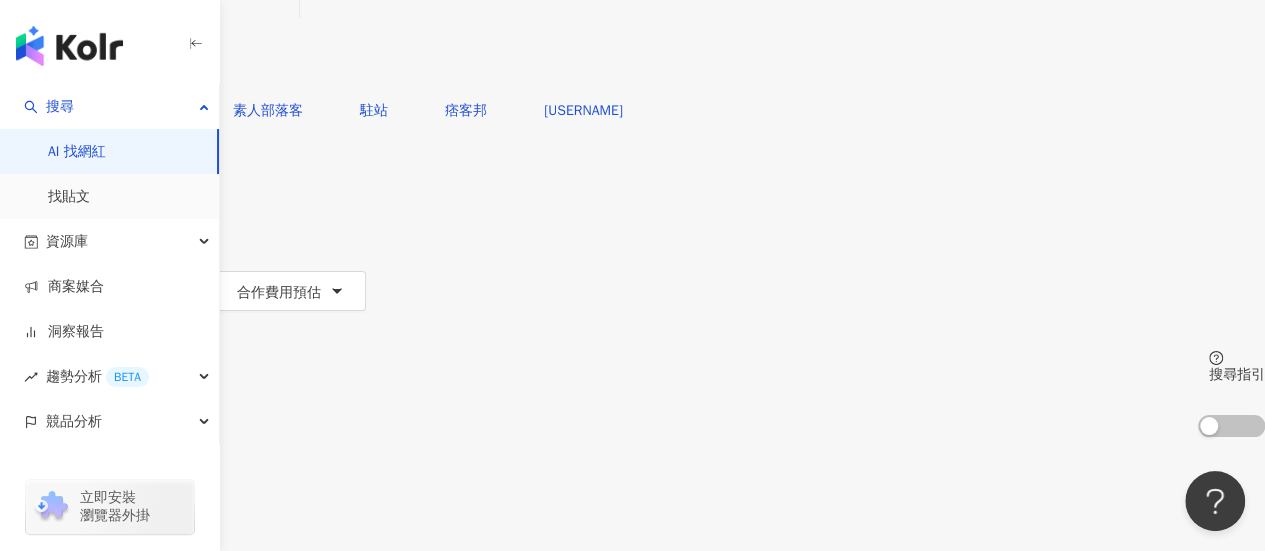 type on "***" 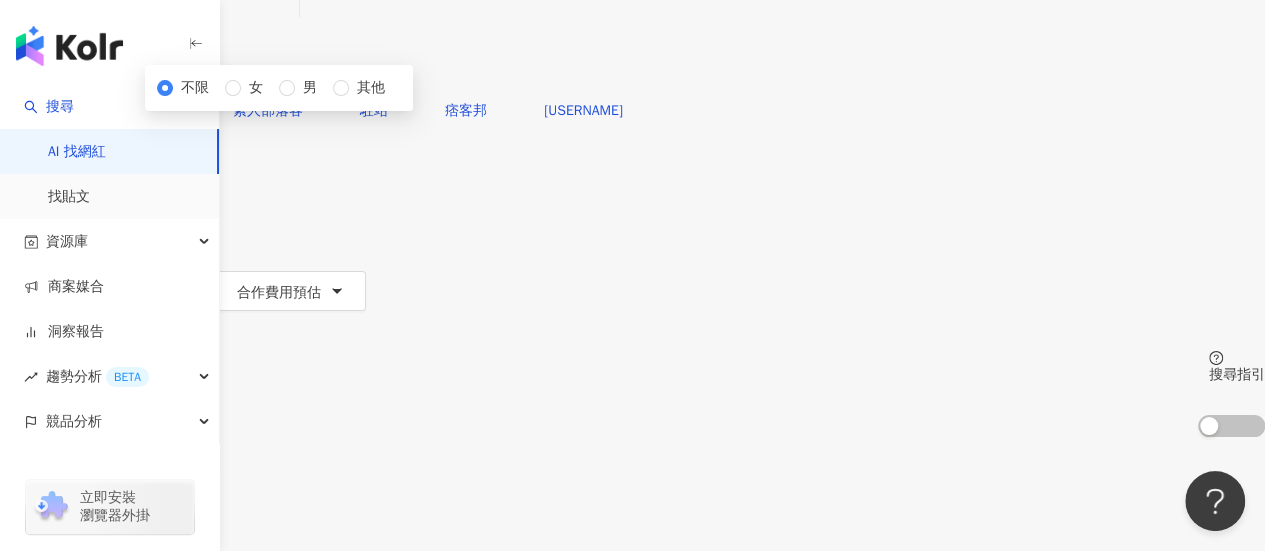 click on "不限 女 男 其他" at bounding box center [279, 88] 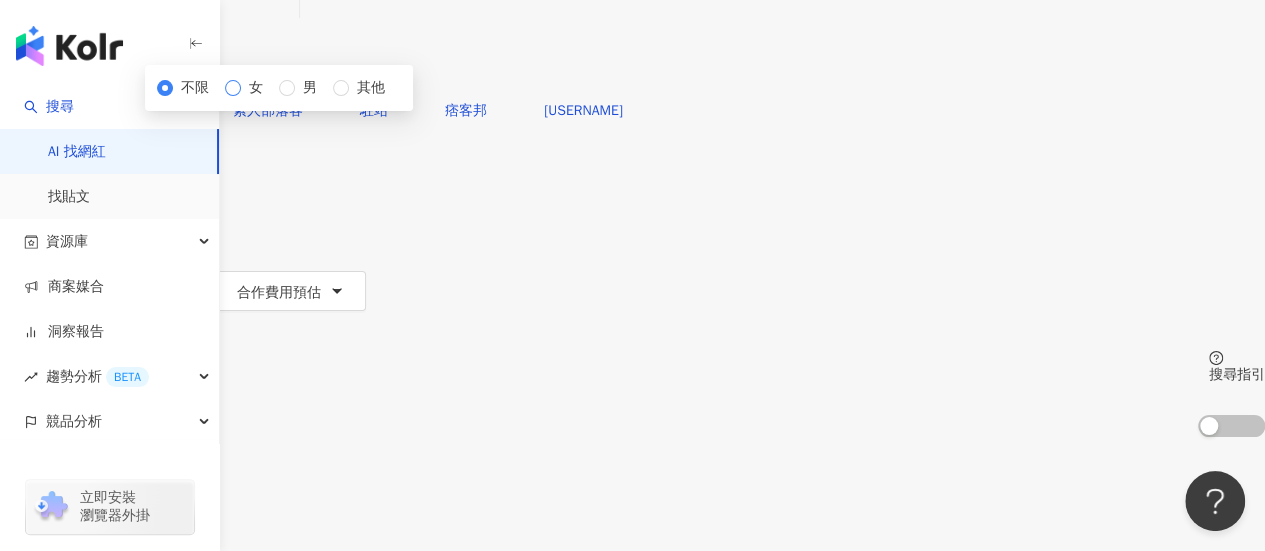 click on "女" at bounding box center (256, 88) 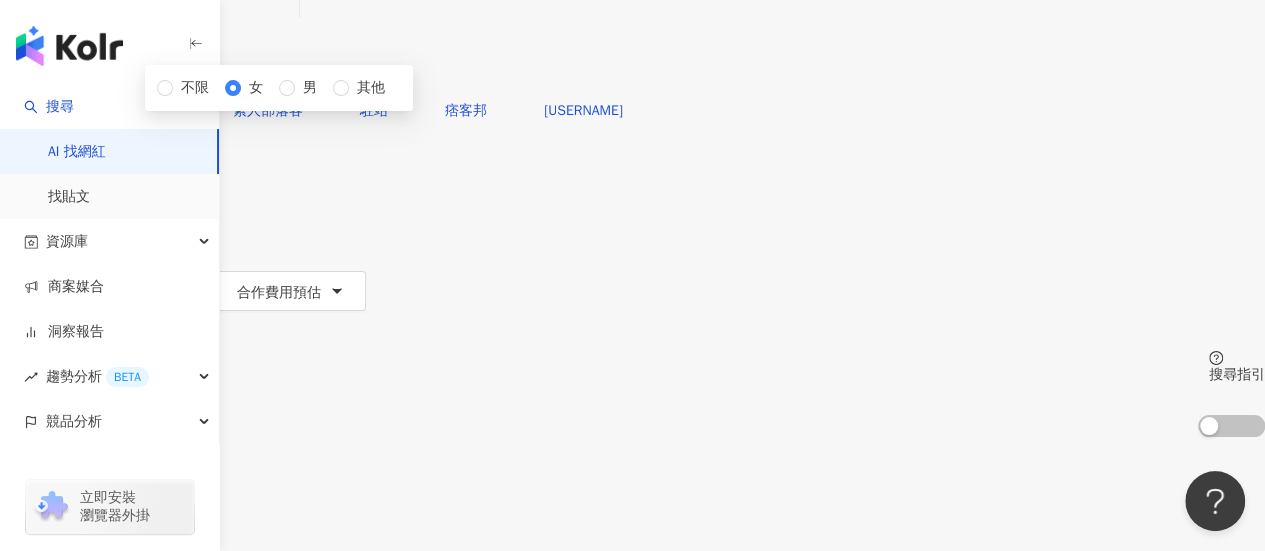 click on "共  3,470  筆 條件 ： 關鍵字：部落客 重置 排序： 關聯性" at bounding box center (632, 505) 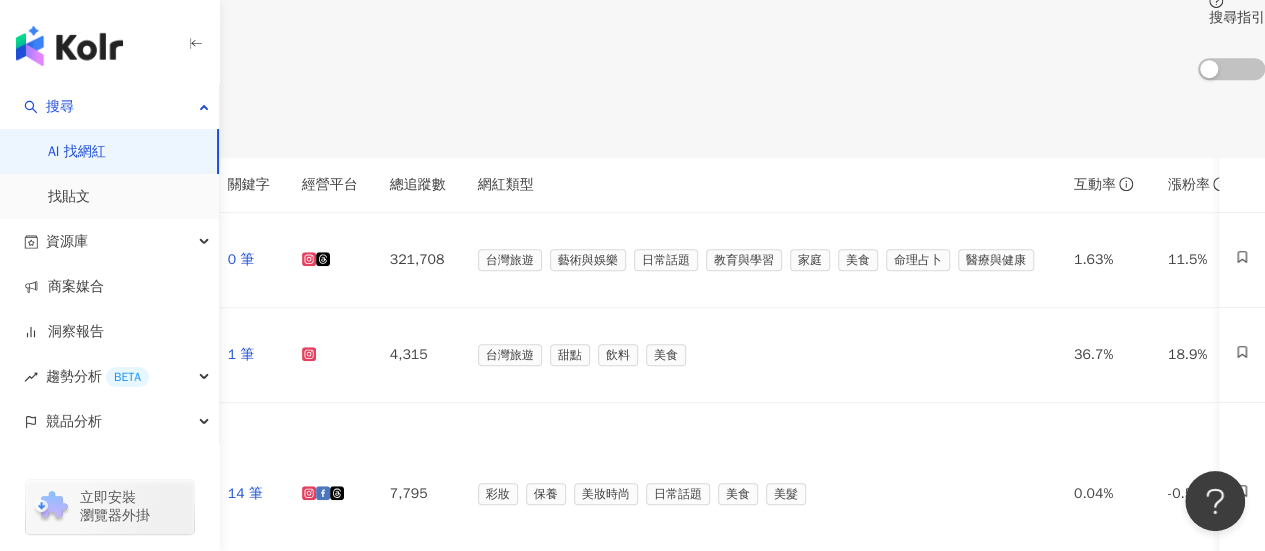 scroll, scrollTop: 600, scrollLeft: 0, axis: vertical 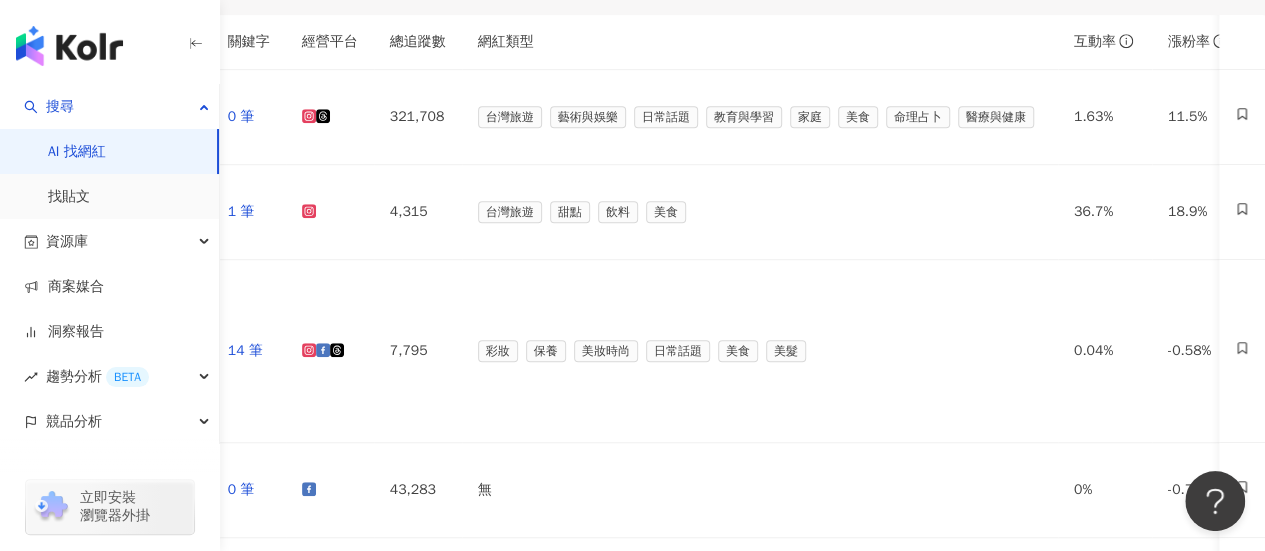 click on "正在搜尋 ： 關鍵字：部落客 性別：女 重置 AI  開啟 AI  關閉 網紅名稱 關鍵字 經營平台 總追蹤數 網紅類型 互動率 漲粉率 觀看率 操作                       小花姐接｜主持人、部落客。 0 筆 321,708 台灣旅遊 藝術與娛樂 日常話題 教育與學習 家庭 美食 命理占卜 醫療與健康 1.63% 11.5% 169% 找相似 美食部落客｜金牛娜比 1 筆 4,315 台灣旅遊 甜點 飲料 美食 36.7% 18.9% 1,921% 部落客佩雯姐 佩雯姐  |  噹噹媽  |  部落客噹噹媽 14 筆 7,795 彩妝 保養 美妝時尚 日常話題 美食 美髮 0.04% -0.58% 0% 找相似 部落客_貓皇后美食嘻遊記 0 筆 43,283 無 0% -0.75% 0% 找相似 m i m i __ 多元化部落客 mimiq704 0 筆 31,316 甜點 日常話題 美食 節慶 旅遊 0.68% -0.39% 18.6% 找相似 金亮亮部落客吃喝玩樂趣 2 筆 6,371 台灣旅遊 親子旅遊 美食 醫療與健康 2.37% 0.71% 12.5% 嗨我是莎拉｜美食 旅遊 部落客 1 筆 4,749 房地產" at bounding box center (632, 1191) 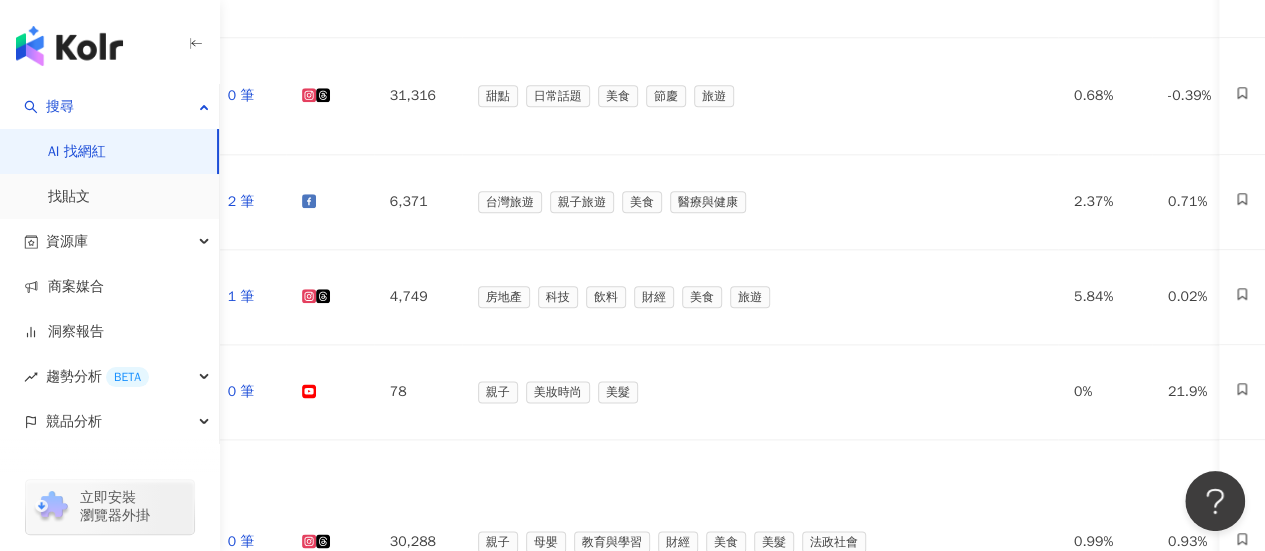 scroll, scrollTop: 700, scrollLeft: 0, axis: vertical 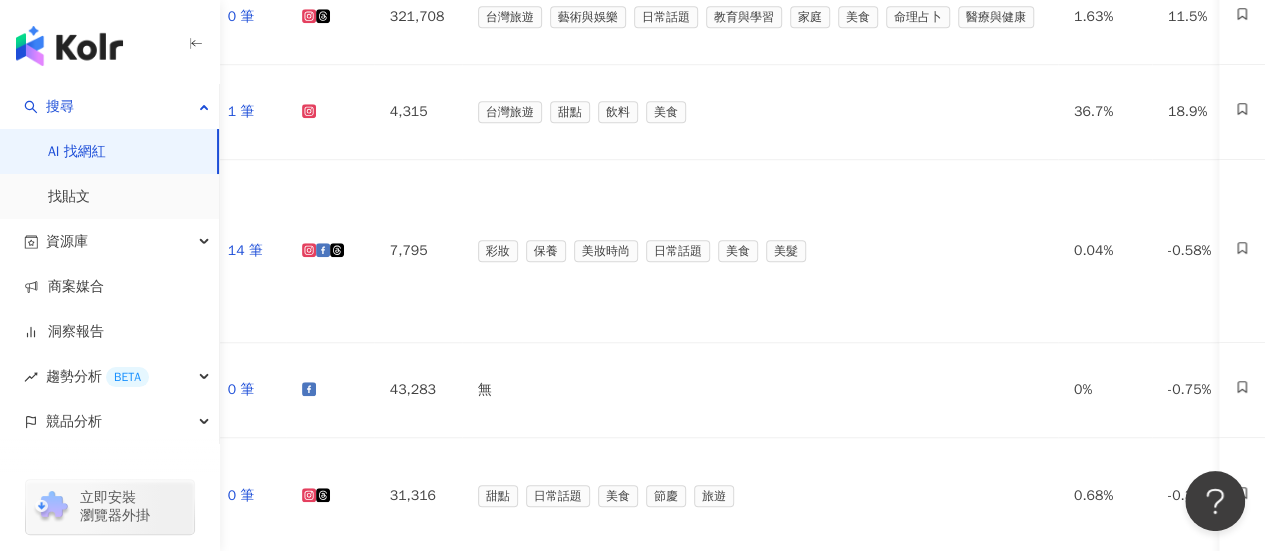 click on "正在搜尋 ： 關鍵字：部落客 性別：女 重置 AI  開啟 AI  關閉 網紅名稱 關鍵字 經營平台 總追蹤數 網紅類型 互動率 漲粉率 觀看率 操作                       小花姐接｜主持人、部落客。 0 筆 321,708 台灣旅遊 藝術與娛樂 日常話題 教育與學習 家庭 美食 命理占卜 醫療與健康 1.63% 11.5% 169% 找相似 美食部落客｜金牛娜比 1 筆 4,315 台灣旅遊 甜點 飲料 美食 36.7% 18.9% 1,921% 部落客佩雯姐 佩雯姐  |  噹噹媽  |  部落客噹噹媽 14 筆 7,795 彩妝 保養 美妝時尚 日常話題 美食 美髮 0.04% -0.58% 0% 找相似 部落客_貓皇后美食嘻遊記 0 筆 43,283 無 0% -0.75% 0% 找相似 m i m i __ 多元化部落客 mimiq704 0 筆 31,316 甜點 日常話題 美食 節慶 旅遊 0.68% -0.39% 18.6% 找相似 金亮亮部落客吃喝玩樂趣 2 筆 6,371 台灣旅遊 親子旅遊 美食 醫療與健康 2.37% 0.71% 12.5% 嗨我是莎拉｜美食 旅遊 部落客 1 筆 4,749 房地產" at bounding box center [632, 1091] 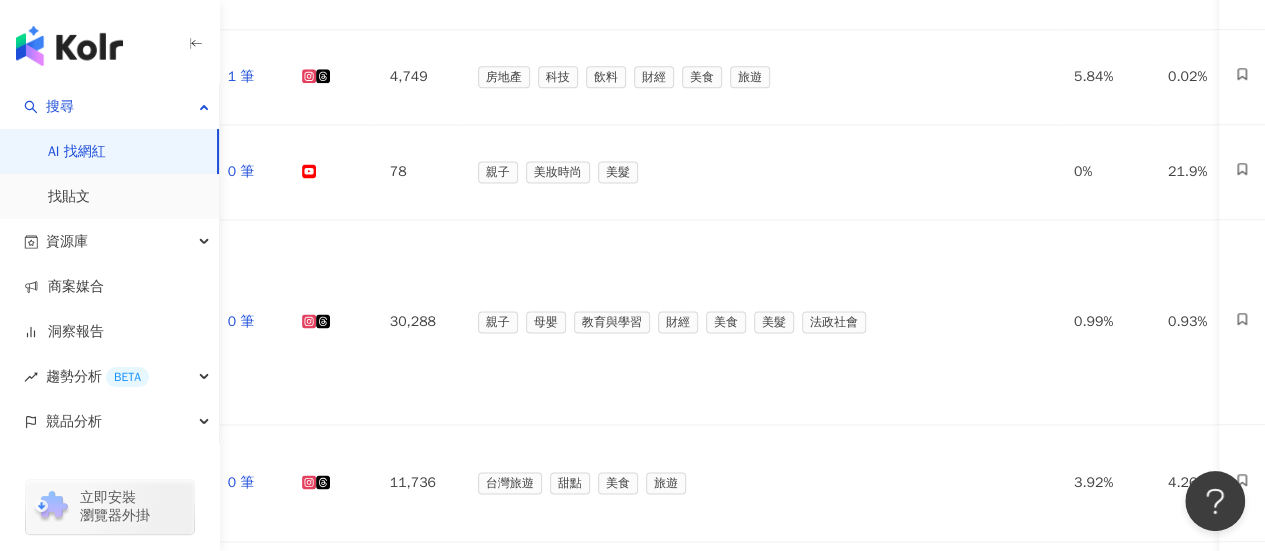 scroll, scrollTop: 1436, scrollLeft: 0, axis: vertical 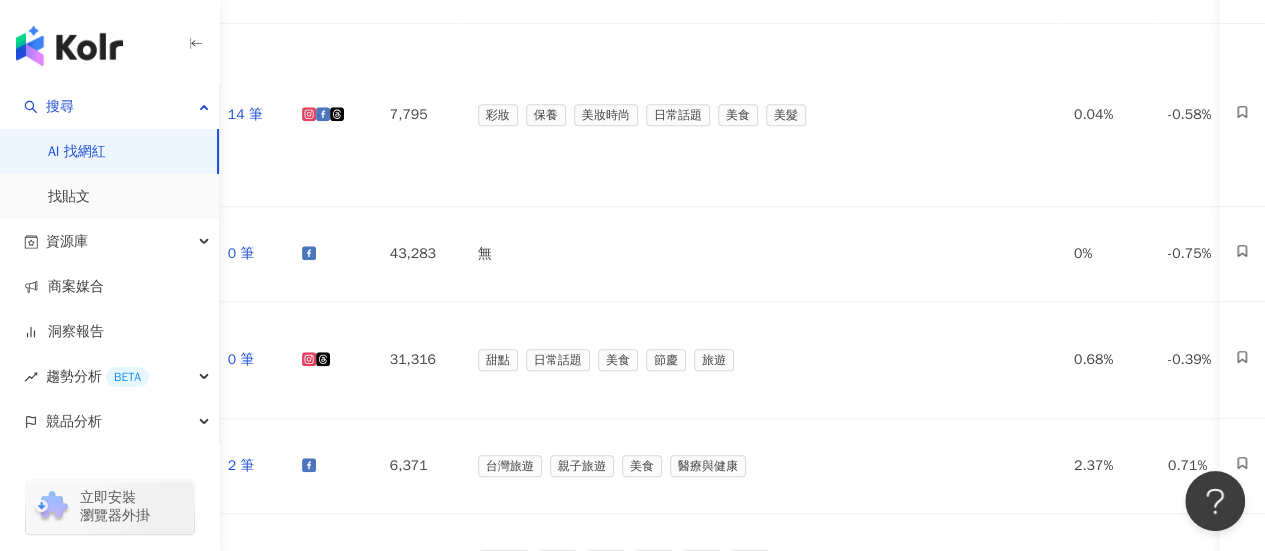 click 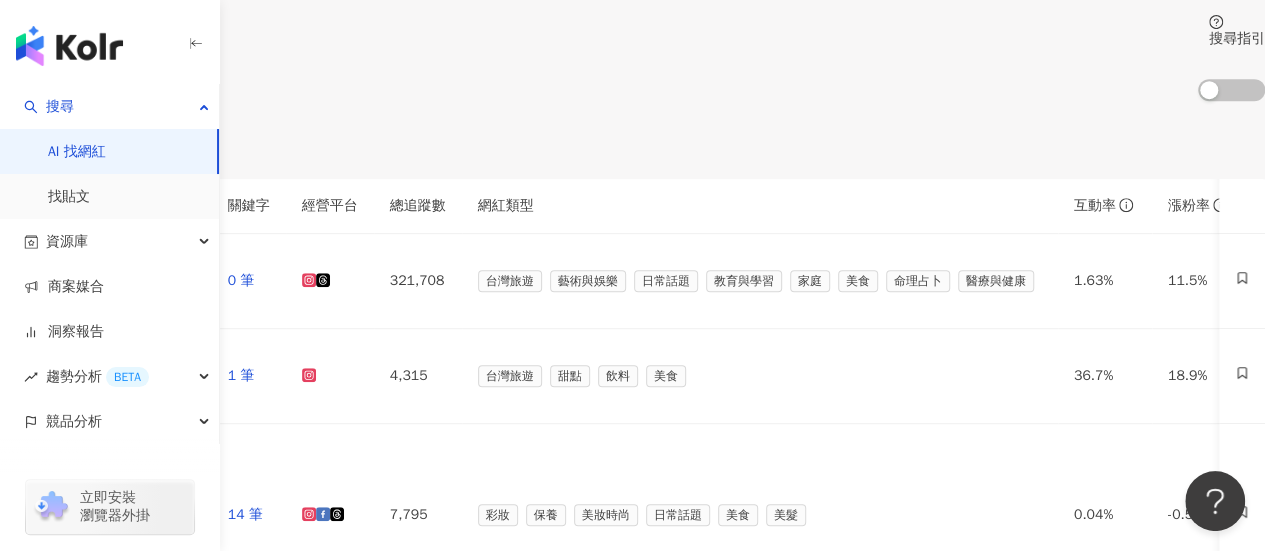 click 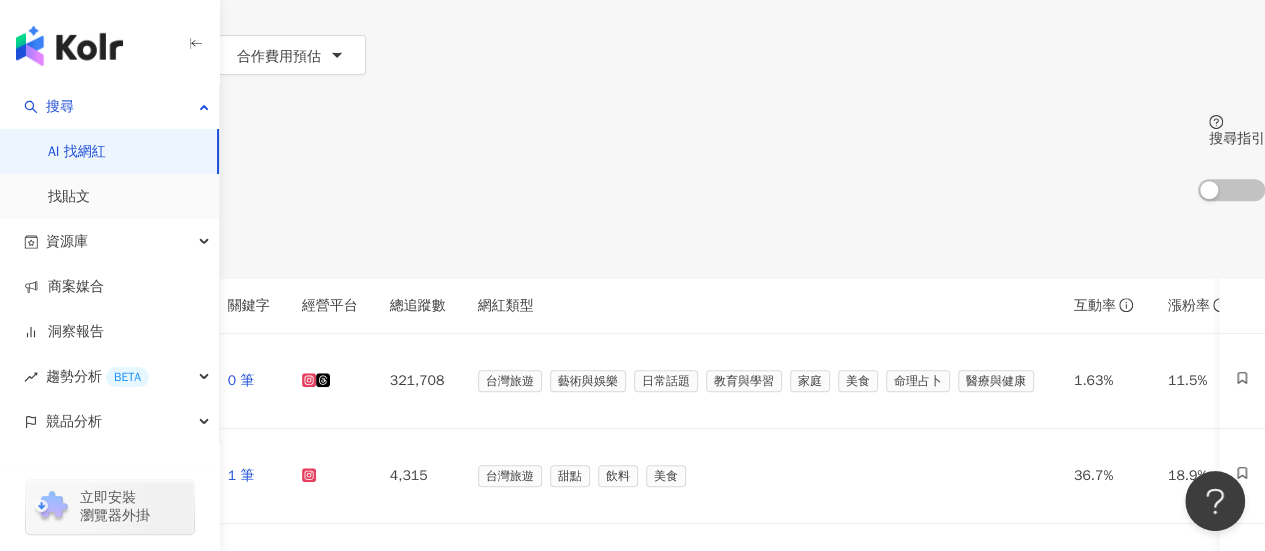scroll, scrollTop: 236, scrollLeft: 0, axis: vertical 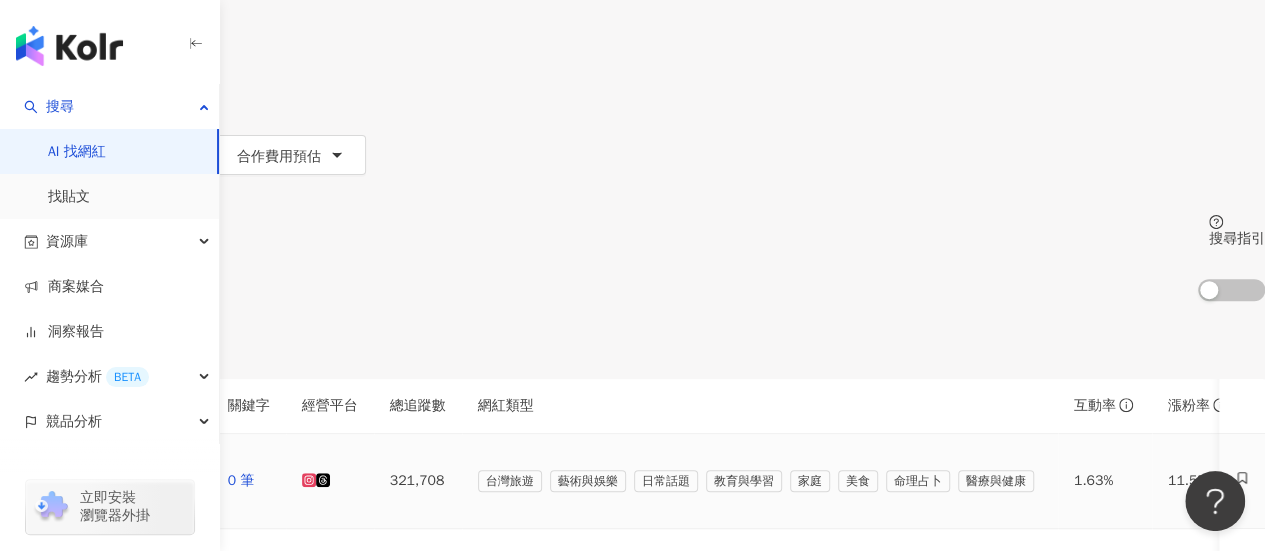 click 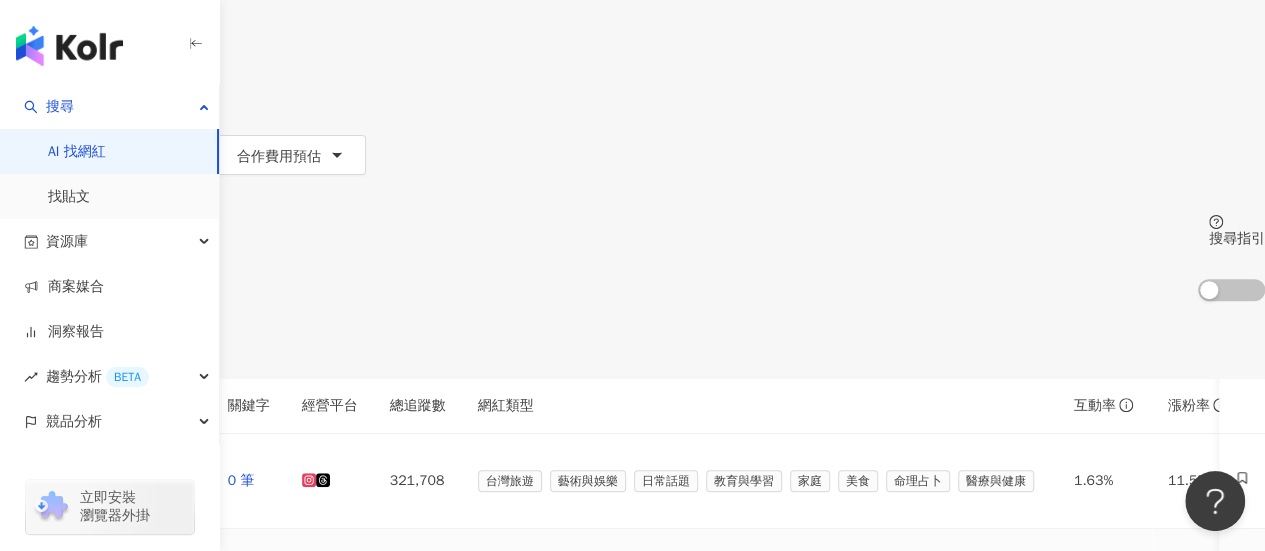 click 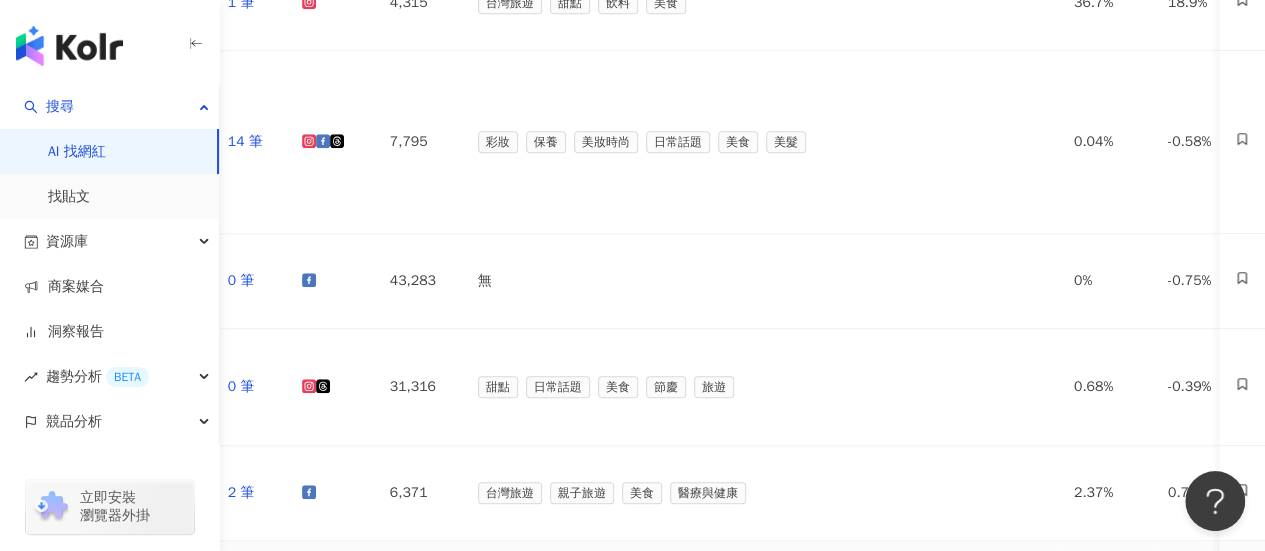 scroll, scrollTop: 936, scrollLeft: 0, axis: vertical 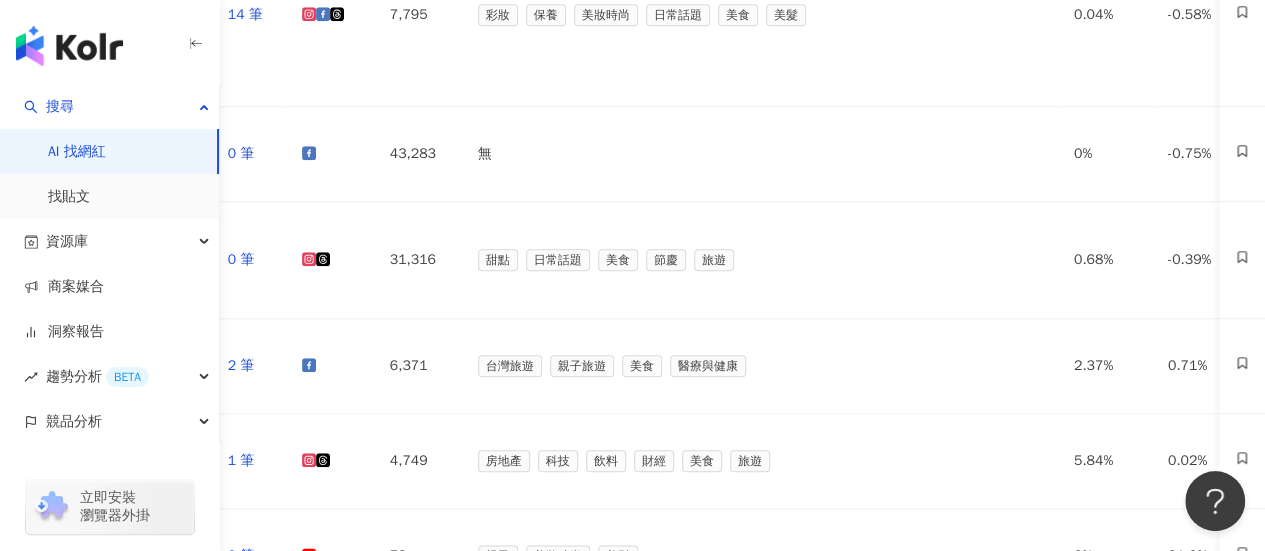 click on "下一頁" at bounding box center [193, 1158] 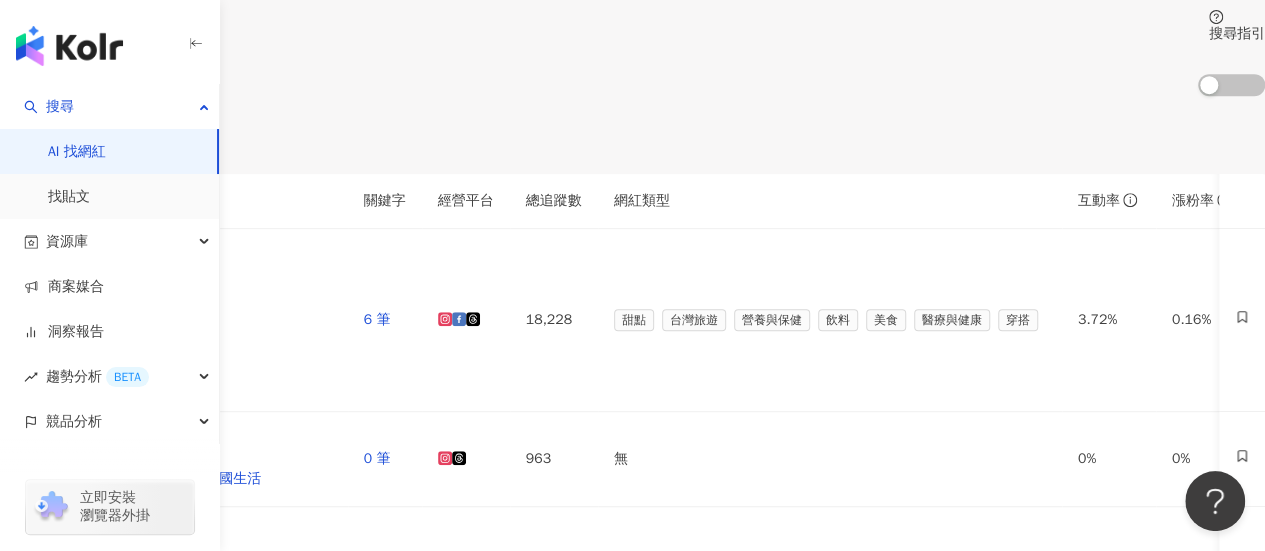 scroll, scrollTop: 236, scrollLeft: 0, axis: vertical 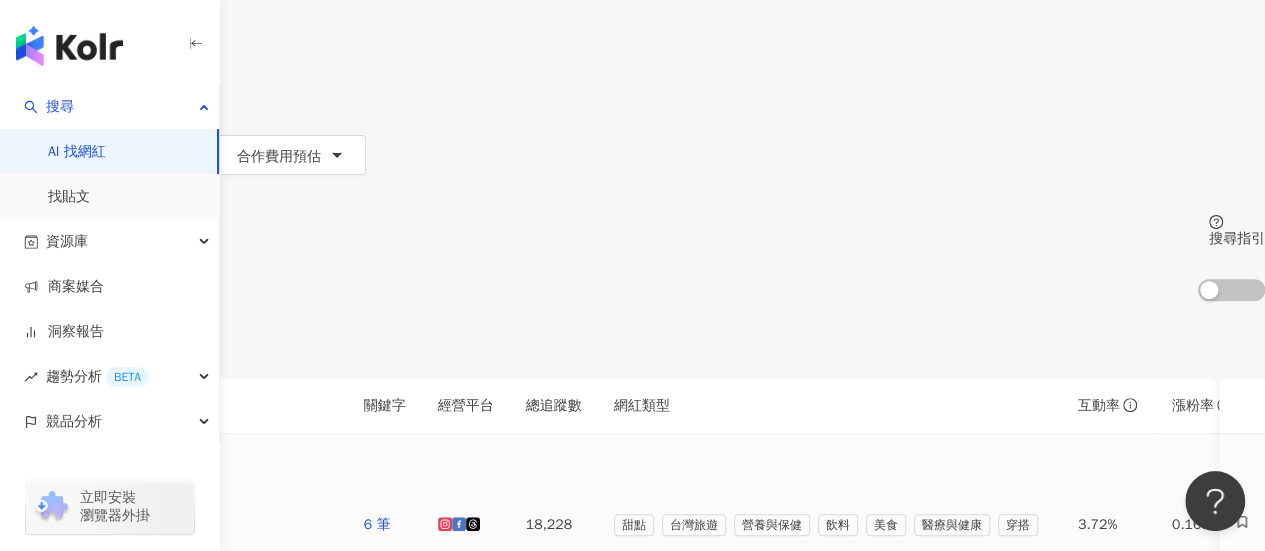 click 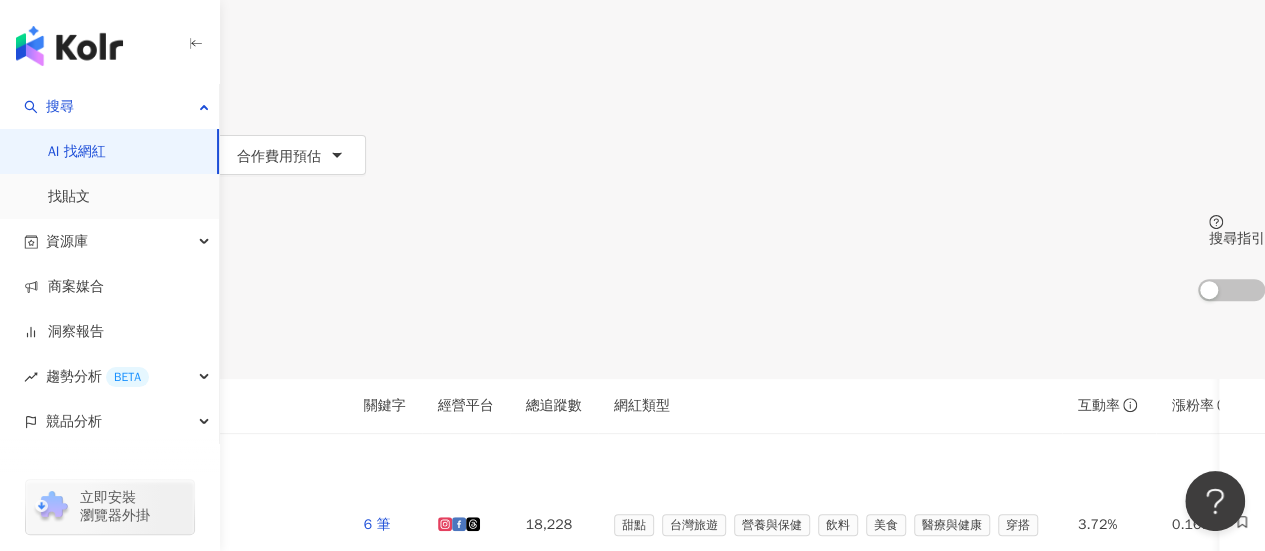click 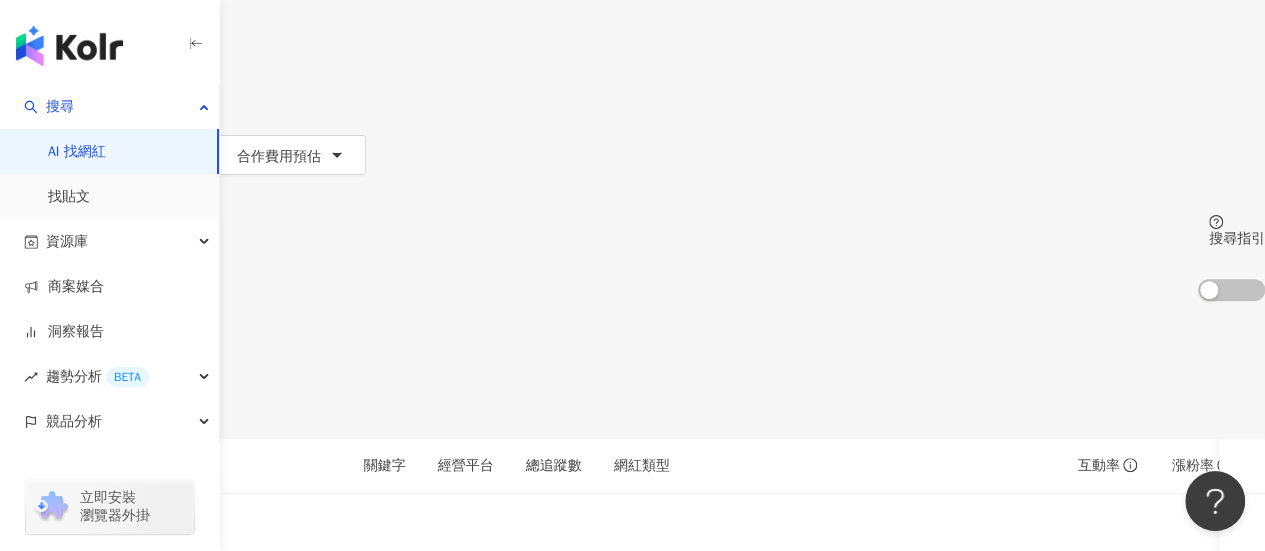 scroll, scrollTop: 0, scrollLeft: 0, axis: both 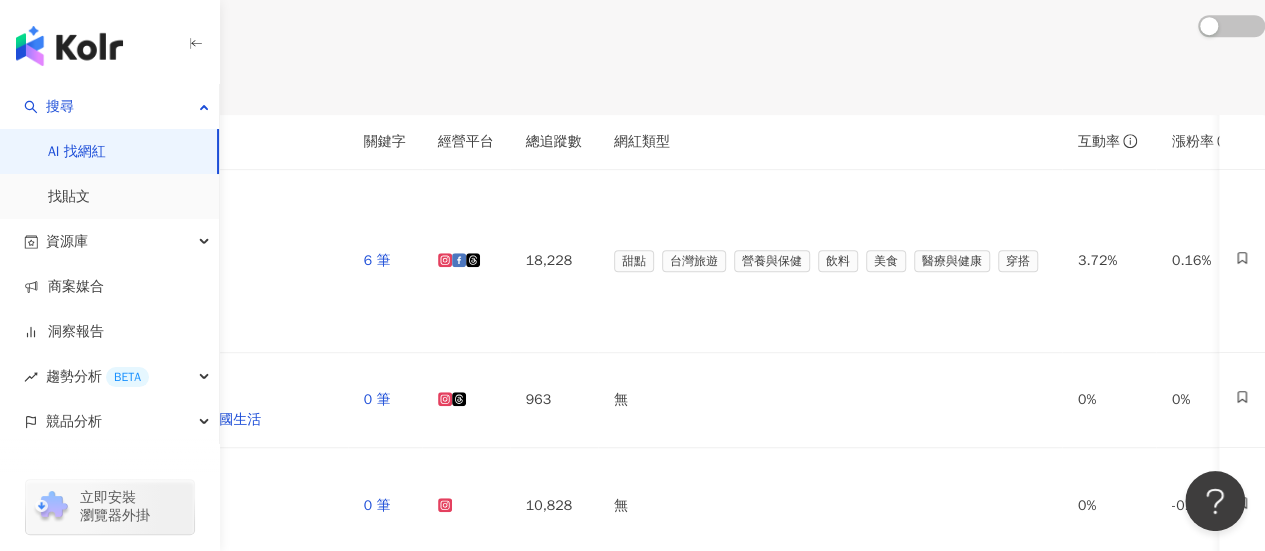 click 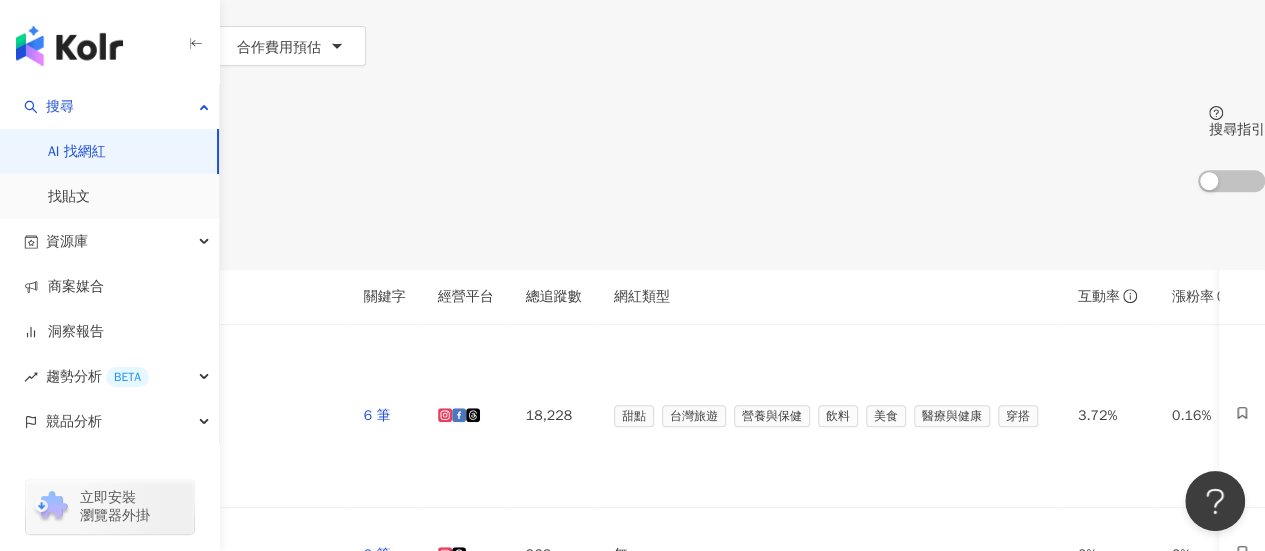 scroll, scrollTop: 300, scrollLeft: 0, axis: vertical 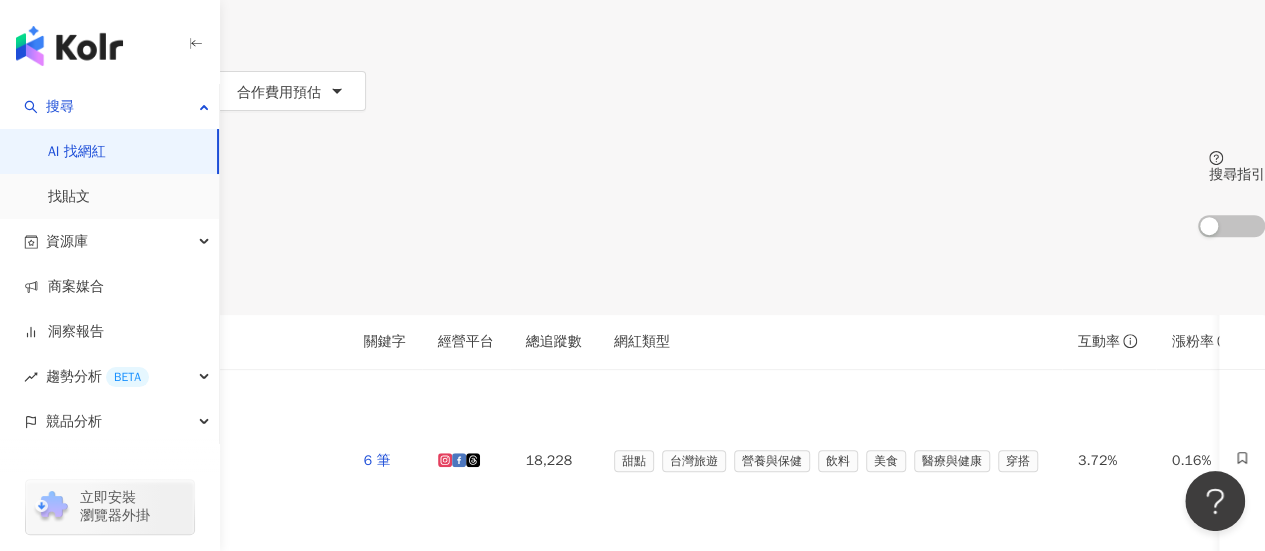 click 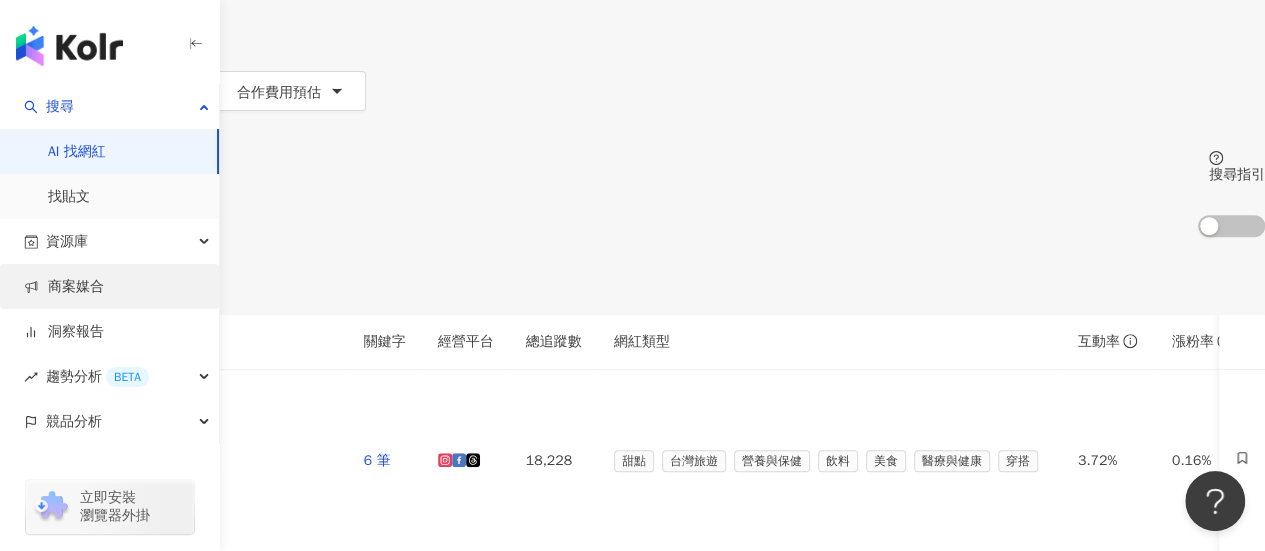 click on "商案媒合" at bounding box center [64, 287] 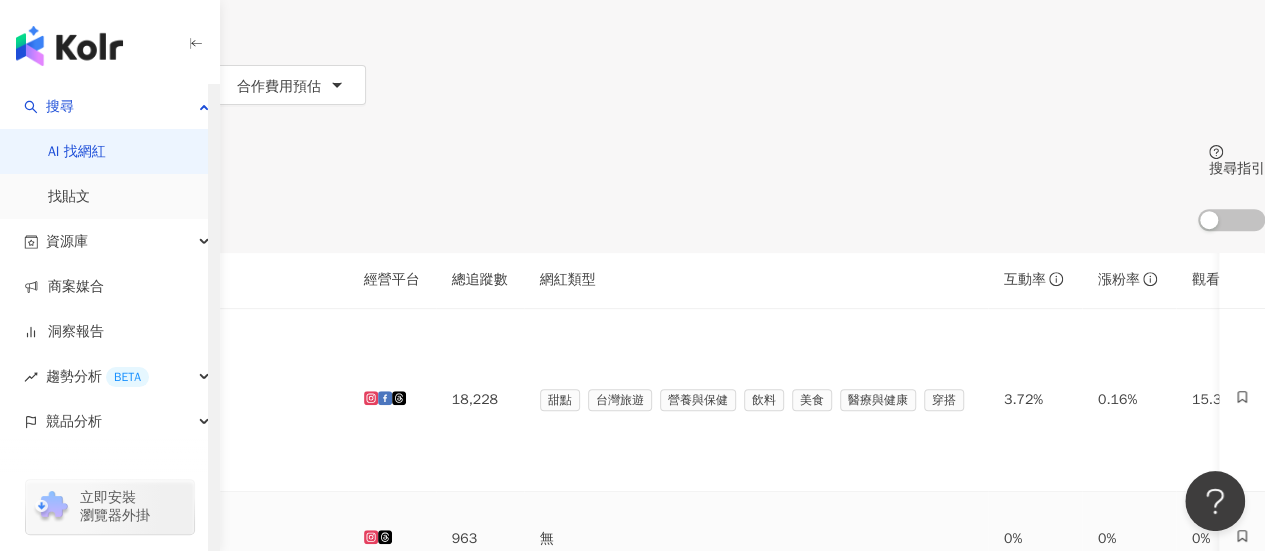type 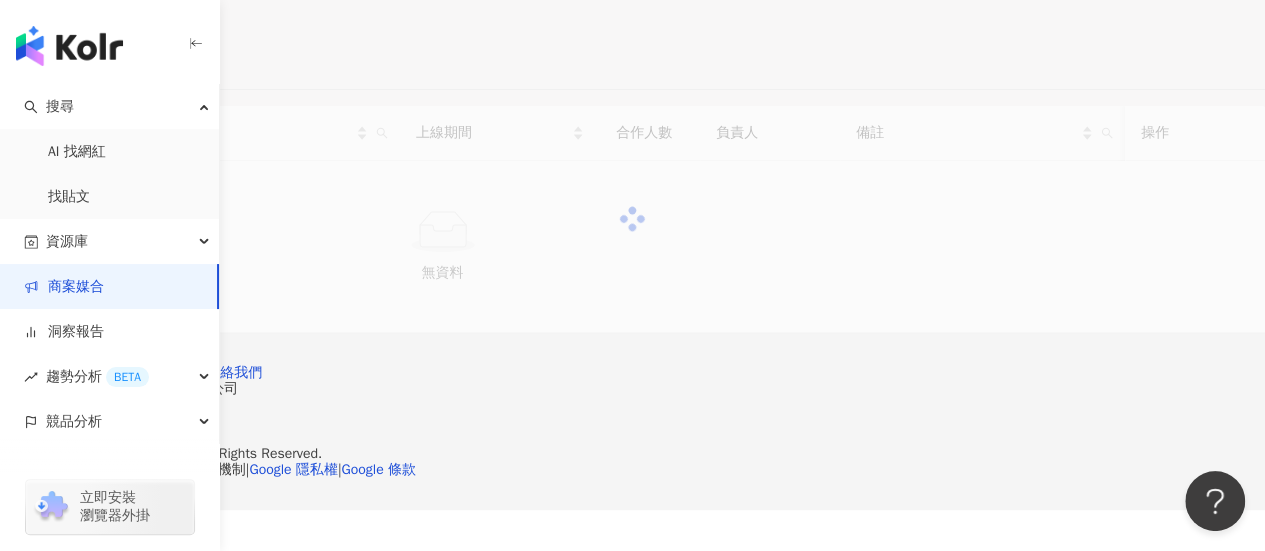 scroll, scrollTop: 0, scrollLeft: 0, axis: both 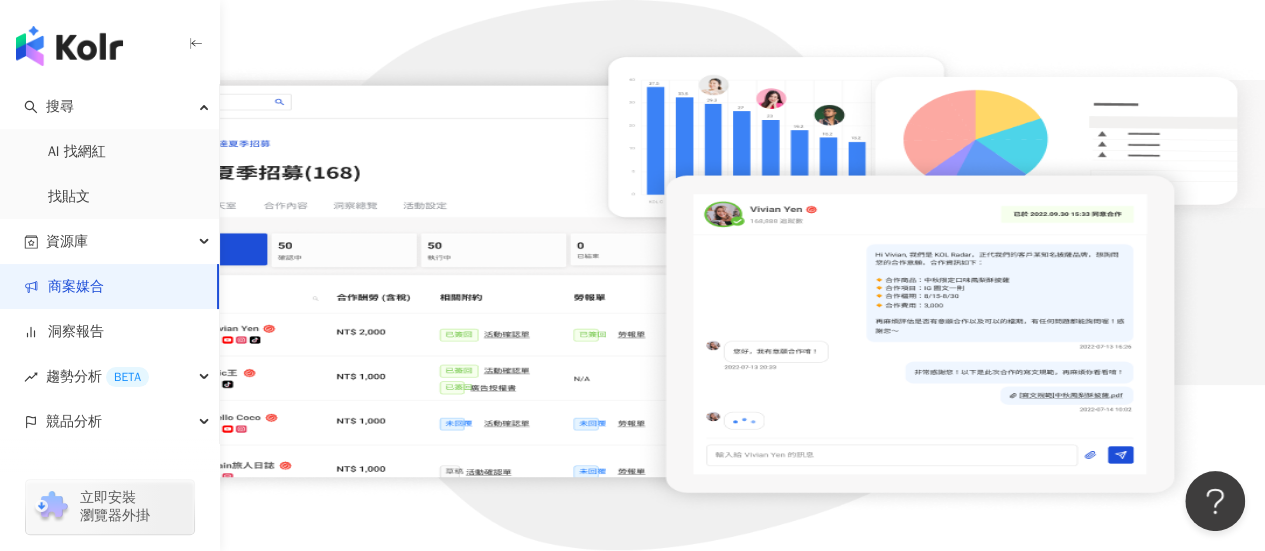 click at bounding box center [69, 46] 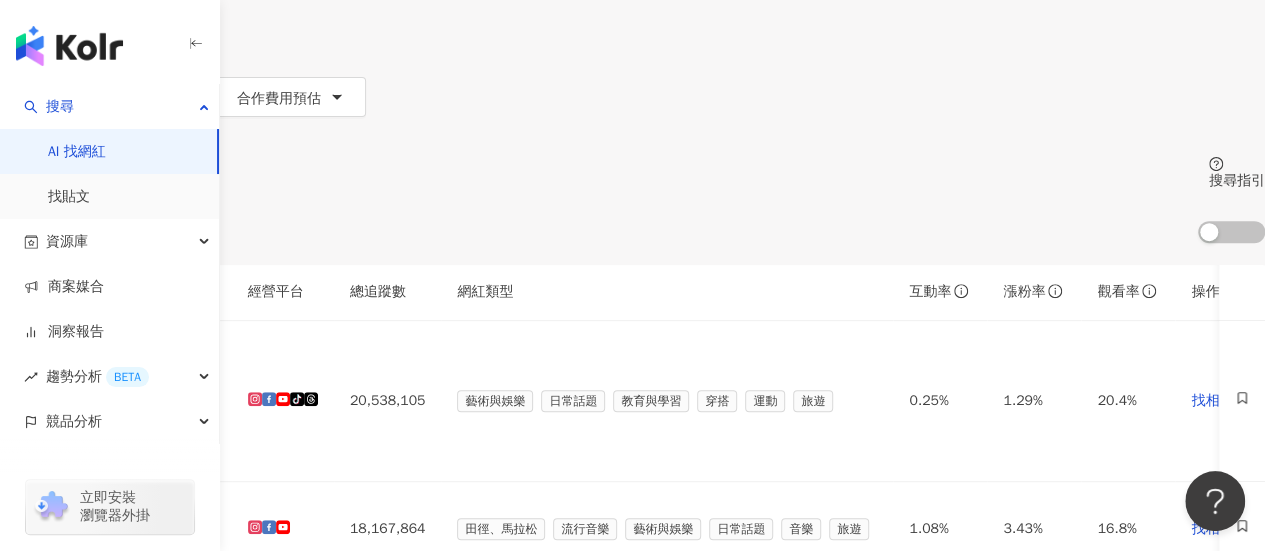 scroll, scrollTop: 0, scrollLeft: 0, axis: both 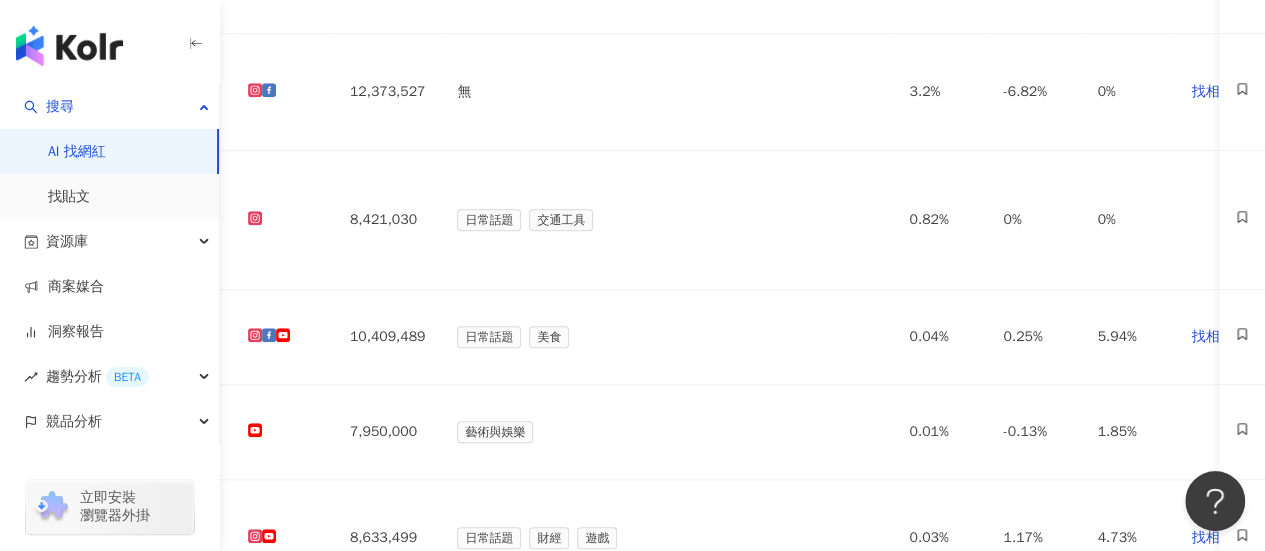 click on "下一頁" at bounding box center (214, 1224) 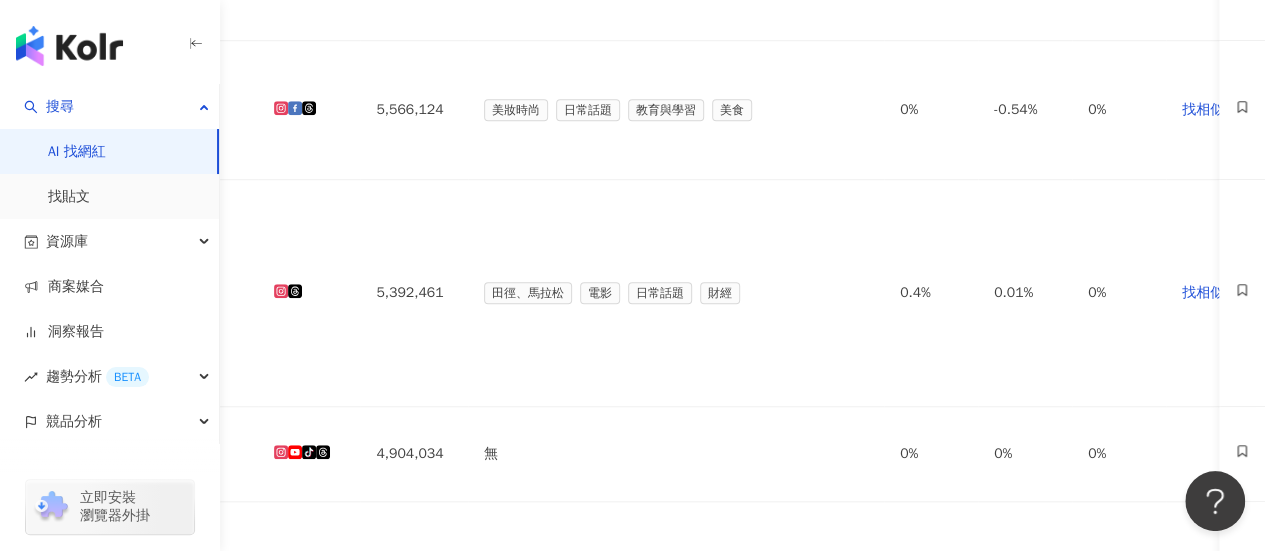 scroll, scrollTop: 837, scrollLeft: 0, axis: vertical 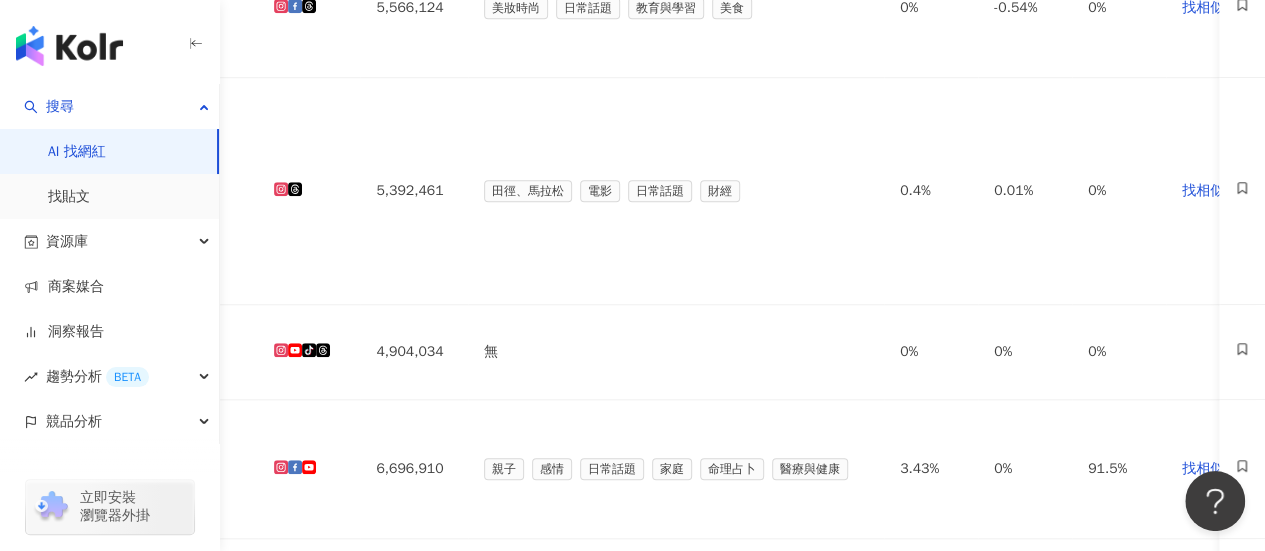 click on "下一頁" at bounding box center [214, 1261] 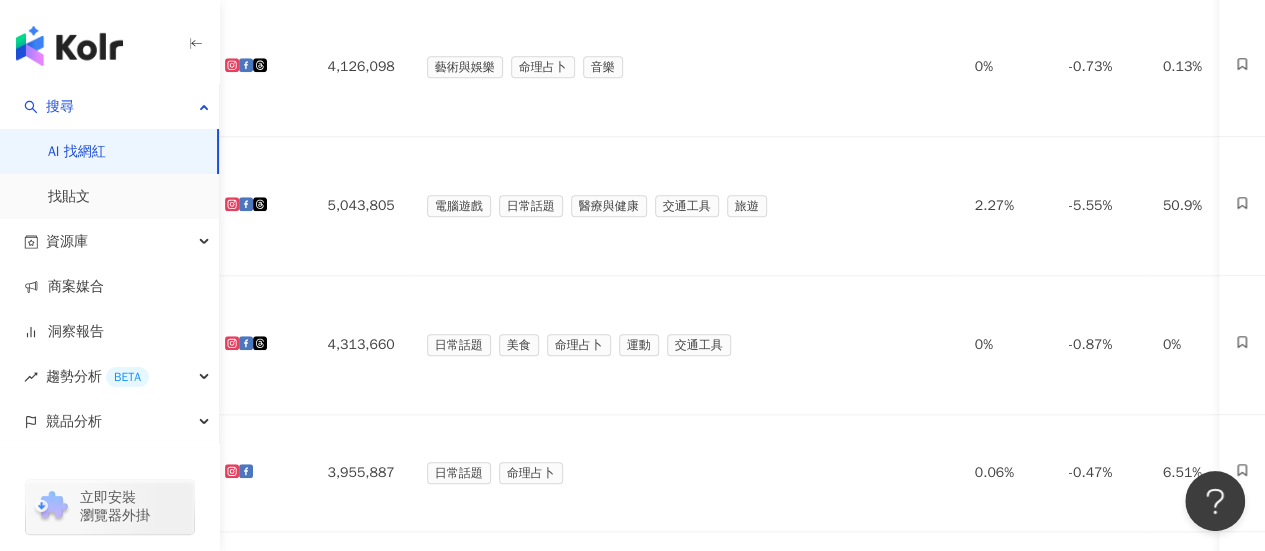 scroll, scrollTop: 1037, scrollLeft: 0, axis: vertical 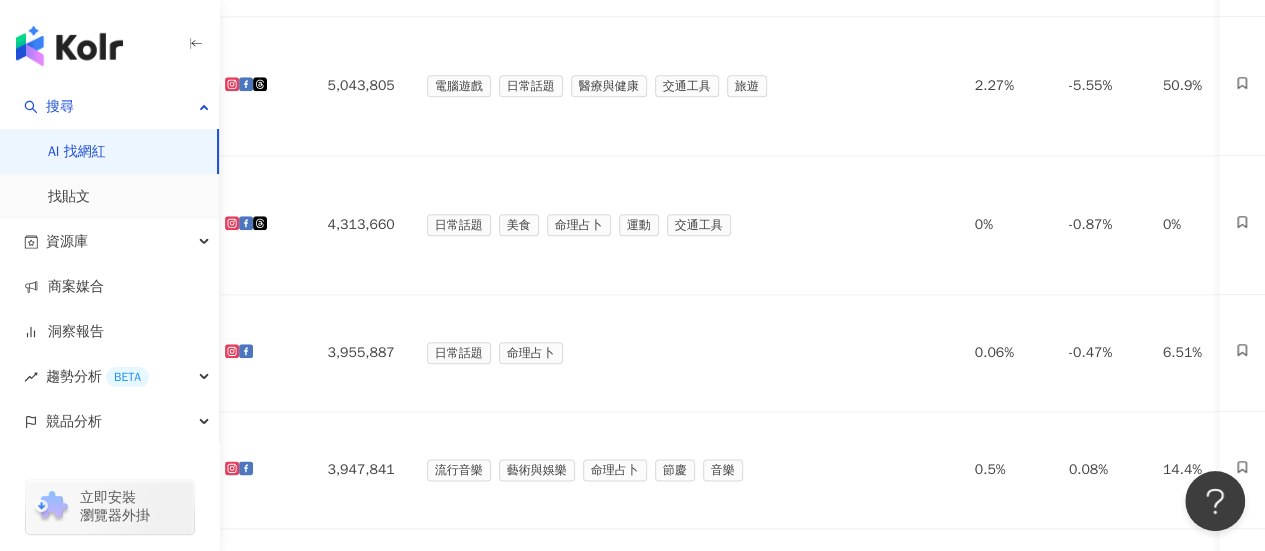 click on "下一頁" at bounding box center [214, 1156] 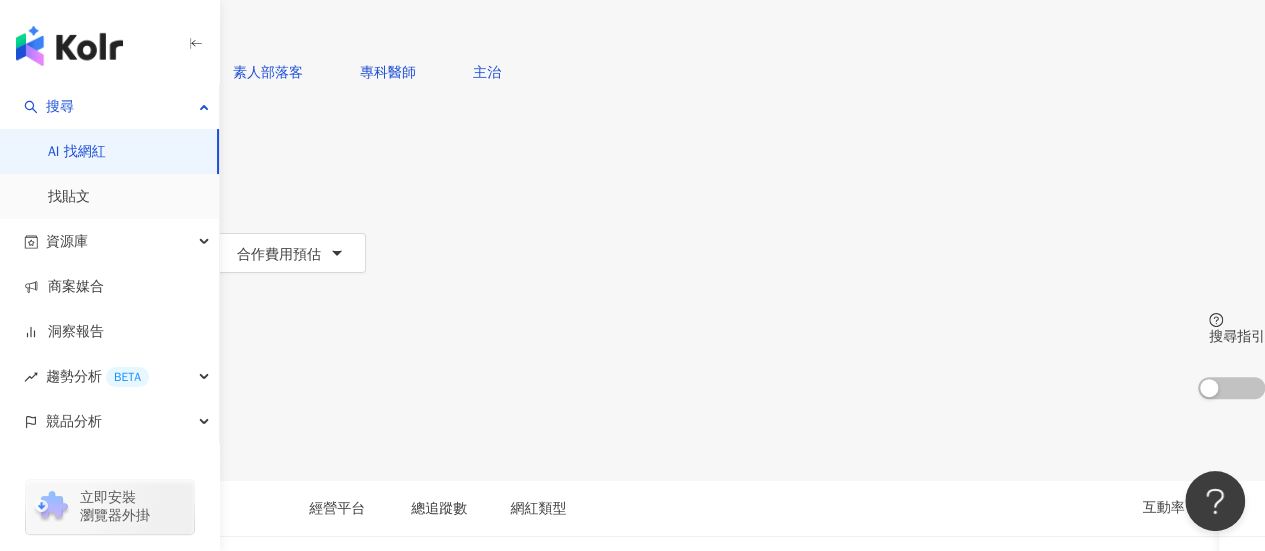 scroll, scrollTop: 632, scrollLeft: 0, axis: vertical 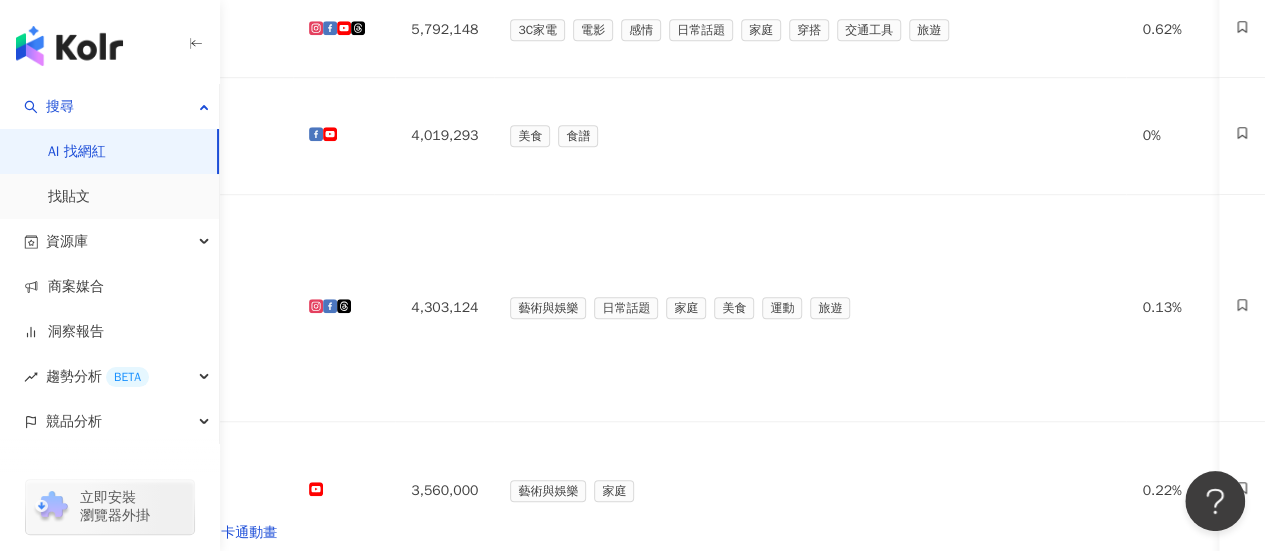 click 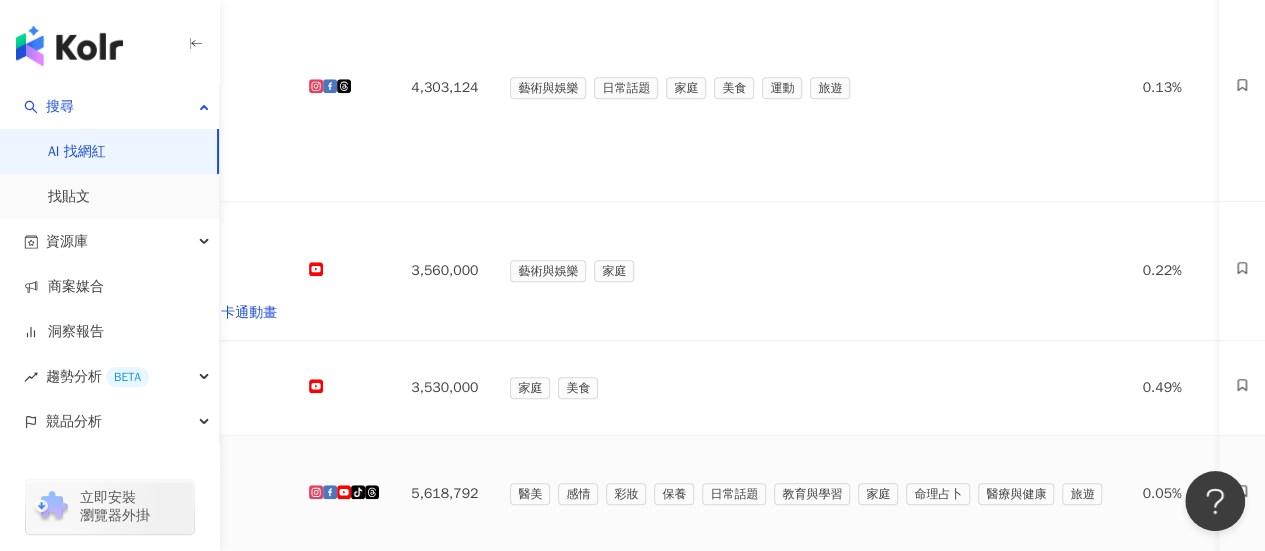 scroll, scrollTop: 532, scrollLeft: 0, axis: vertical 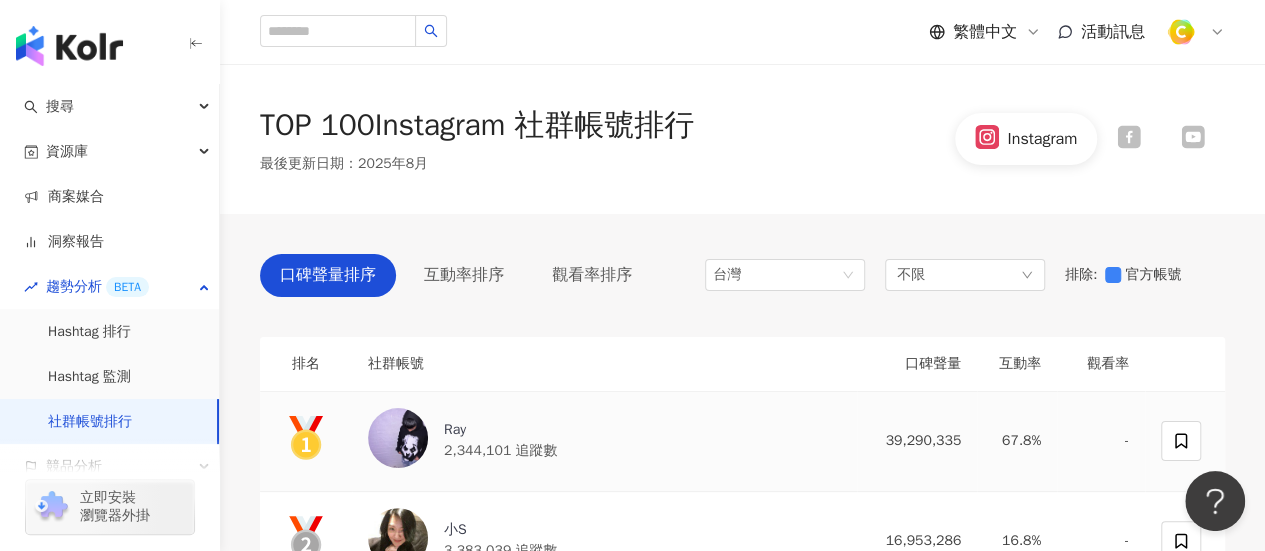 drag, startPoint x: 398, startPoint y: 436, endPoint x: 716, endPoint y: 414, distance: 318.7601 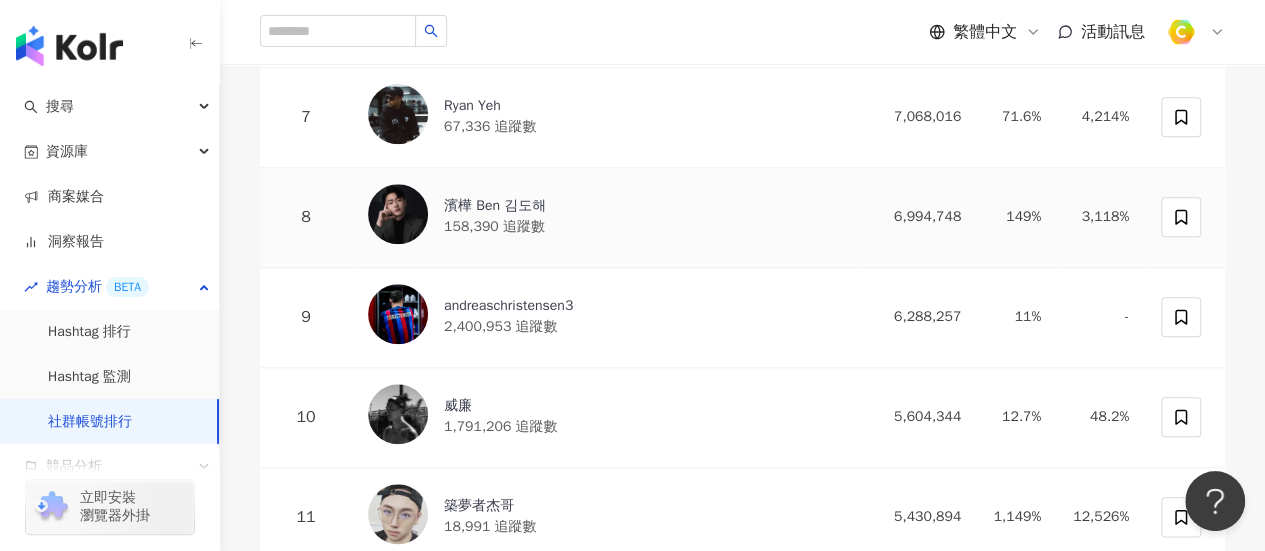 scroll, scrollTop: 1000, scrollLeft: 0, axis: vertical 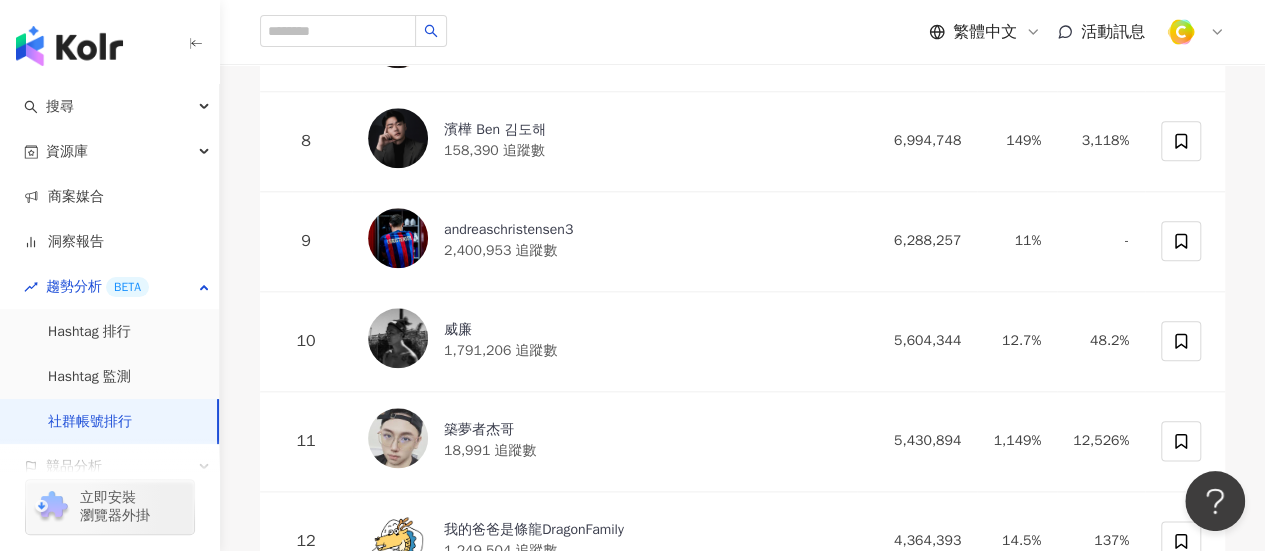 click on "口碑聲量排序 互動率排序 觀看率排序 台灣 不限 排除 : 官方帳號 排名 社群帳號 口碑聲量 互動率 觀看率             [NAME] 2,344,101   追蹤數 39,290,335 67.8% - 小S 3,383,039   追蹤數 16,953,286 16.8% - 章若楠 1,894,170   追蹤數 15,264,082 31.2% - 4 Shuhua 5,904,655   追蹤數 13,862,138 8.75% - 5 楊峻毅 60,616   追蹤數 8,392,946 556% 21,451% 6 李毓芬 9,808,346   追蹤數 7,468,738 3.2% - 7 Ryan Yeh 67,336   追蹤數 7,068,016 71.6% 4,214% 8 濱樺 Ben 김도해 158,390   追蹤數 6,994,748 149% 3,118% 9 andreaschristensen3 2,400,953   追蹤數 6,288,257 11% - 10 威廉 1,791,206   追蹤數 5,604,344 12.7% 48.2% 11 築夢者杰哥 18,991   追蹤數 5,430,894 1,149% 12,526% 12 我的爸爸是條龍DragonFamily 1,249,504   追蹤數 4,364,393 14.5% 137% 13 Yuki Rubymoon 夕比月露 219,636   追蹤數 4,283,553 81.8% 816% 14 謝薇安Vivian 4,899,078   追蹤數 4,137,096 3.43% 91.5% 15 鵬 22,193   追蹤數 3,848,965 713% 8,753% 16 吳至晟" at bounding box center [742, 323] 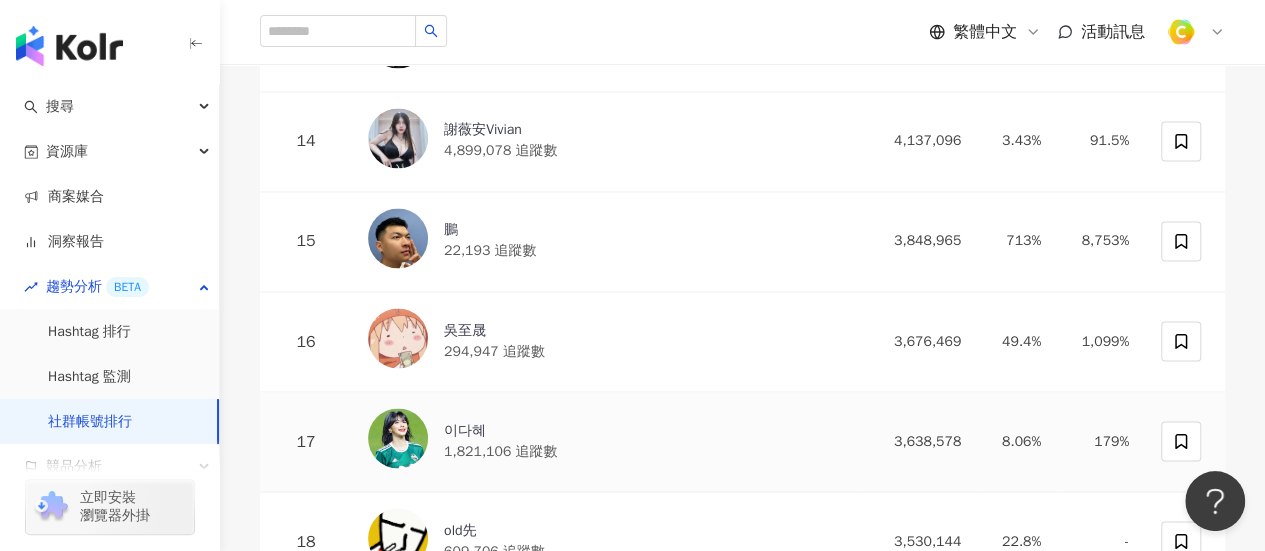 scroll, scrollTop: 1900, scrollLeft: 0, axis: vertical 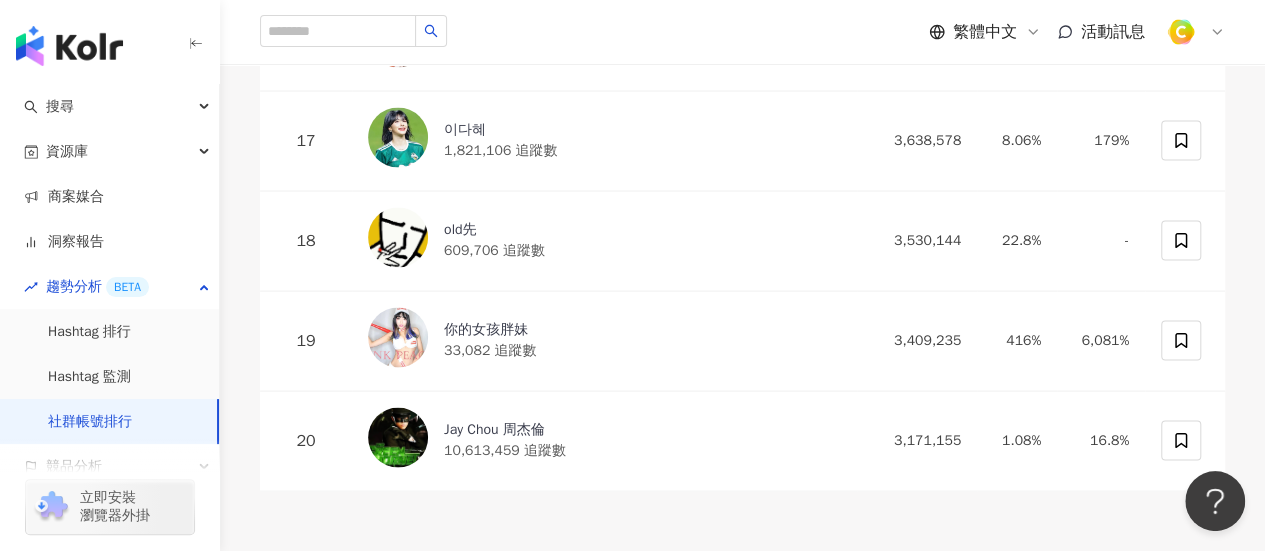 click on "口碑聲量排序 互動率排序 觀看率排序 台灣 不限 排除 : 官方帳號 排名 社群帳號 口碑聲量 互動率 觀看率             [NAME] 2,344,101   追蹤數 39,290,335 67.8% - 小S 3,383,039   追蹤數 16,953,286 16.8% - 章若楠 1,894,170   追蹤數 15,264,082 31.2% - 4 Shuhua 5,904,655   追蹤數 13,862,138 8.75% - 5 楊峻毅 60,616   追蹤數 8,392,946 556% 21,451% 6 李毓芬 9,808,346   追蹤數 7,468,738 3.2% - 7 Ryan Yeh 67,336   追蹤數 7,068,016 71.6% 4,214% 8 濱樺 Ben 김도해 158,390   追蹤數 6,994,748 149% 3,118% 9 andreaschristensen3 2,400,953   追蹤數 6,288,257 11% - 10 威廉 1,791,206   追蹤數 5,604,344 12.7% 48.2% 11 築夢者杰哥 18,991   追蹤數 5,430,894 1,149% 12,526% 12 我的爸爸是條龍DragonFamily 1,249,504   追蹤數 4,364,393 14.5% 137% 13 Yuki Rubymoon 夕比月露 219,636   追蹤數 4,283,553 81.8% 816% 14 謝薇安Vivian 4,899,078   追蹤數 4,137,096 3.43% 91.5% 15 鵬 22,193   追蹤數 3,848,965 713% 8,753% 16 吳至晟" at bounding box center [742, -577] 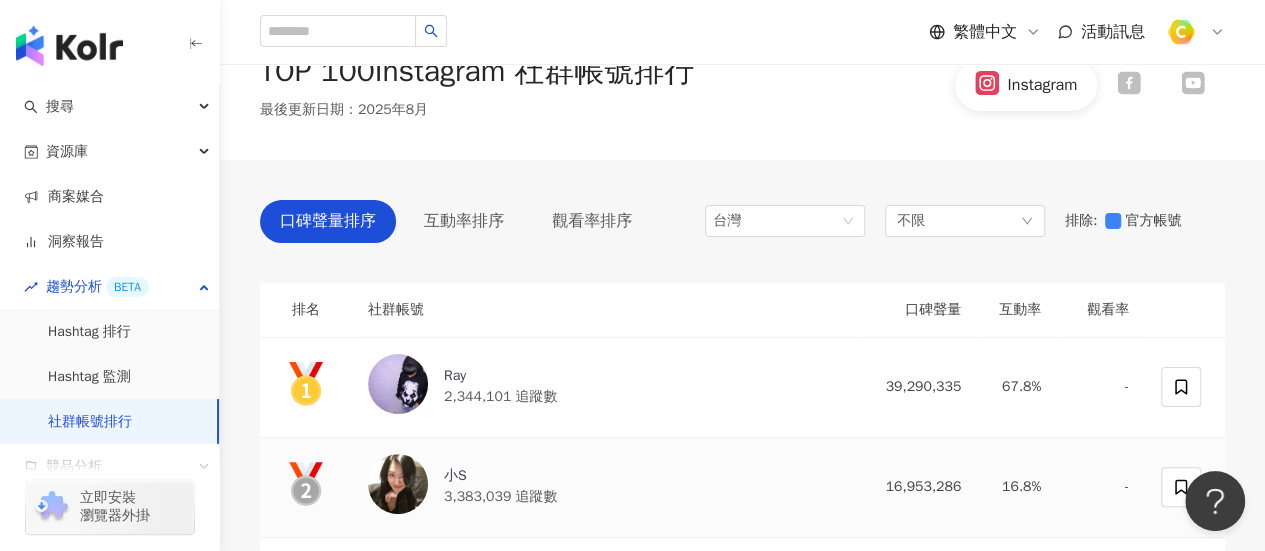 scroll, scrollTop: 0, scrollLeft: 0, axis: both 